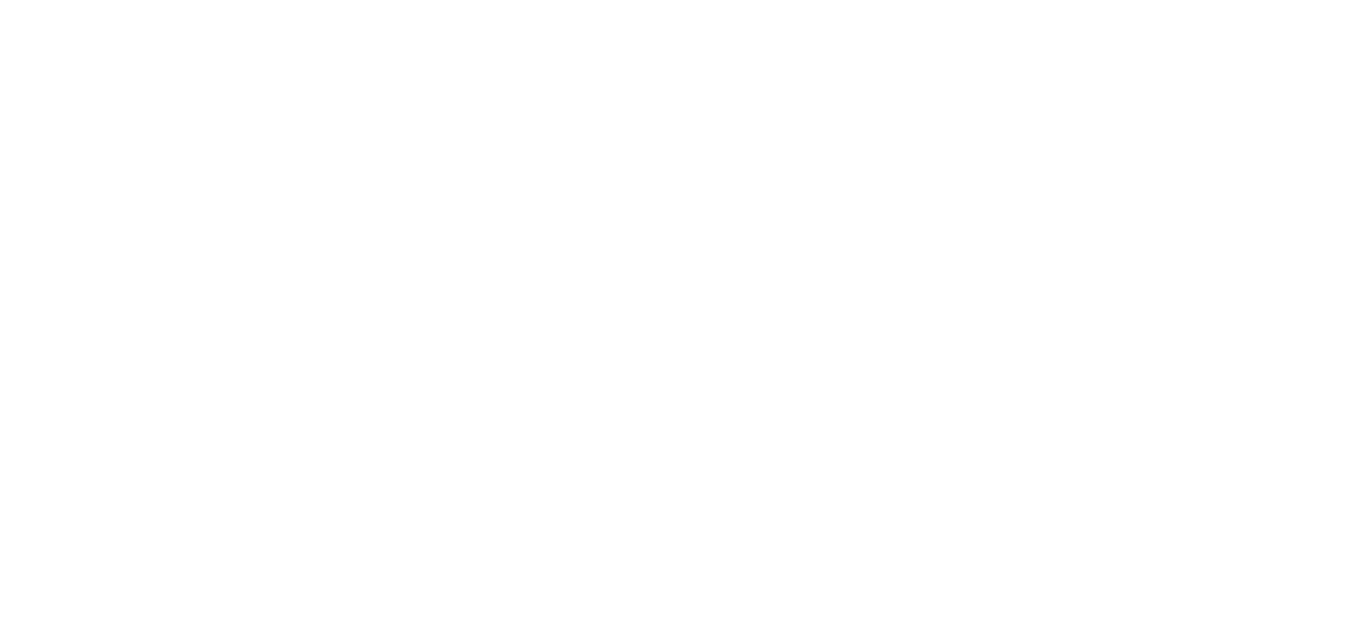 scroll, scrollTop: 0, scrollLeft: 0, axis: both 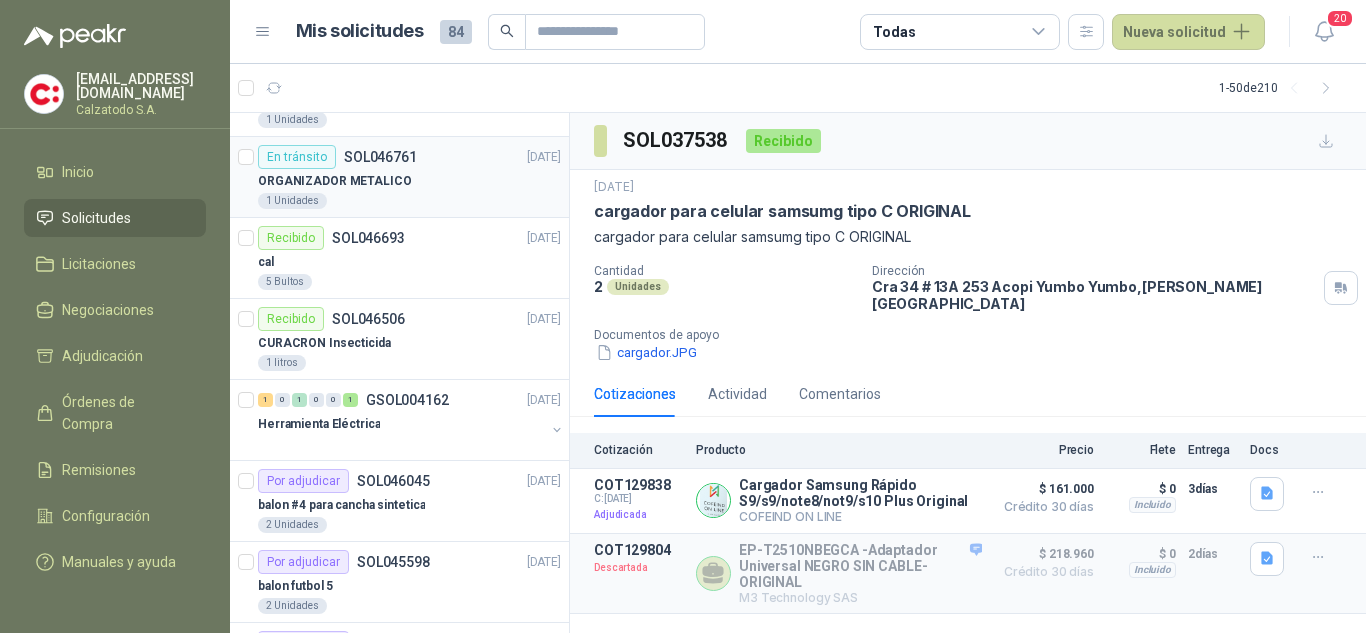 click on "En tránsito SOL046761" at bounding box center (337, 157) 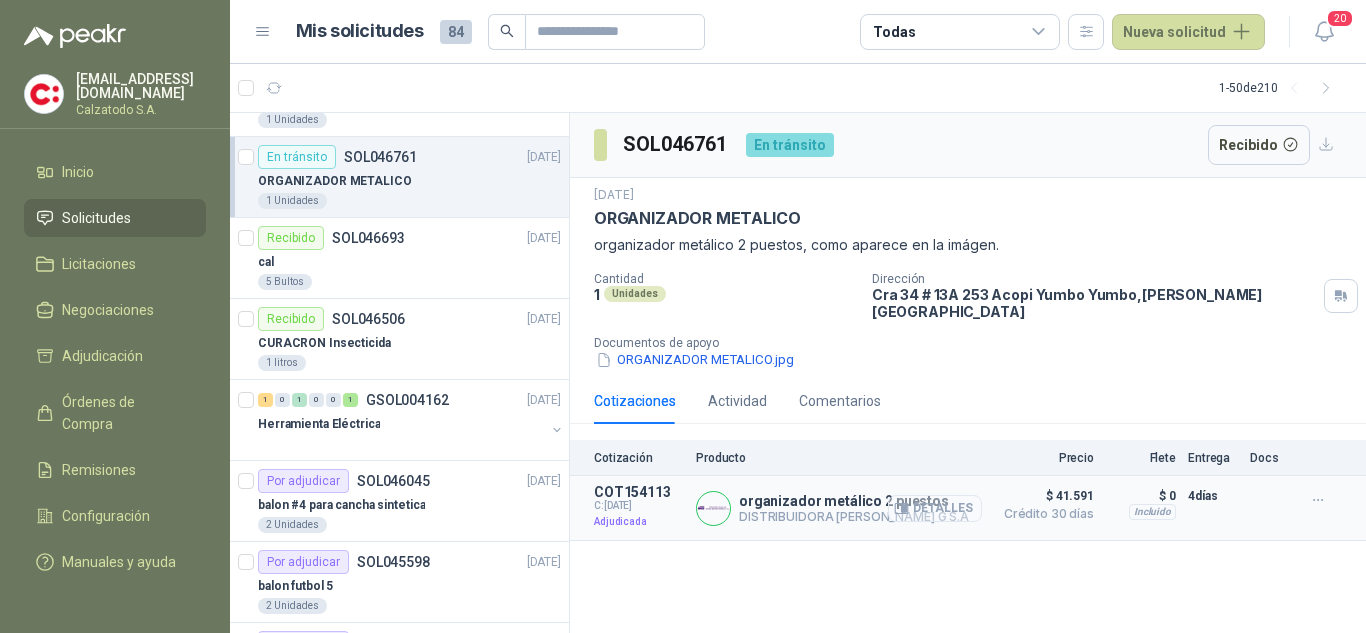 click on "Detalles" at bounding box center [935, 508] 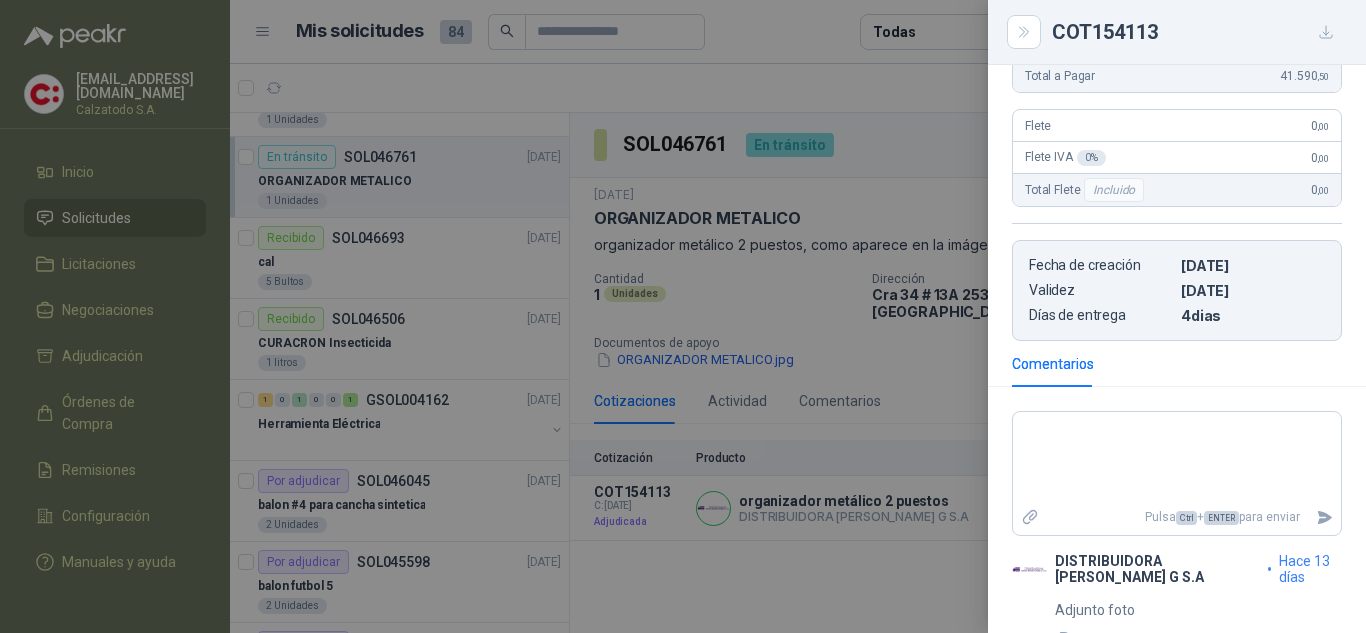 scroll, scrollTop: 400, scrollLeft: 0, axis: vertical 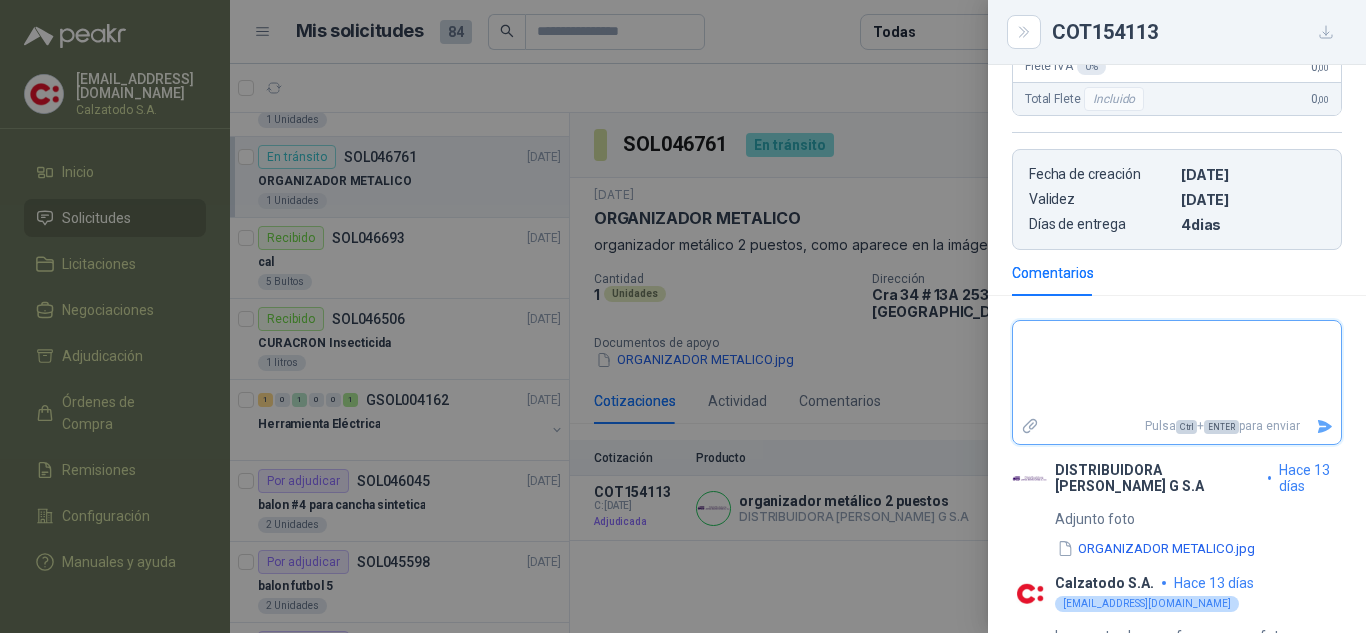 click at bounding box center [1177, 367] 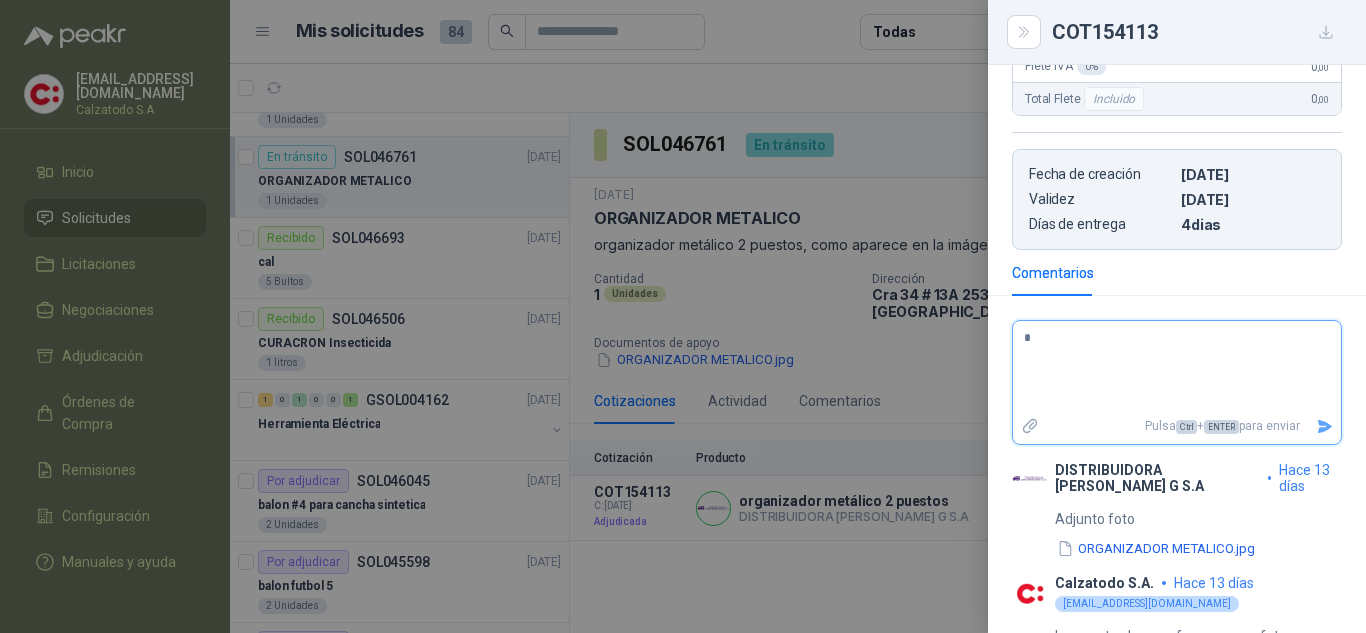 type on "**" 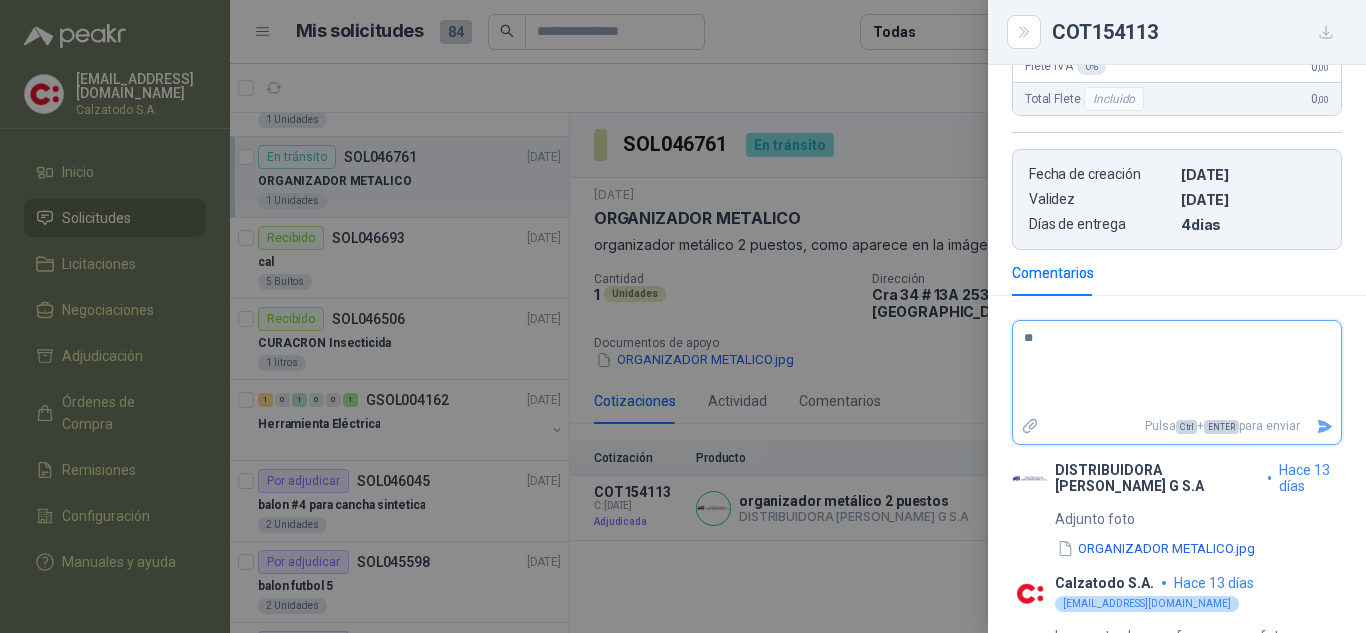 type on "***" 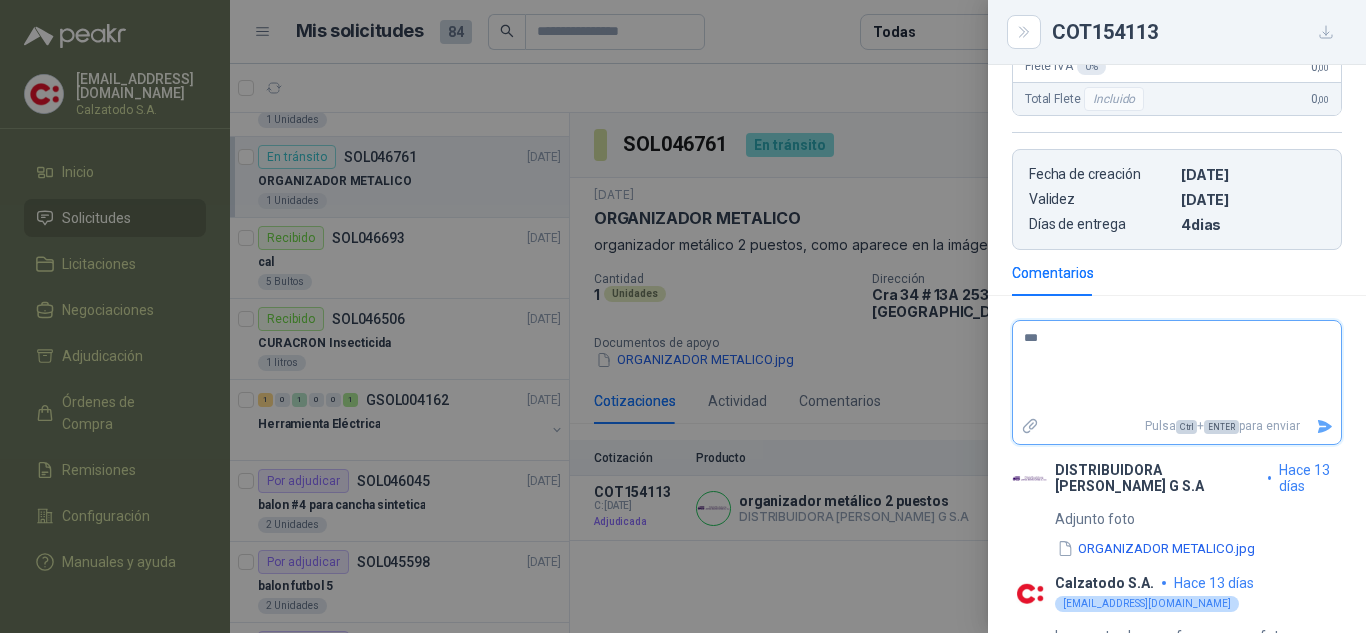 type on "****" 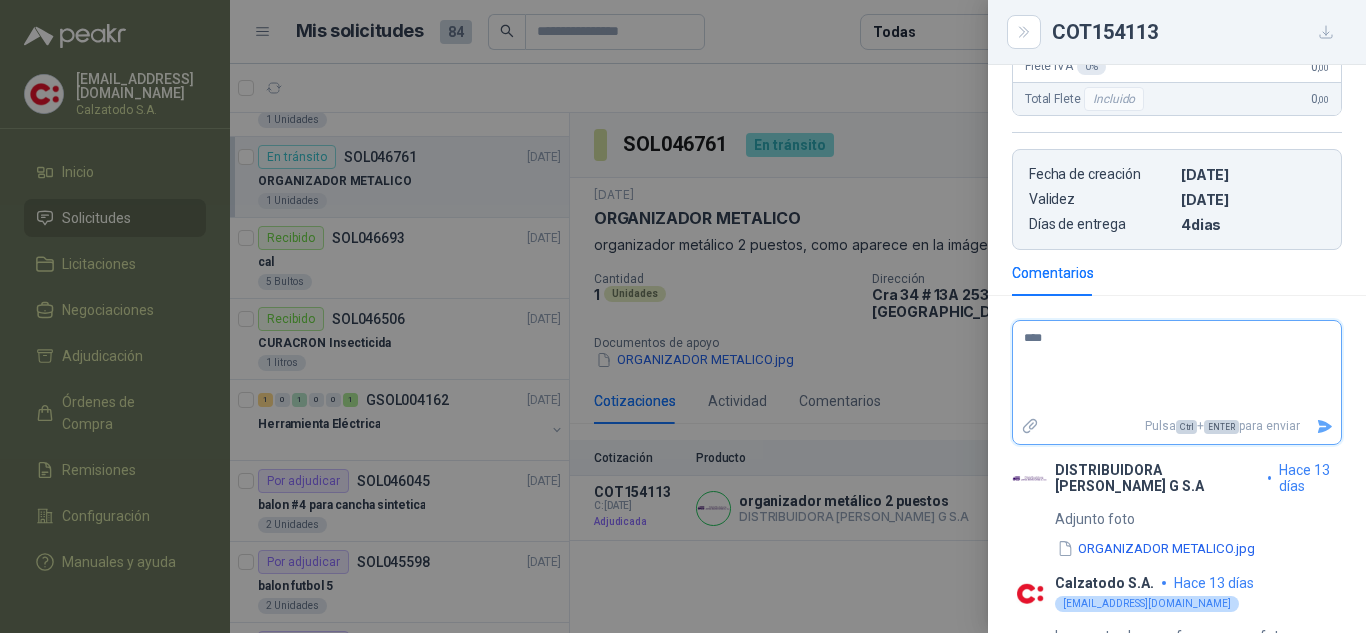 type on "*****" 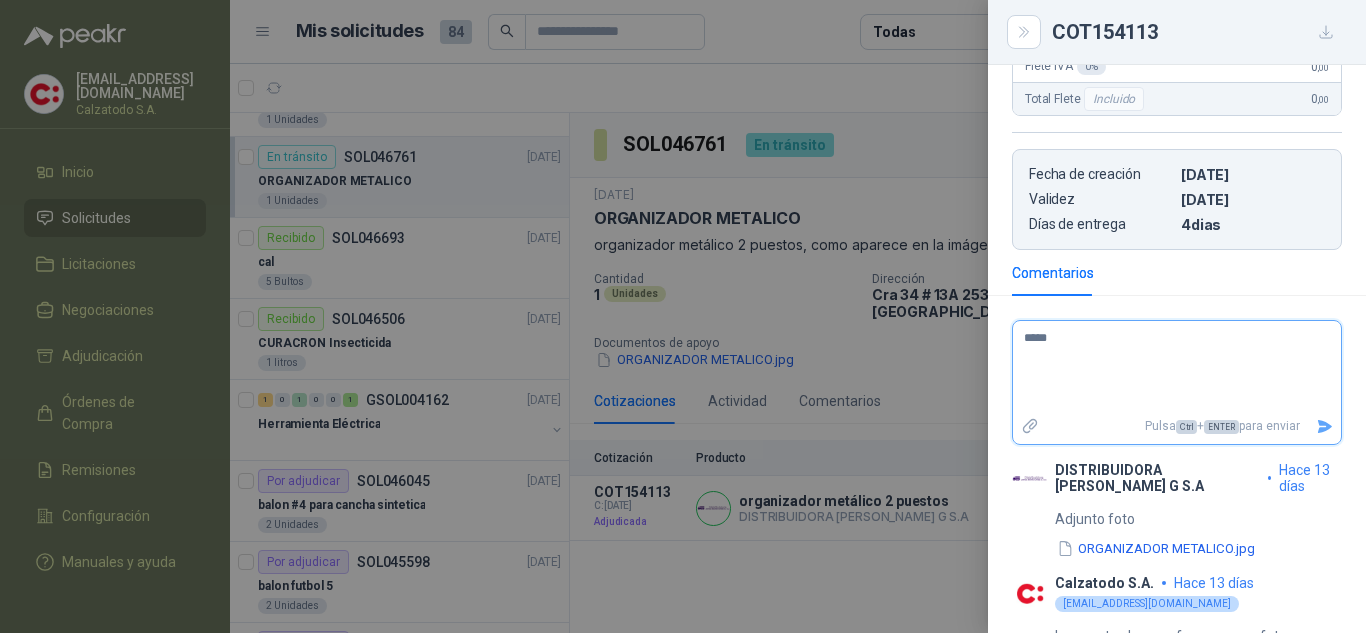 type on "******" 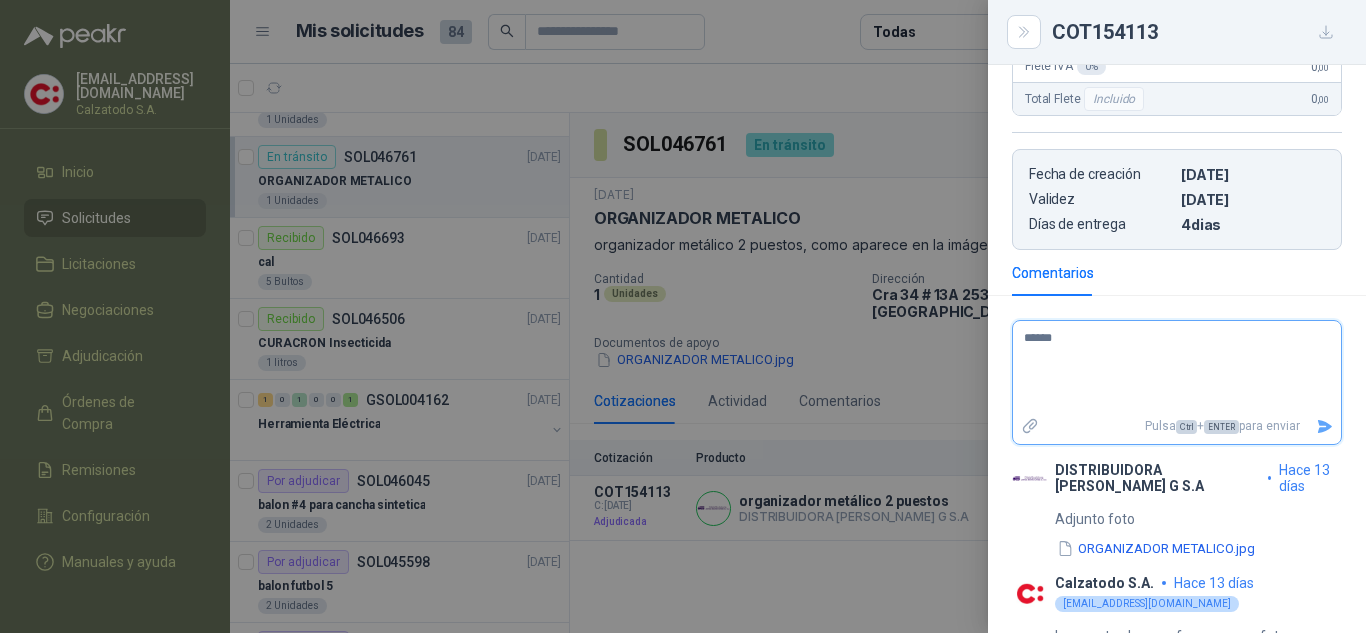 type on "*****" 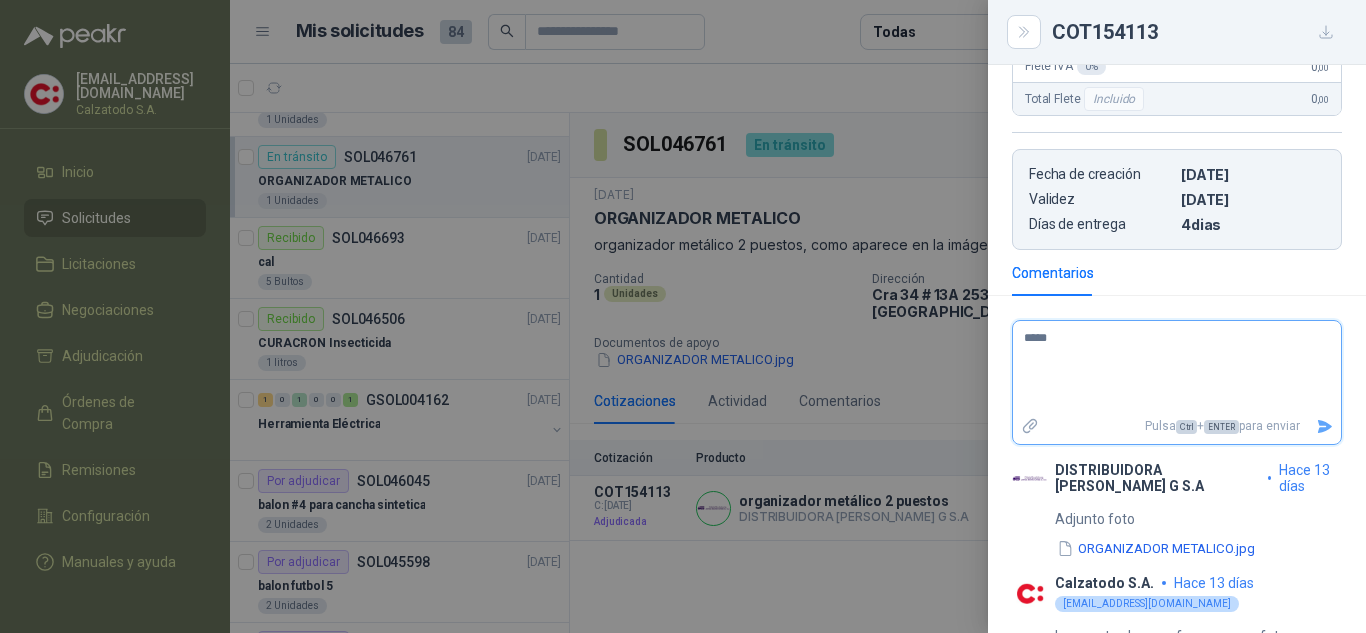 type on "******" 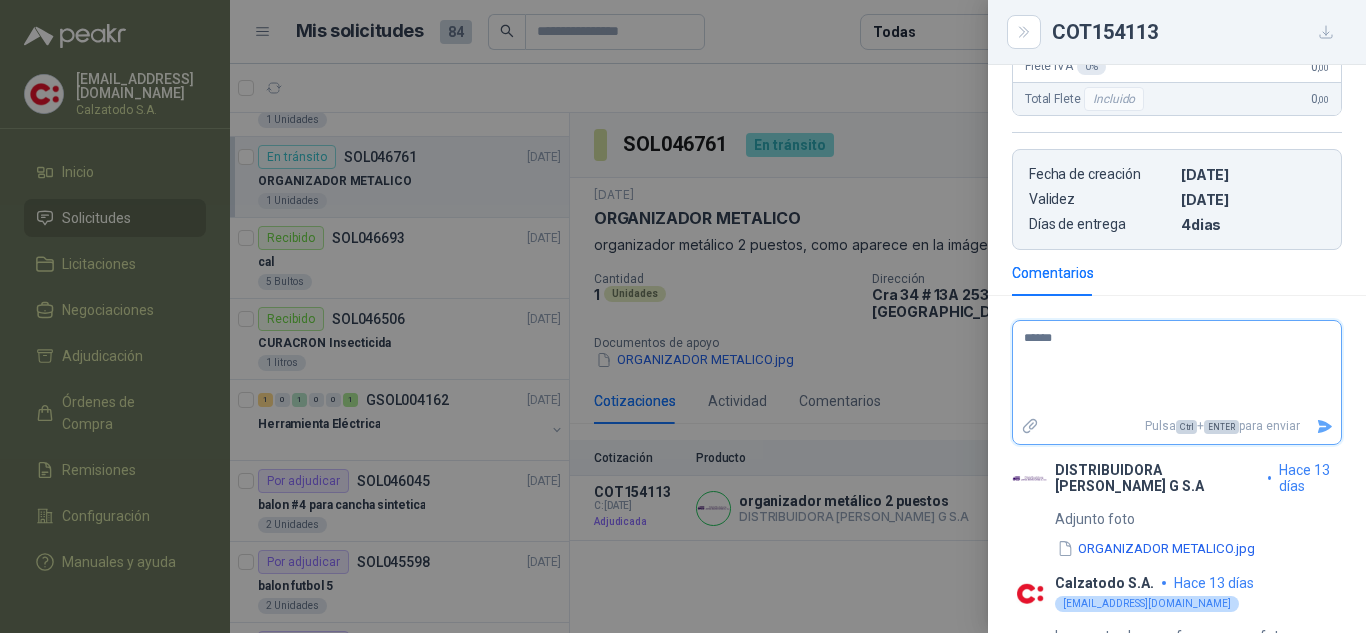 type on "******" 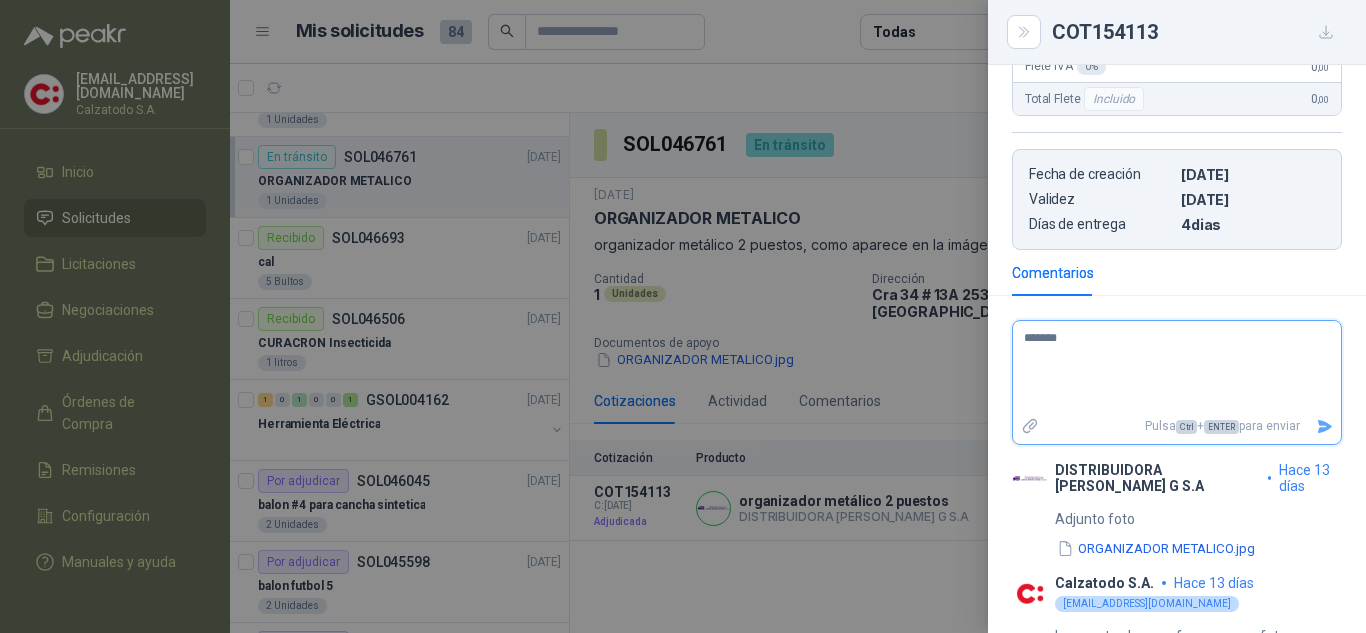 type on "********" 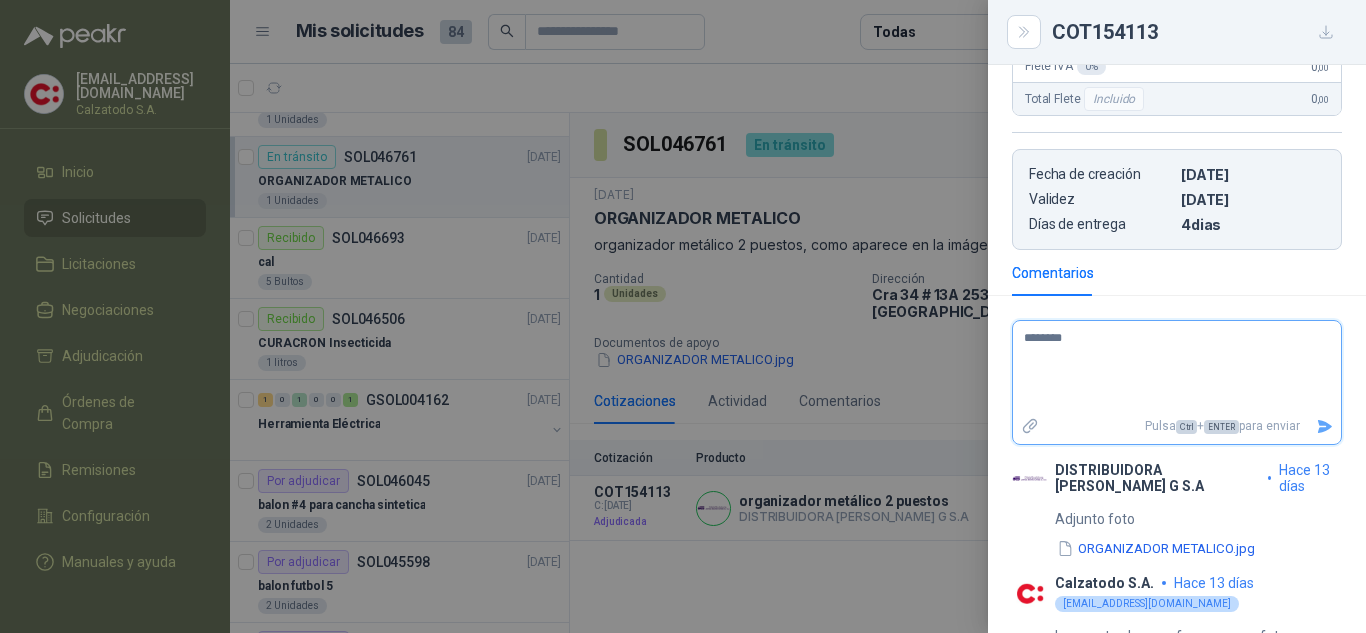type on "*********" 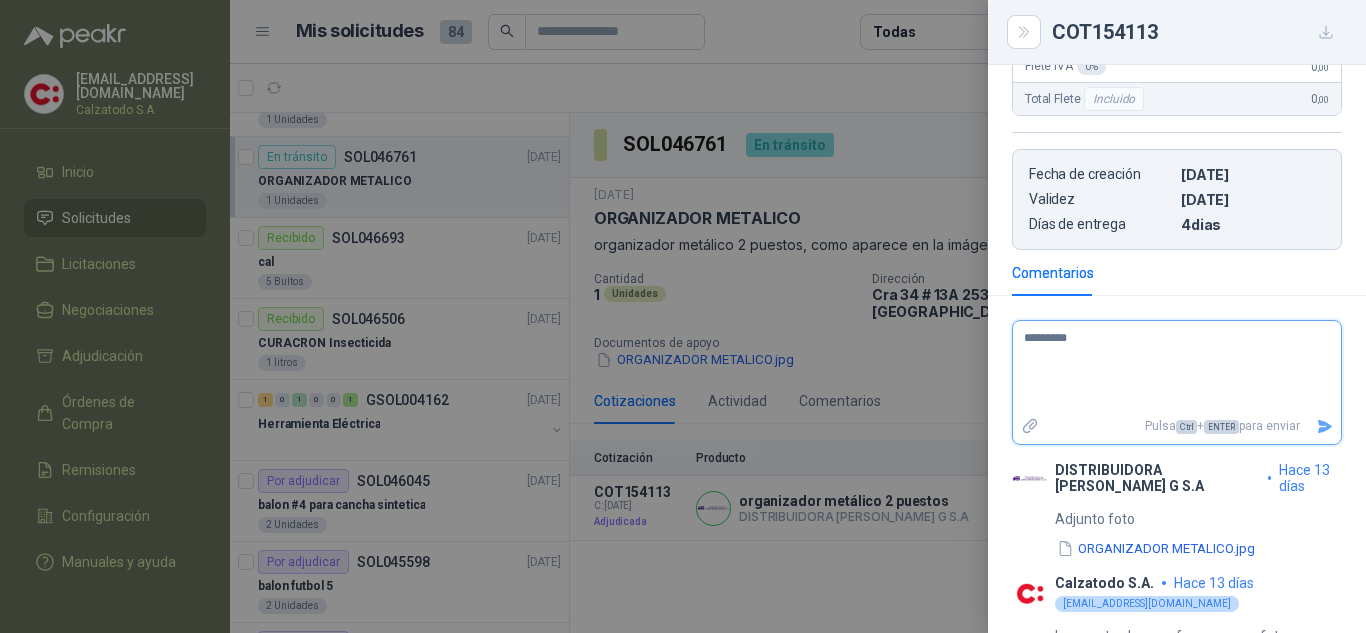 type on "**********" 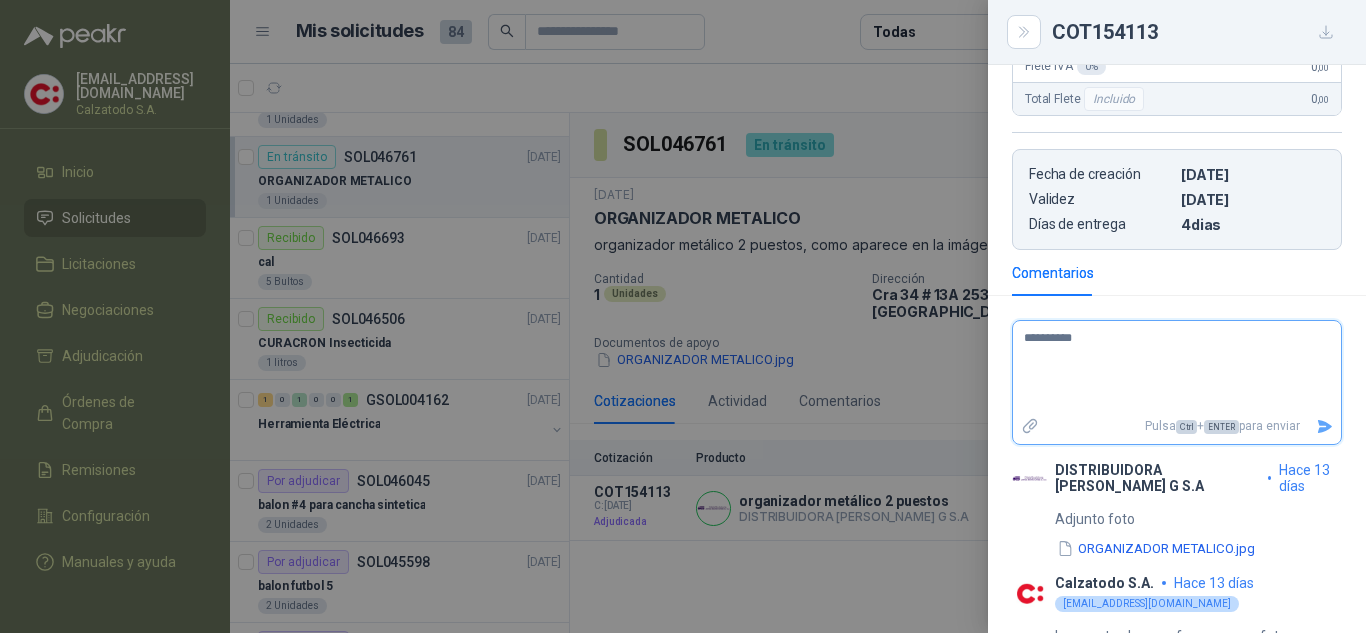 type on "**********" 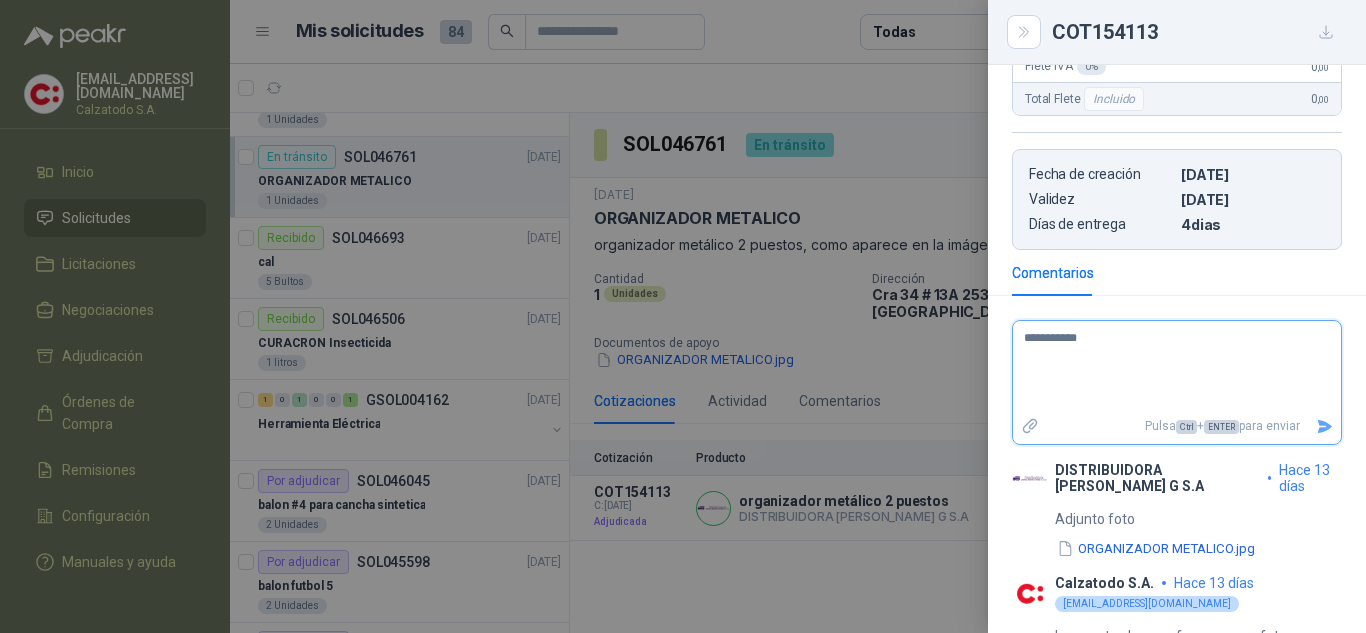 type on "**********" 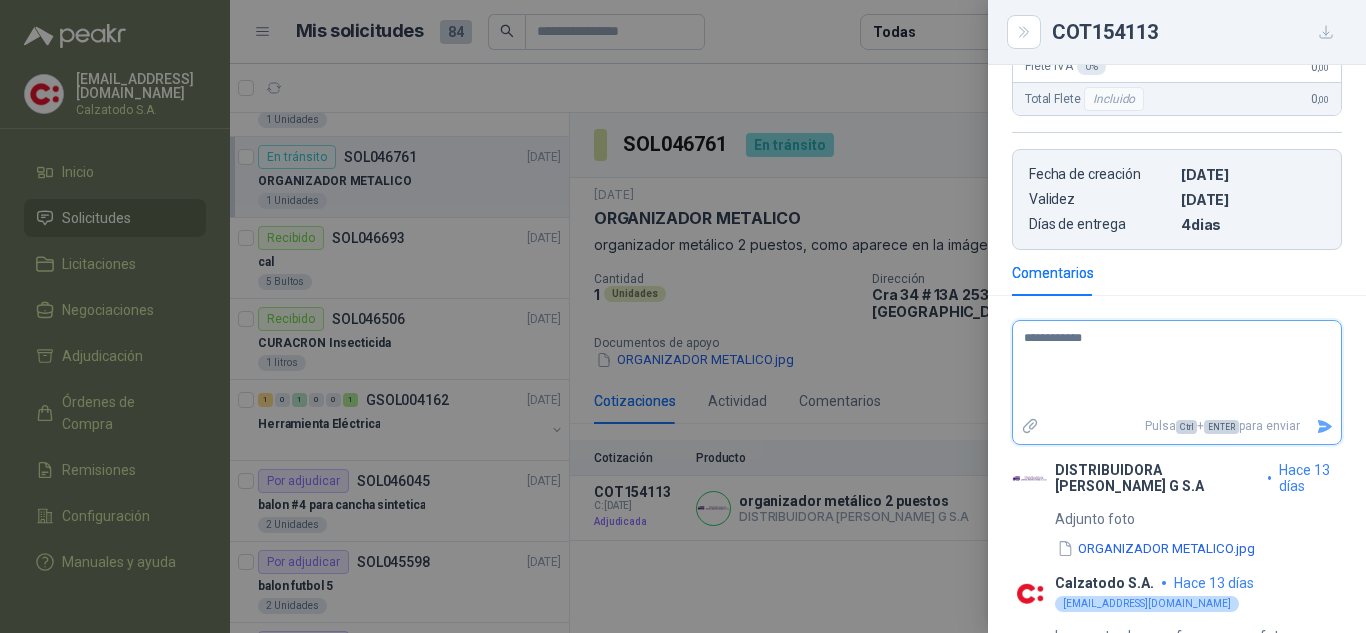 type 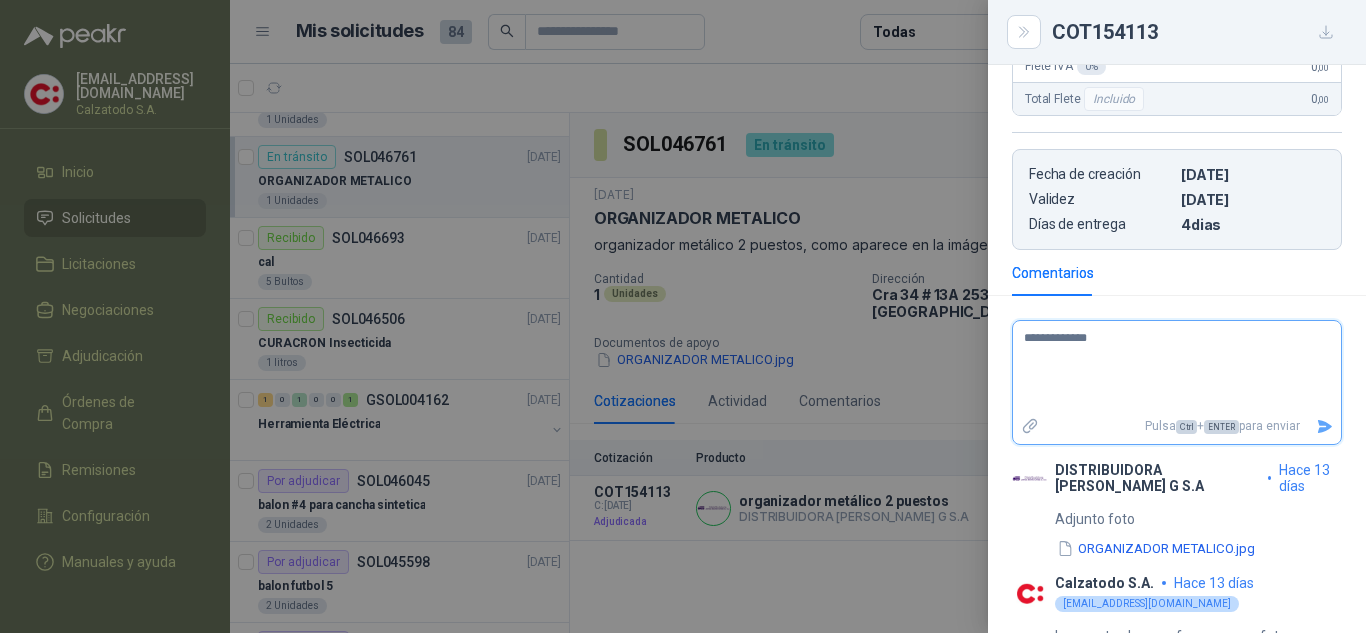 type on "**********" 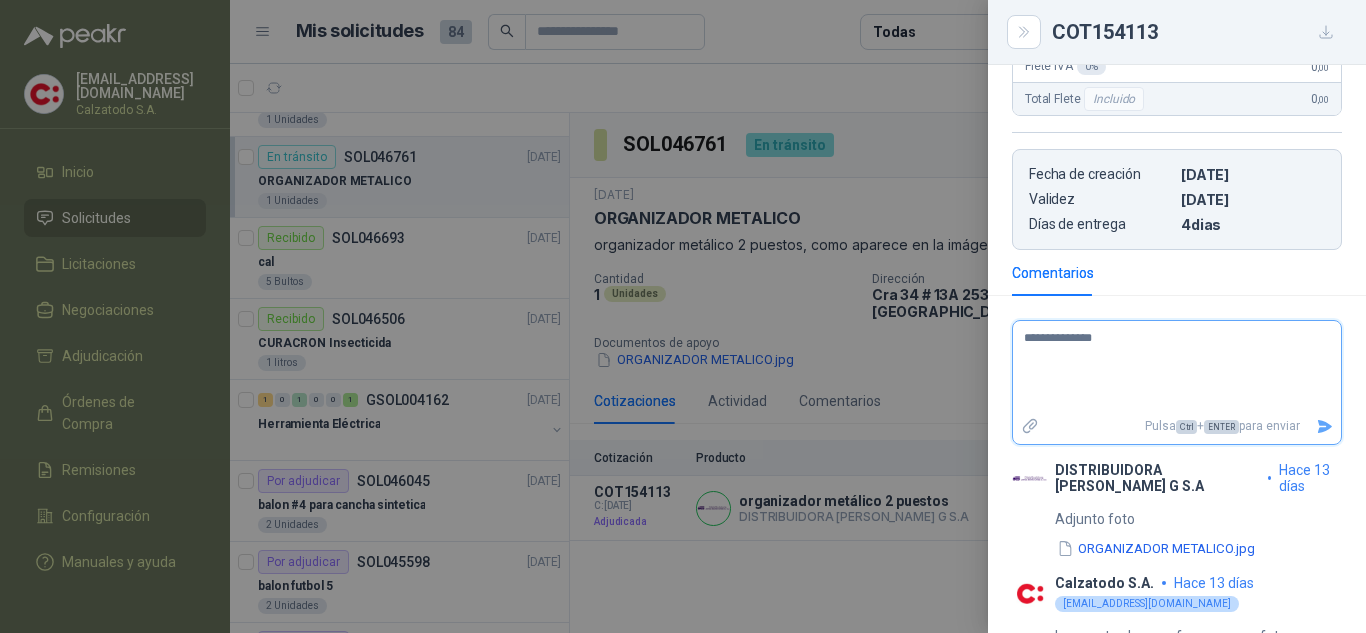 type on "**********" 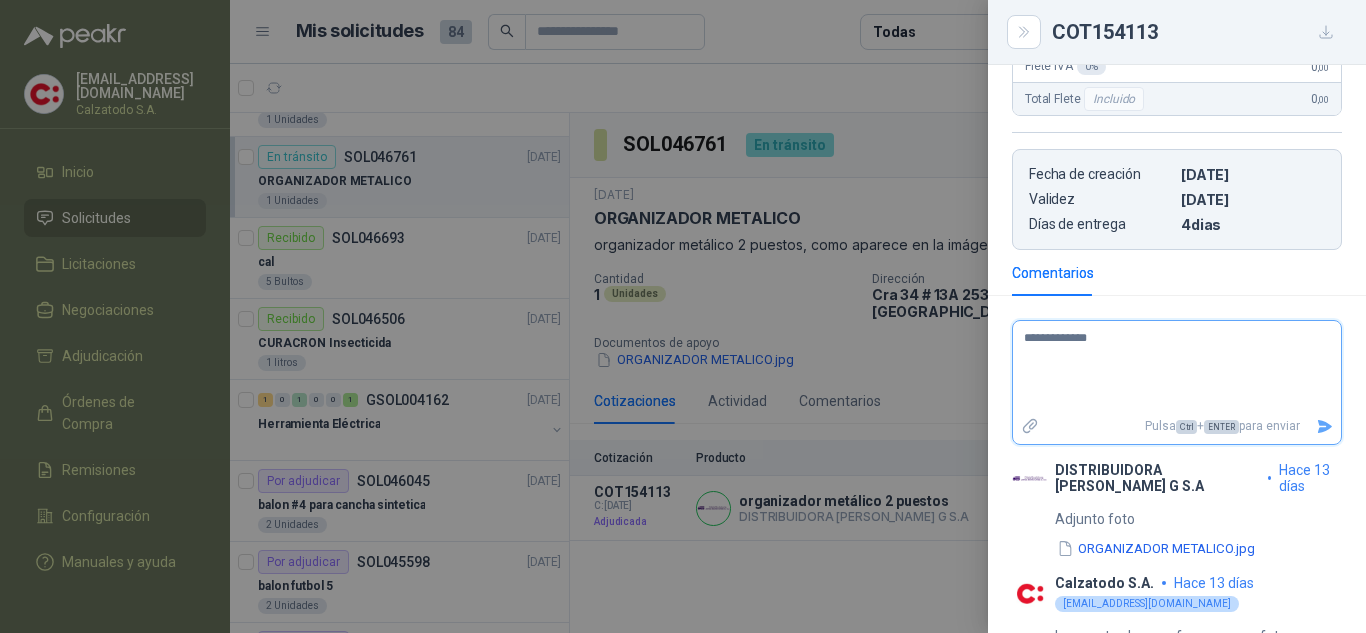 type on "**********" 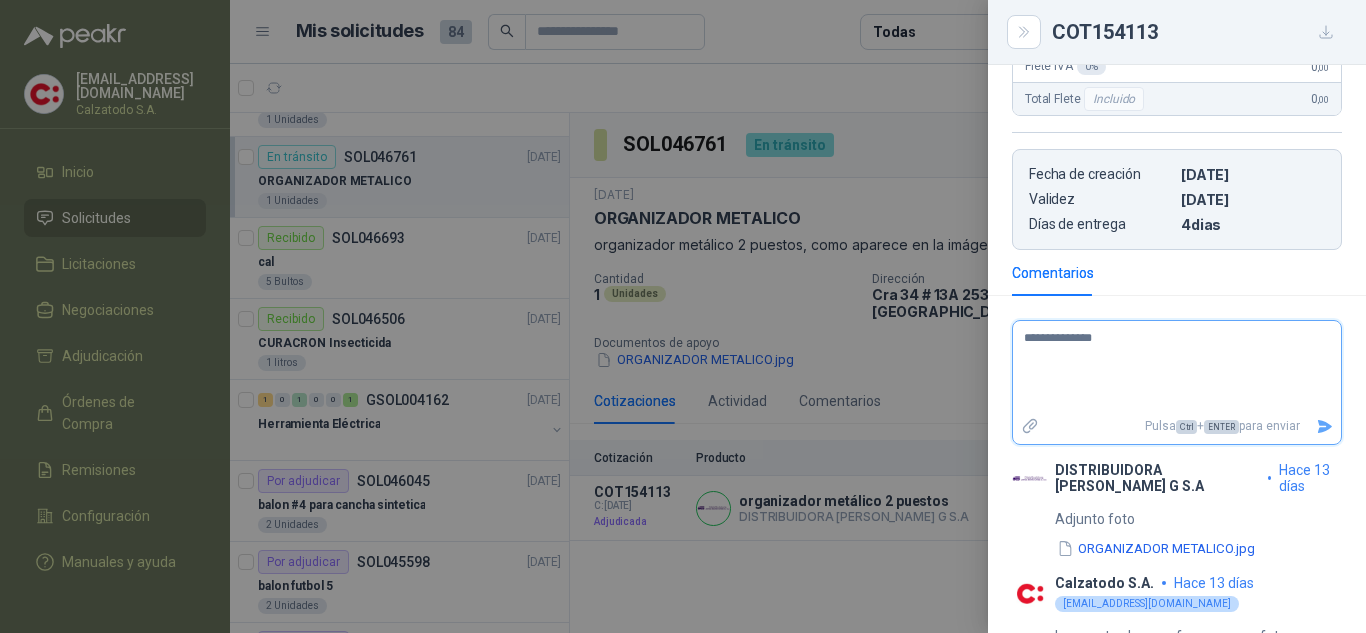 type on "**********" 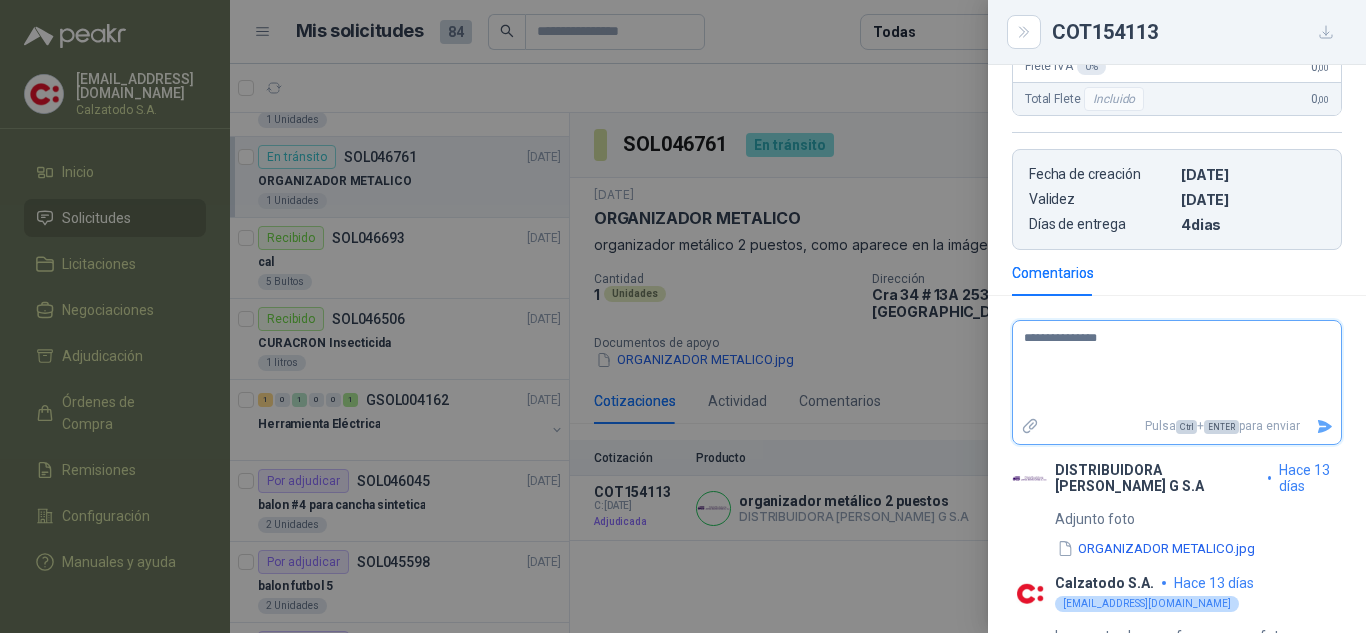 type on "**********" 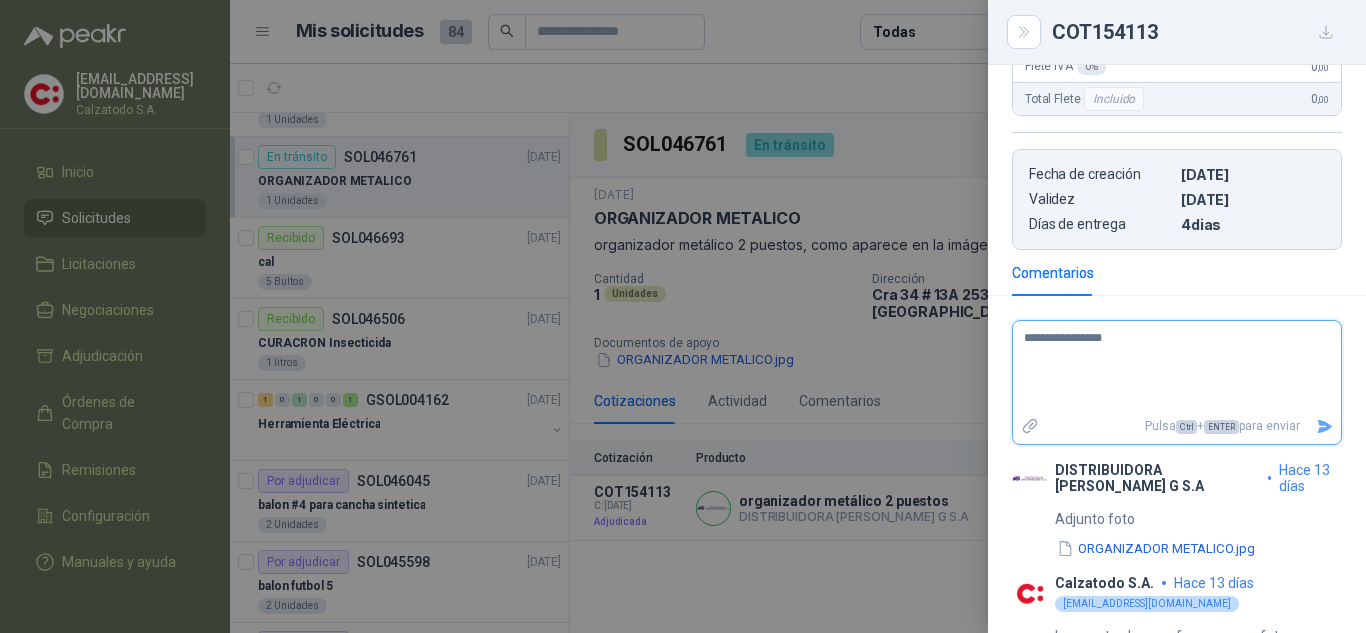 type on "**********" 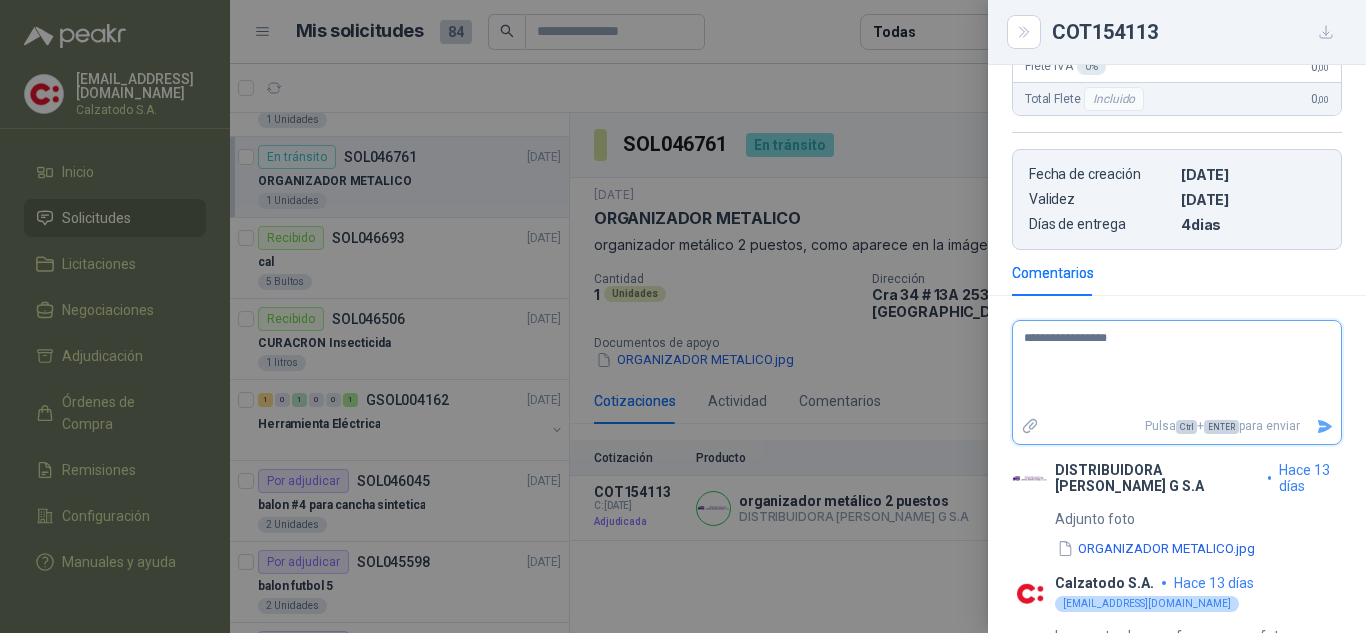 type on "**********" 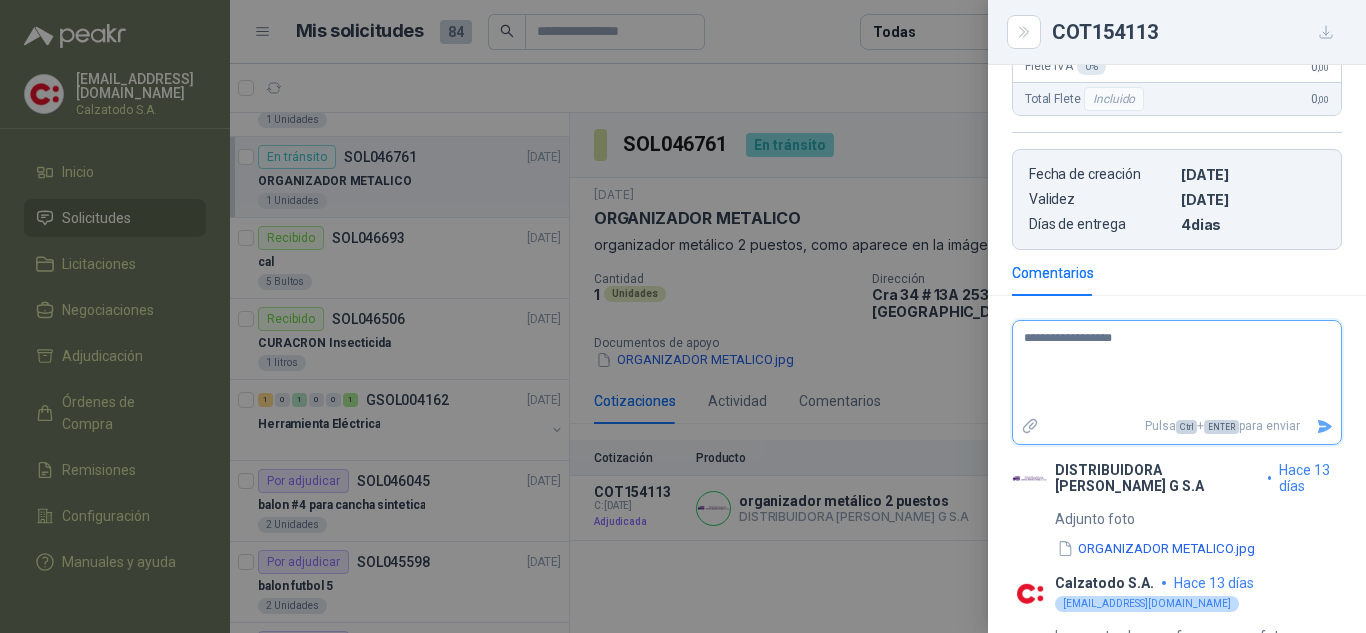type on "**********" 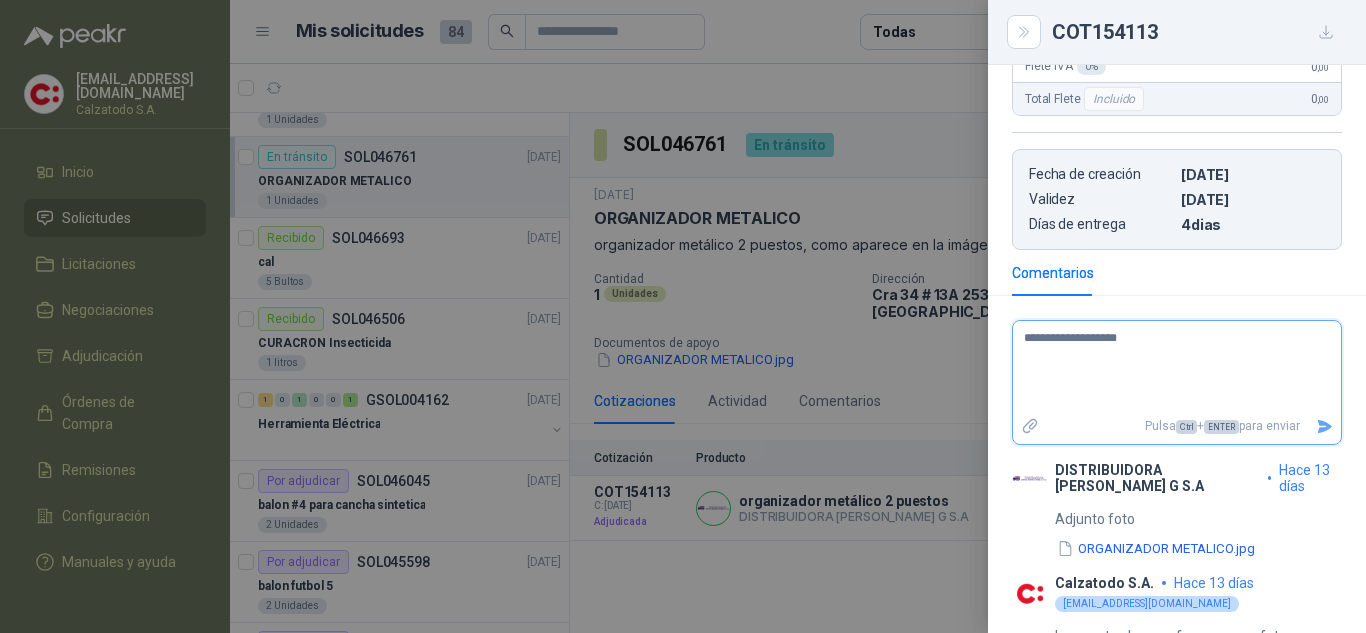 type on "**********" 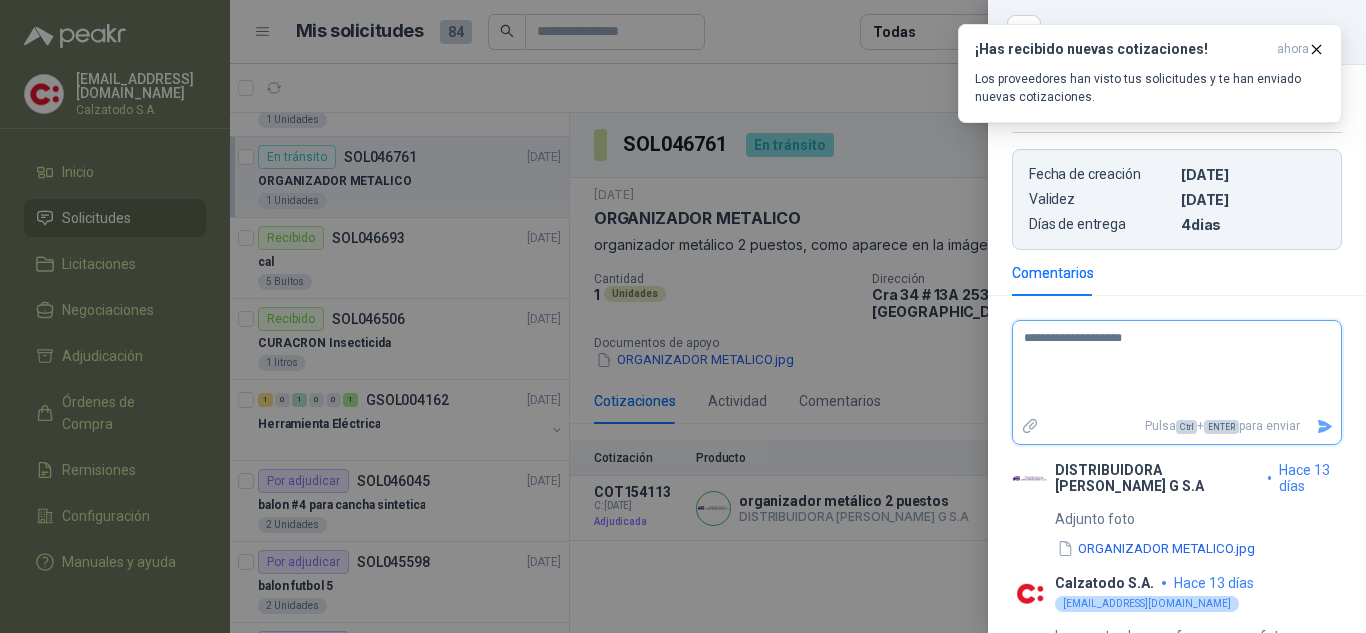type on "**********" 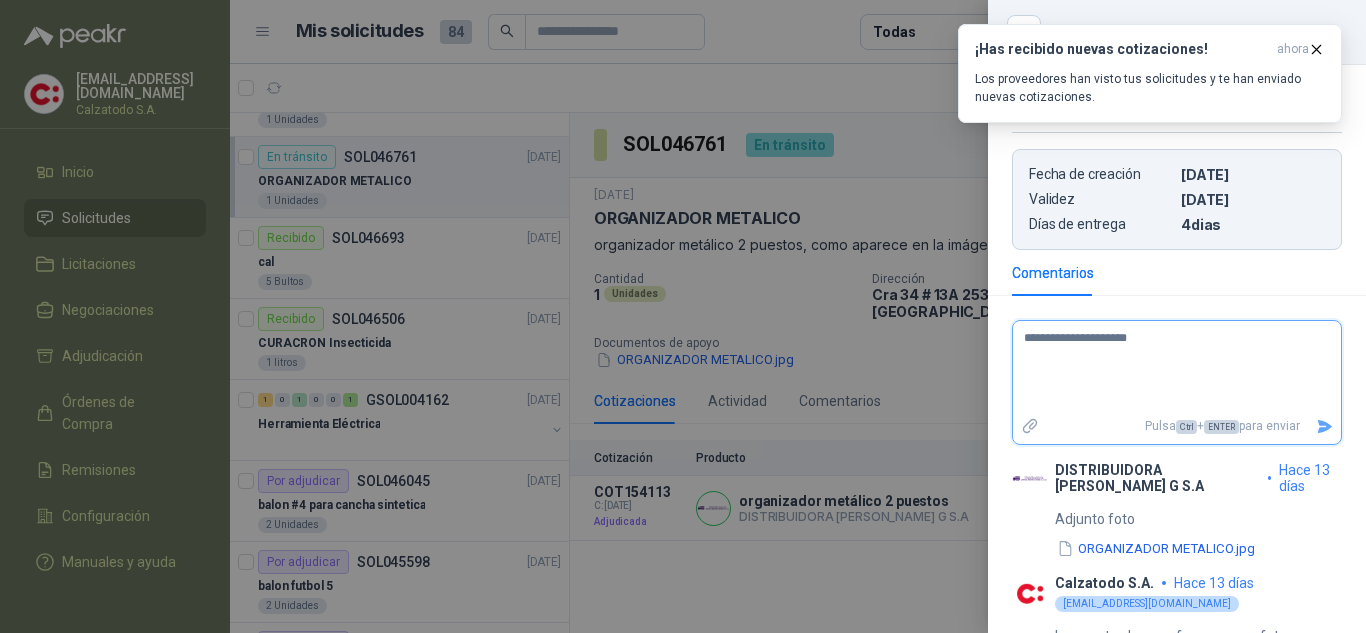 type on "**********" 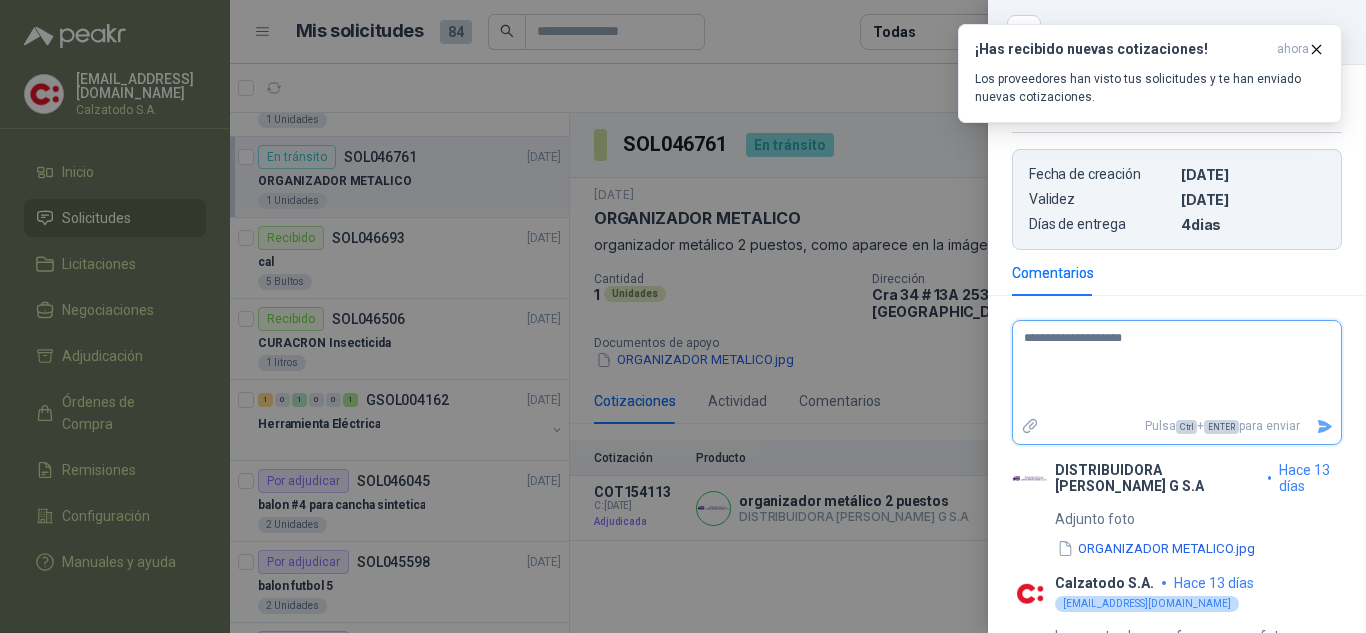 type on "**********" 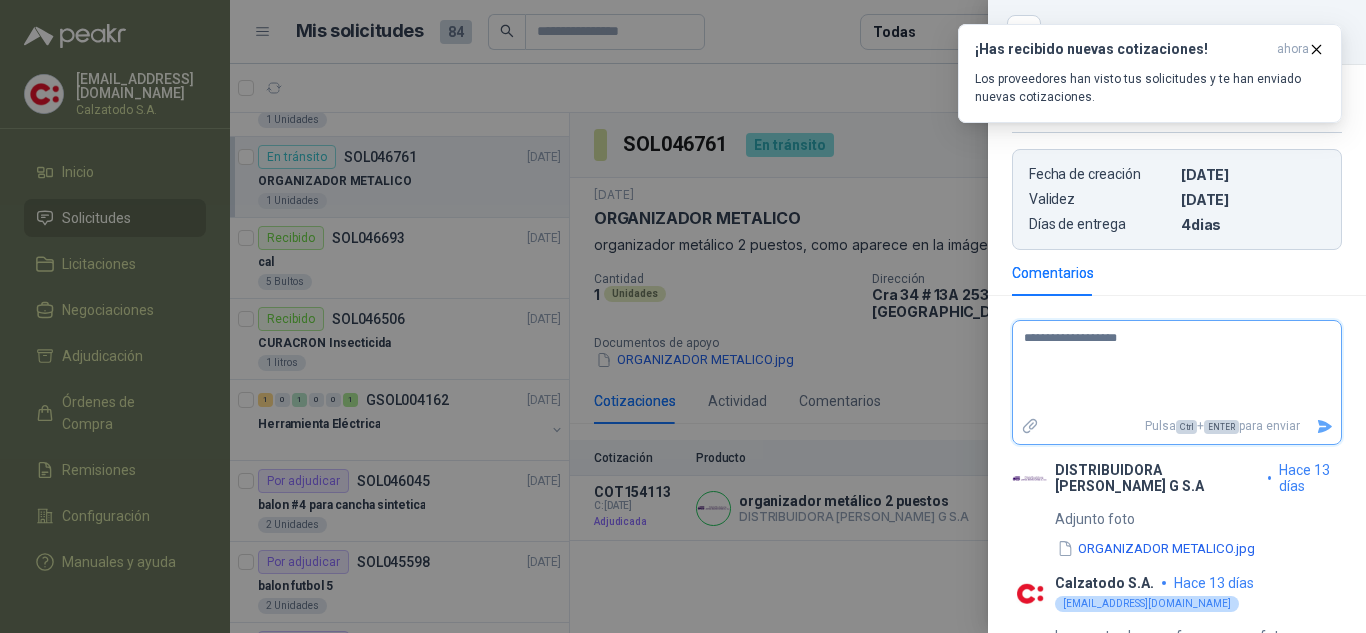 type on "**********" 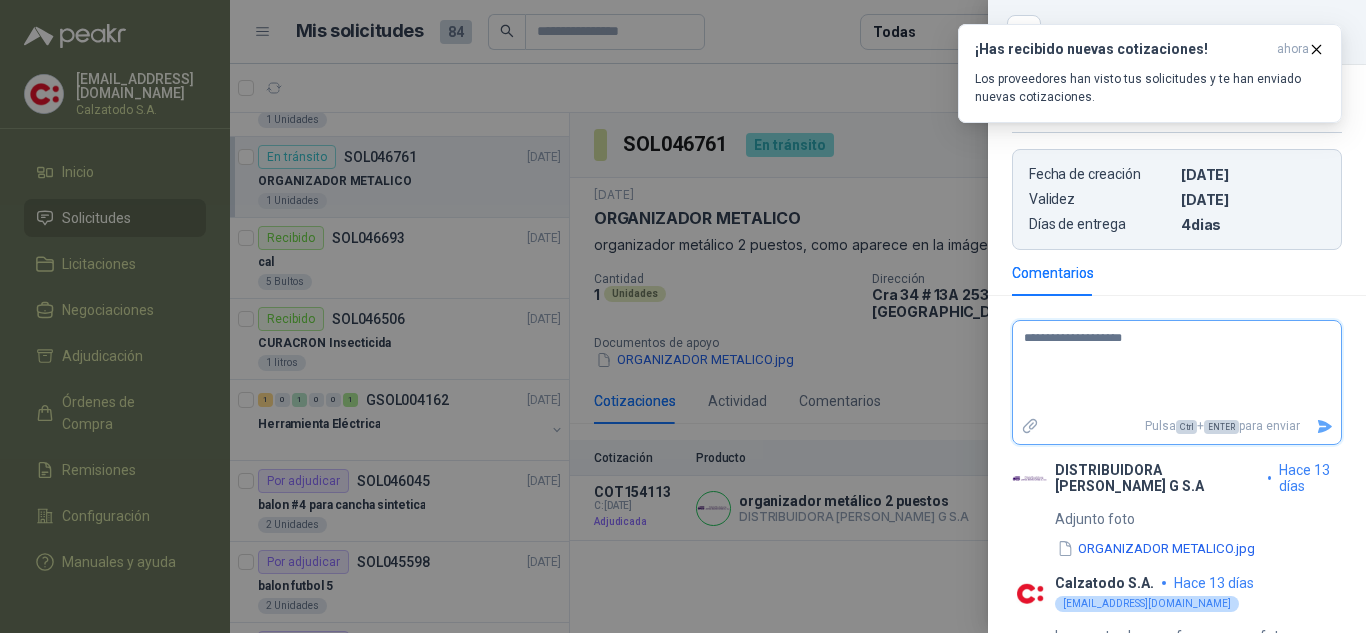type on "**********" 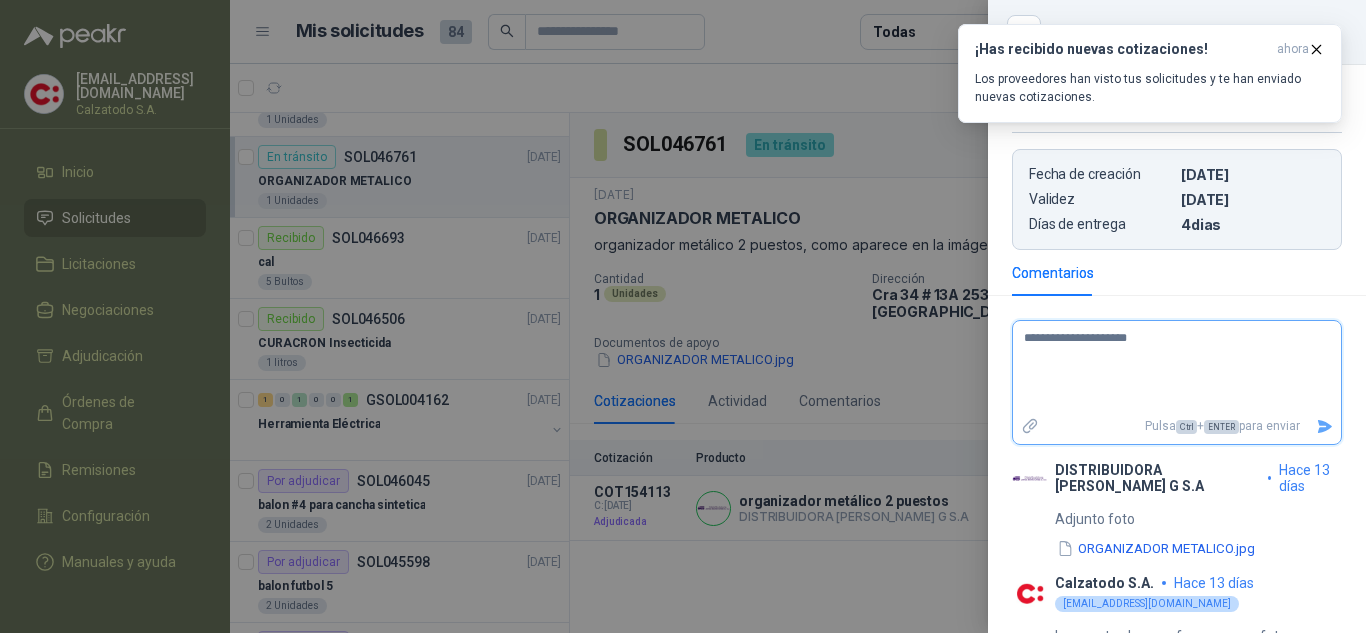 type on "**********" 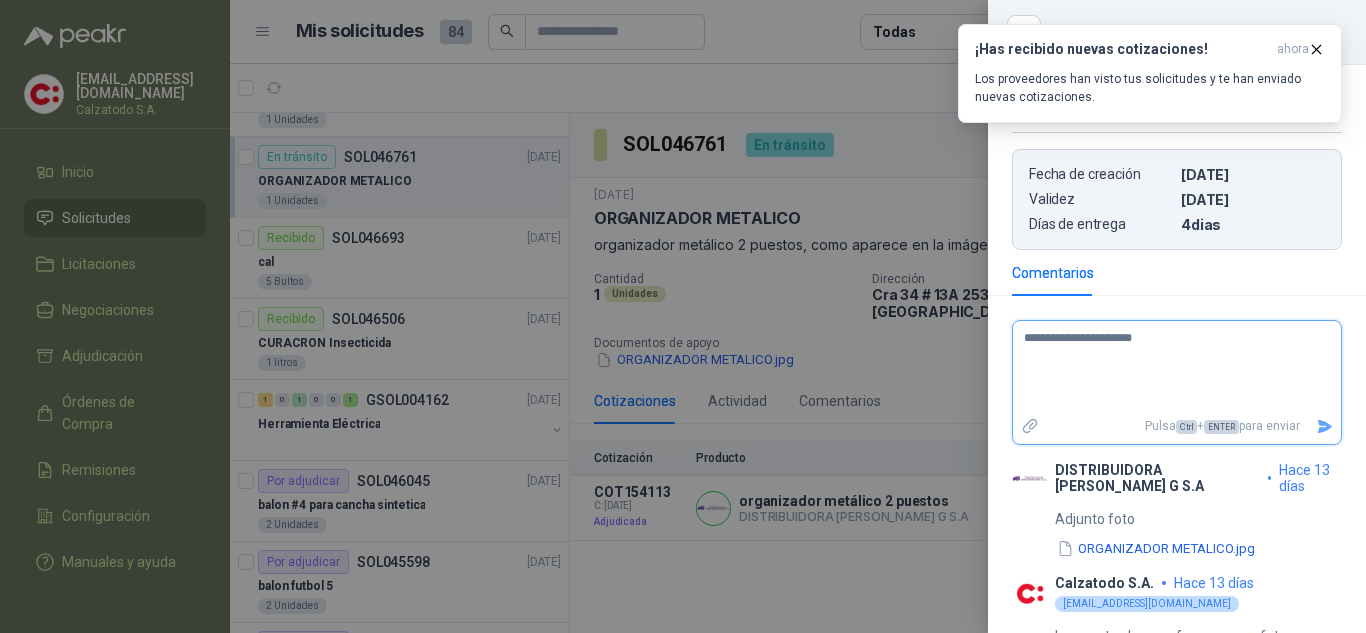 type on "**********" 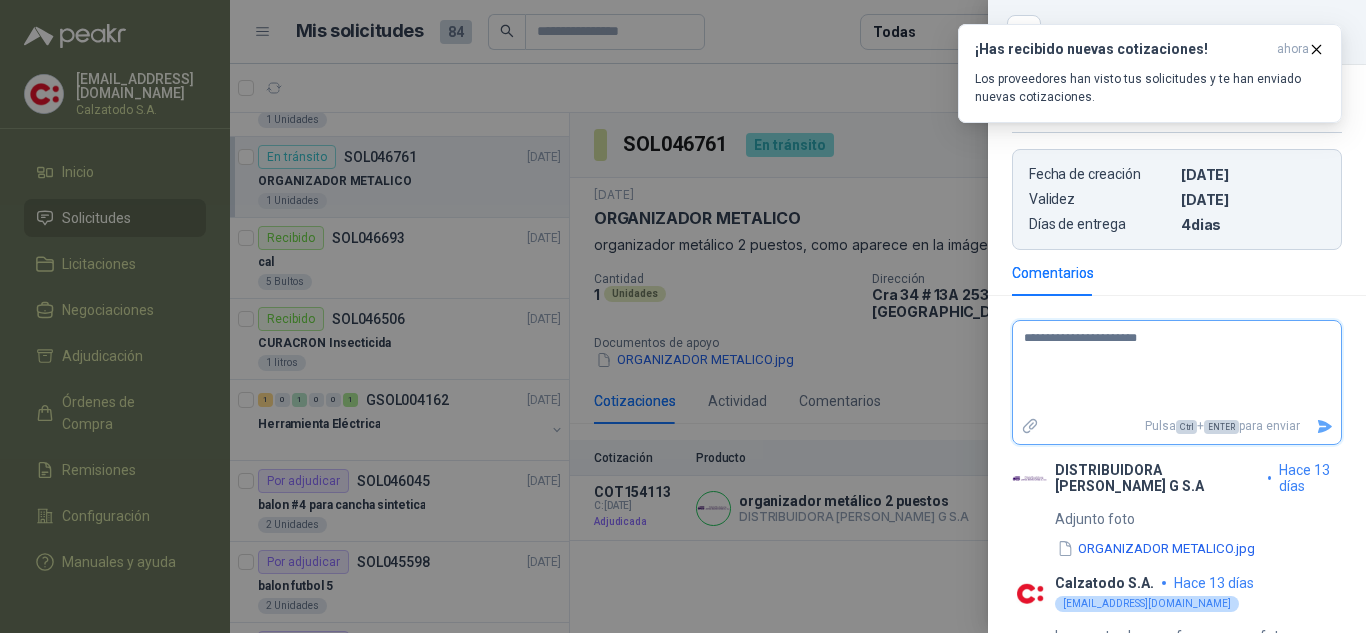 type on "**********" 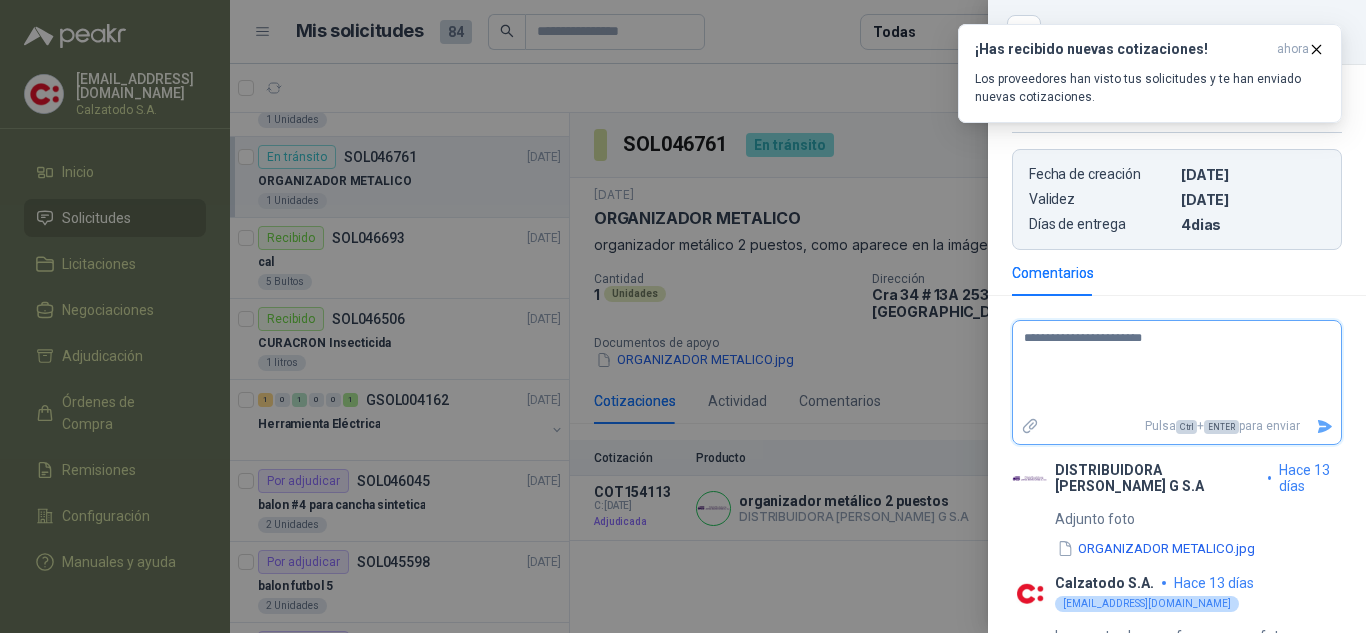 type on "**********" 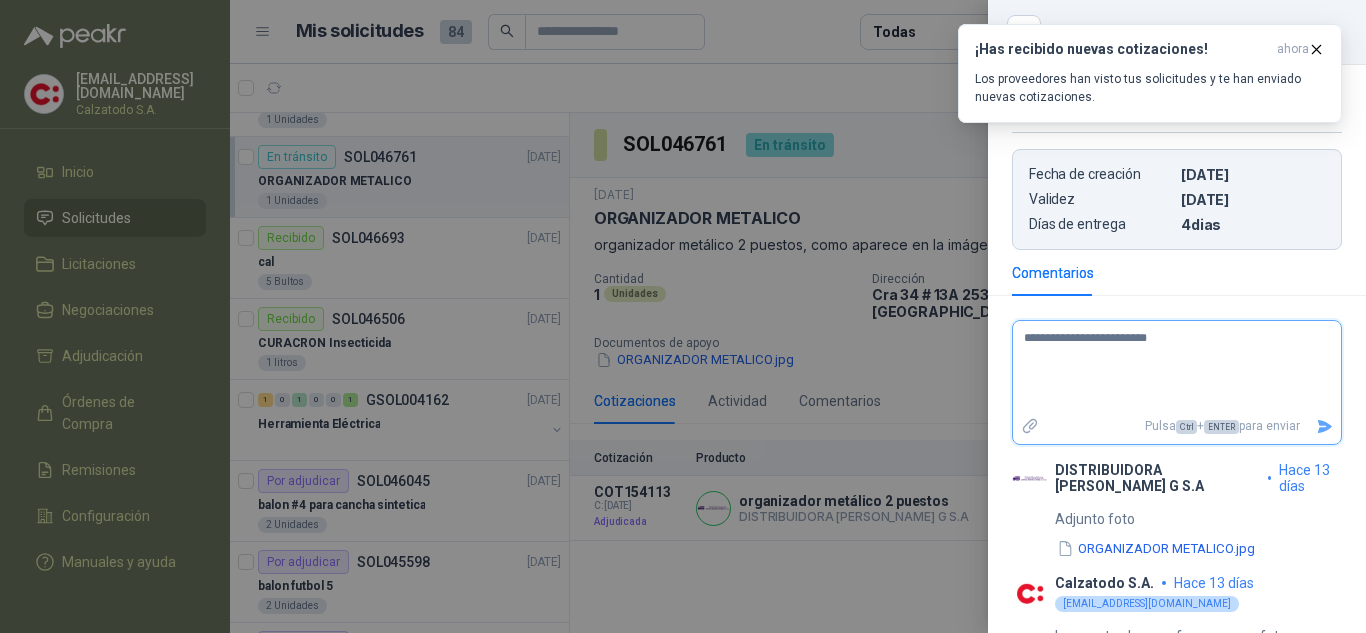 type on "**********" 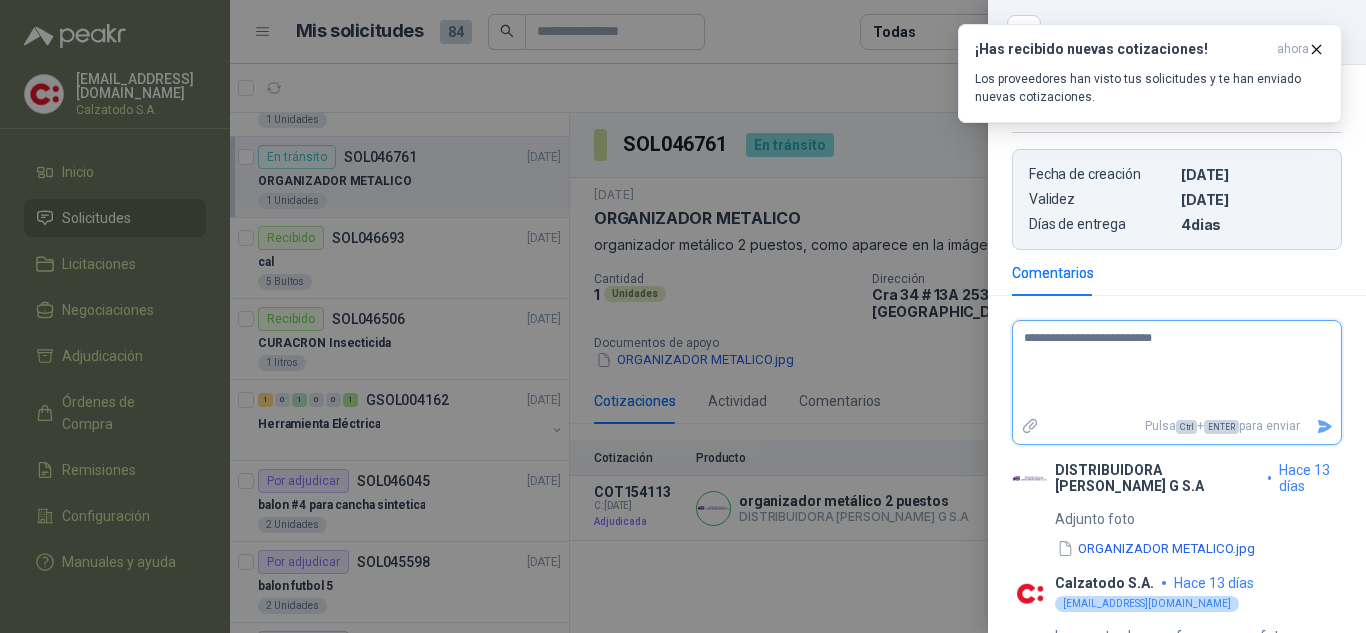 type on "**********" 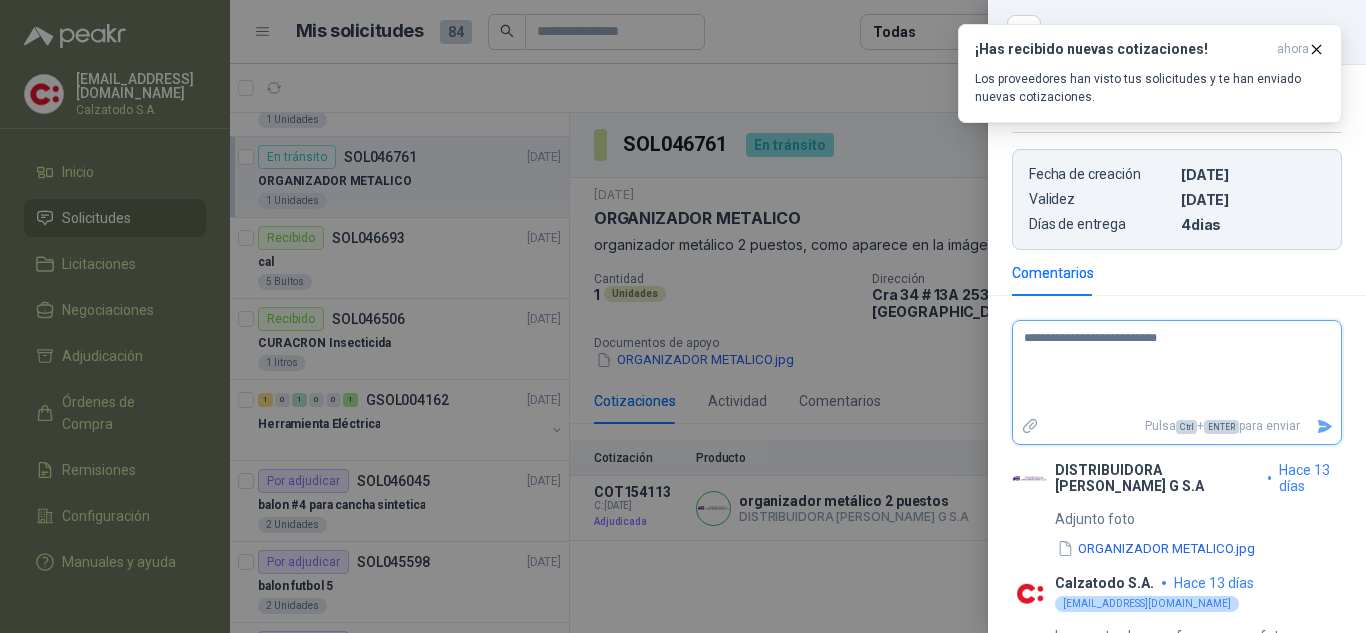 type on "**********" 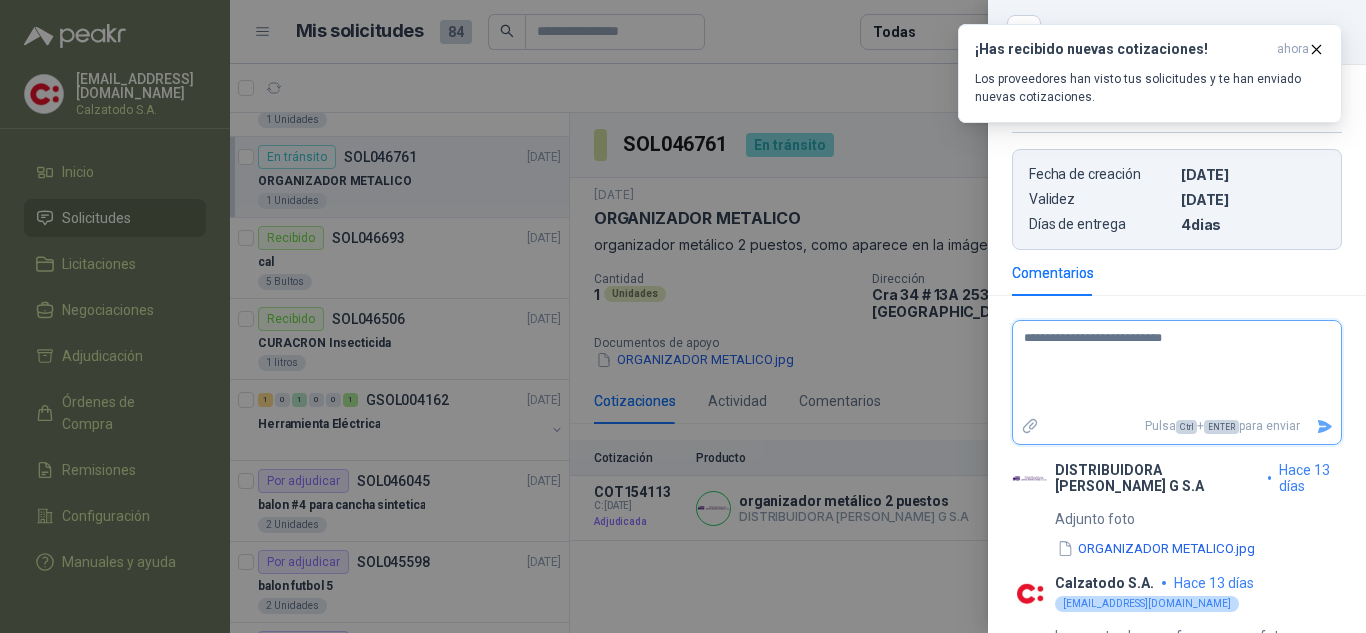 type on "**********" 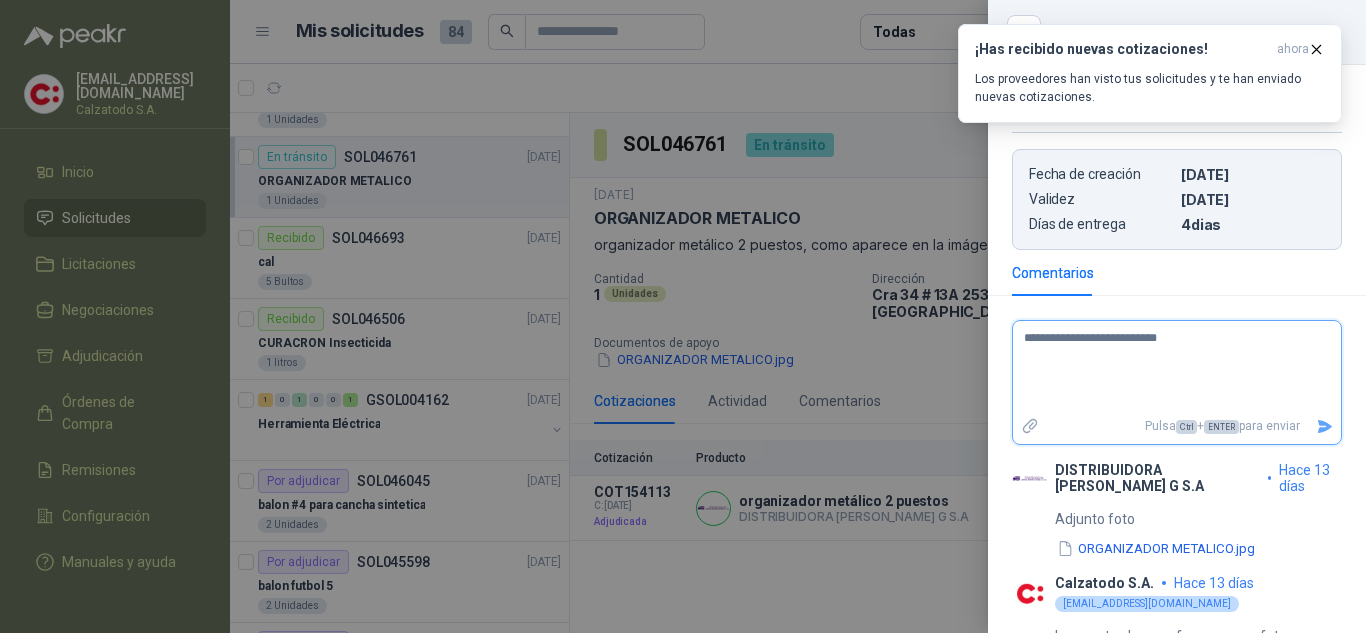 type on "**********" 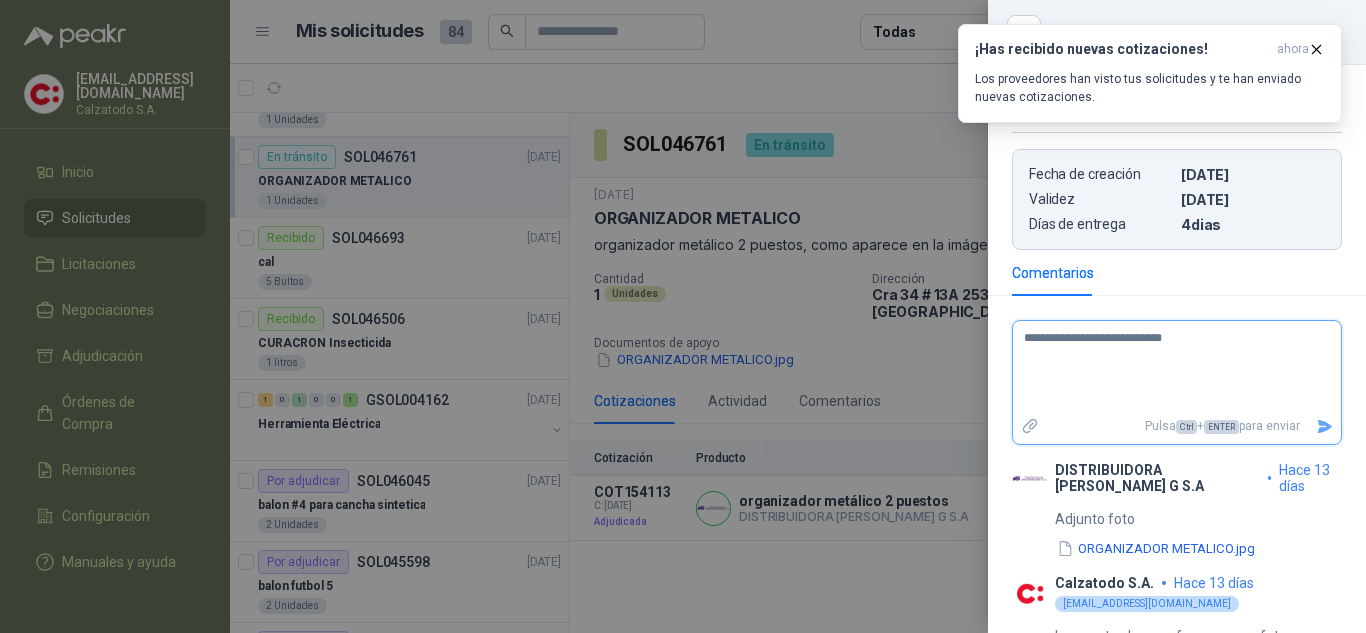 type on "**********" 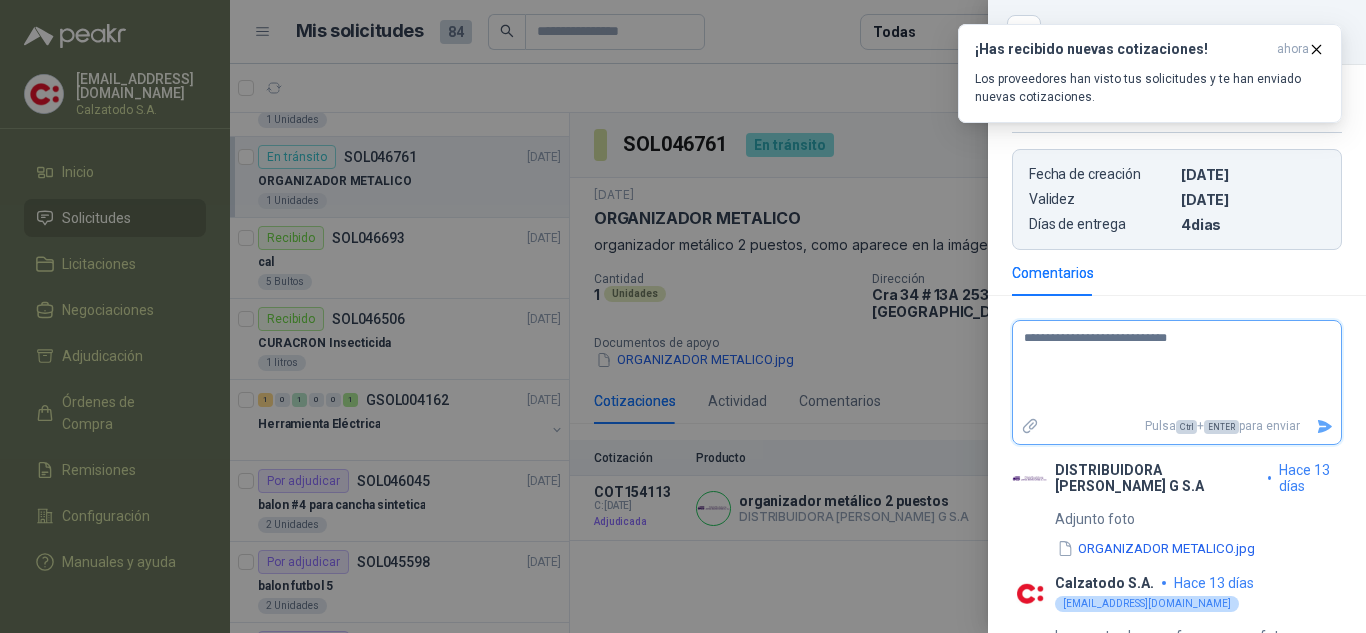 type on "**********" 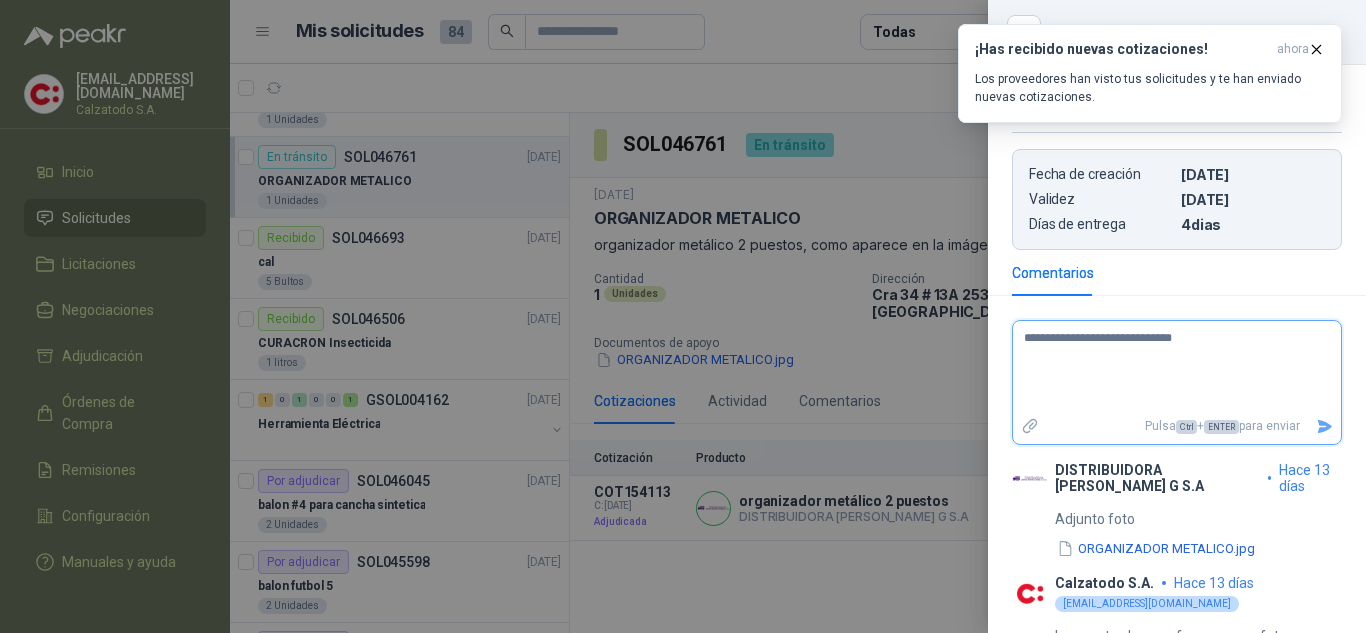 type on "**********" 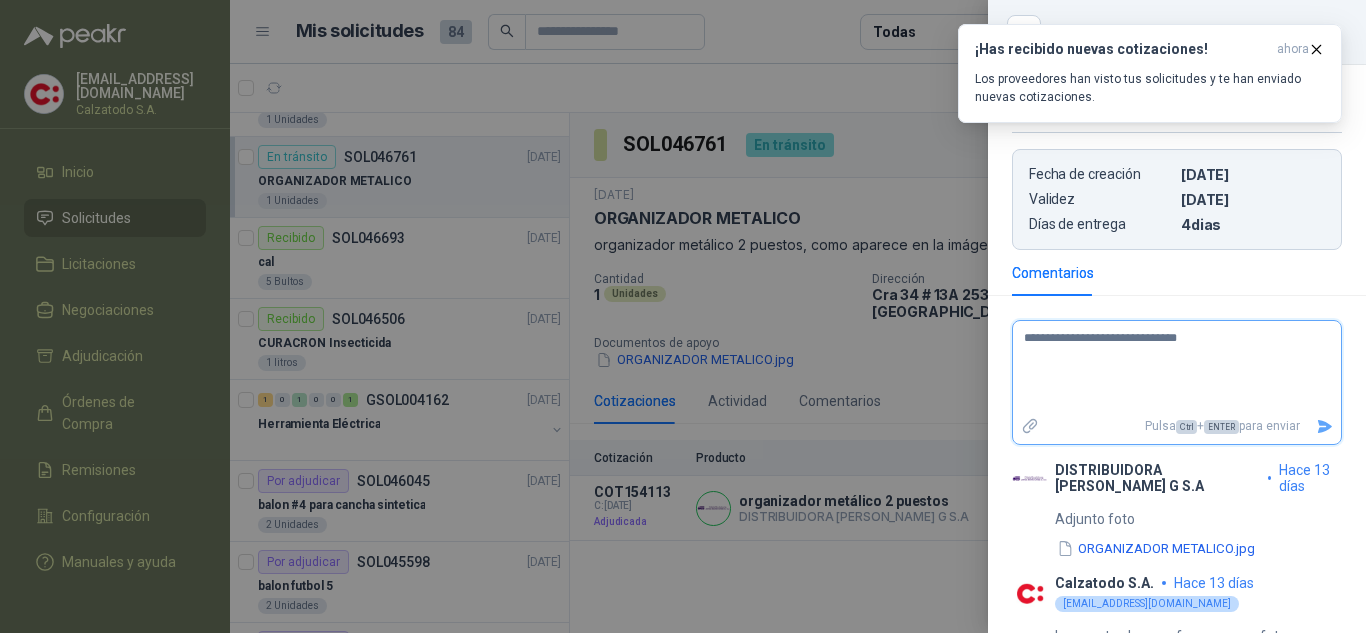 type on "**********" 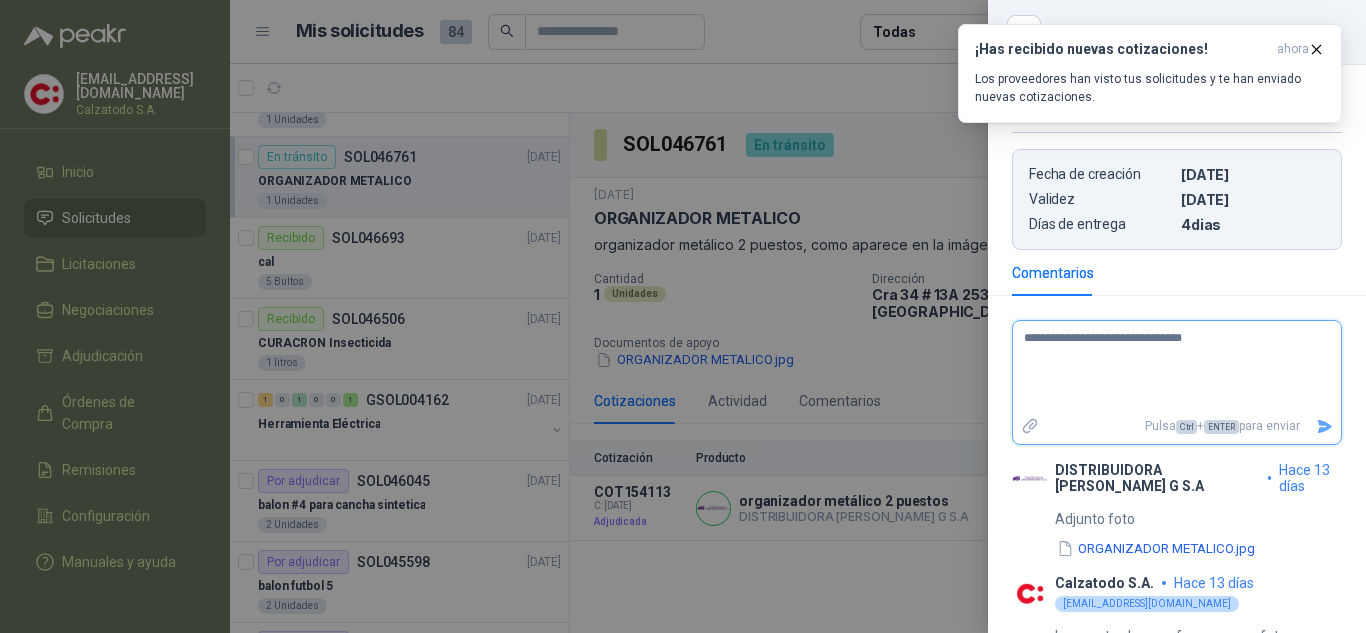 type on "**********" 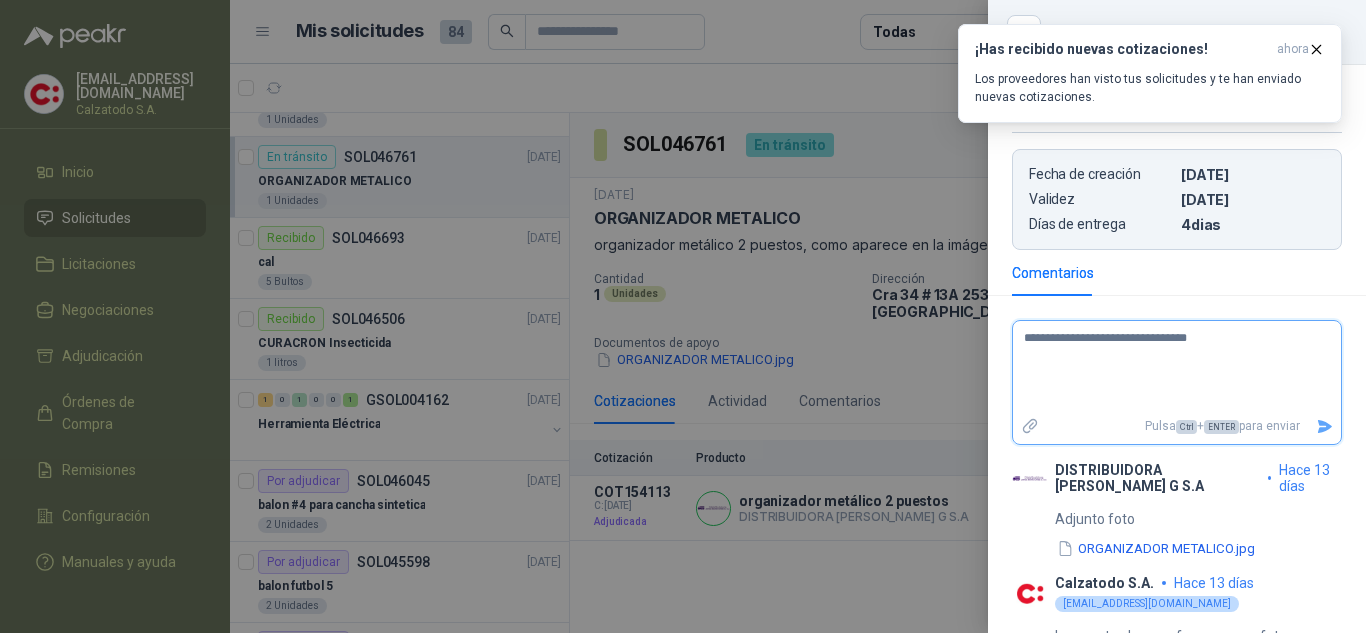 type on "**********" 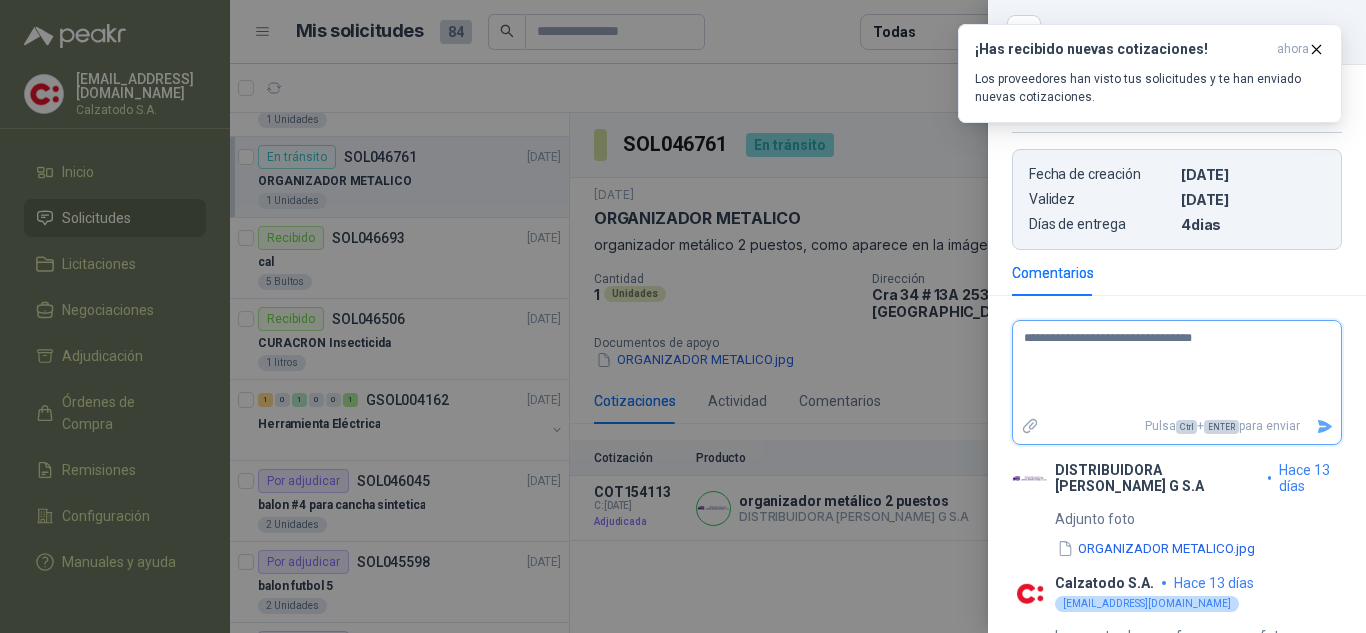 type on "**********" 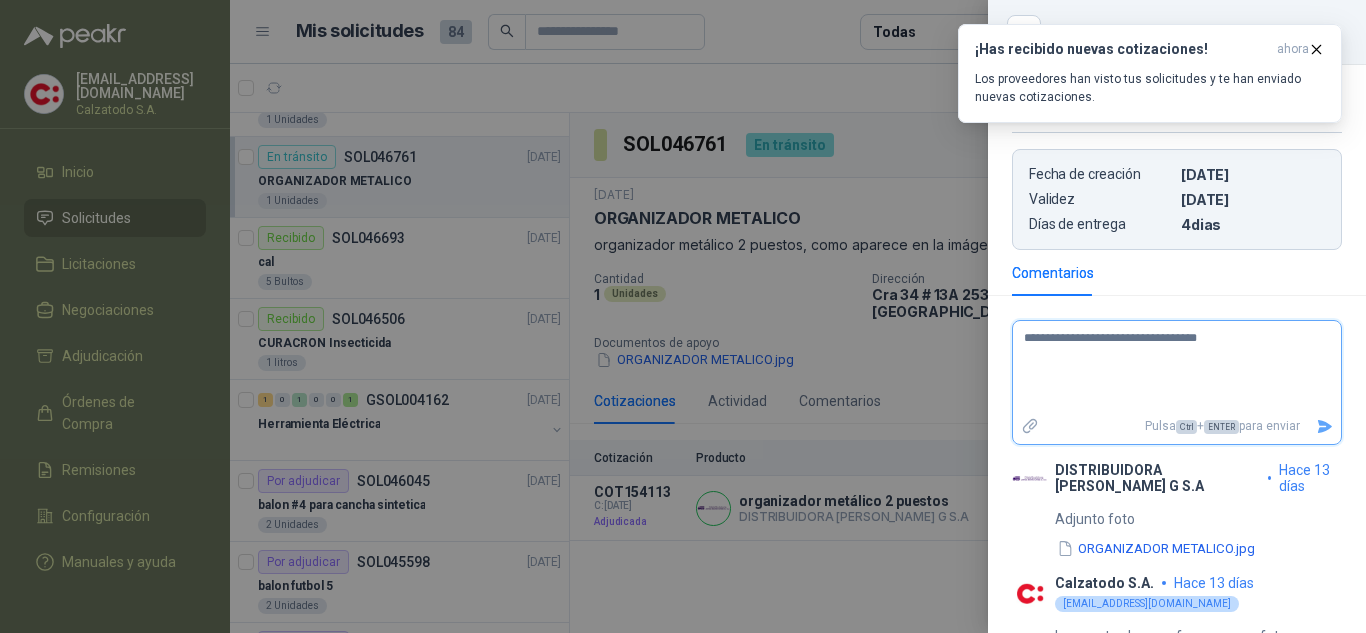 type on "**********" 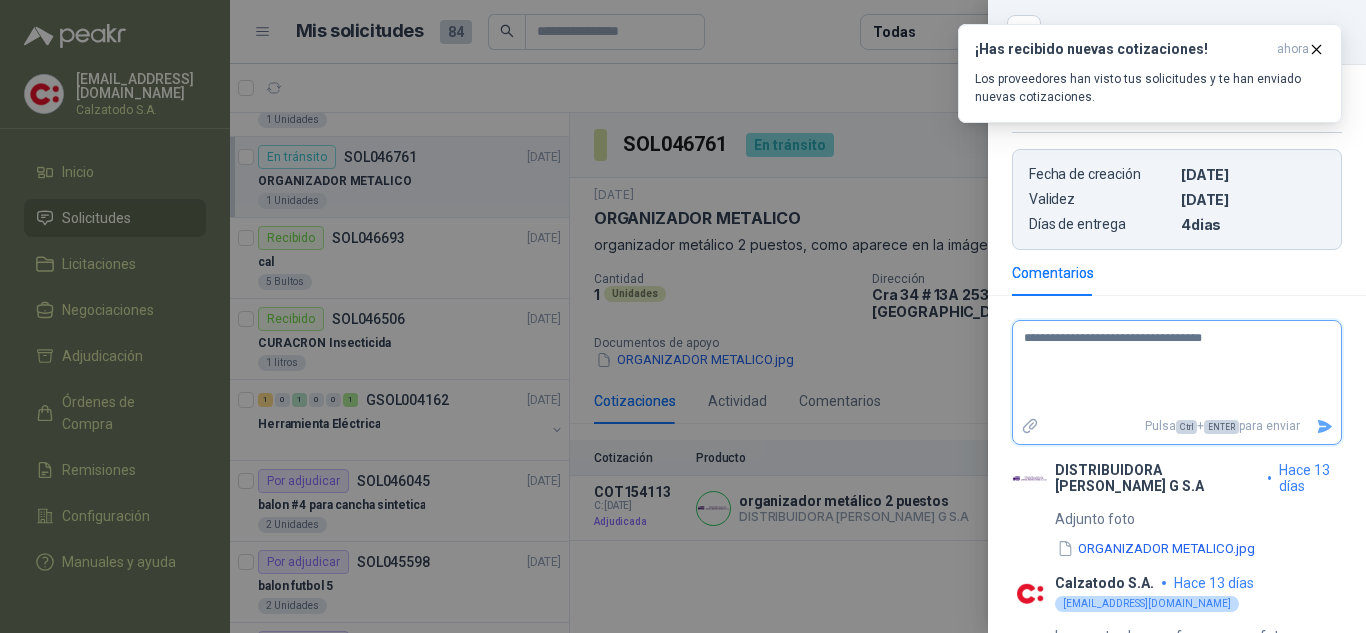 type on "**********" 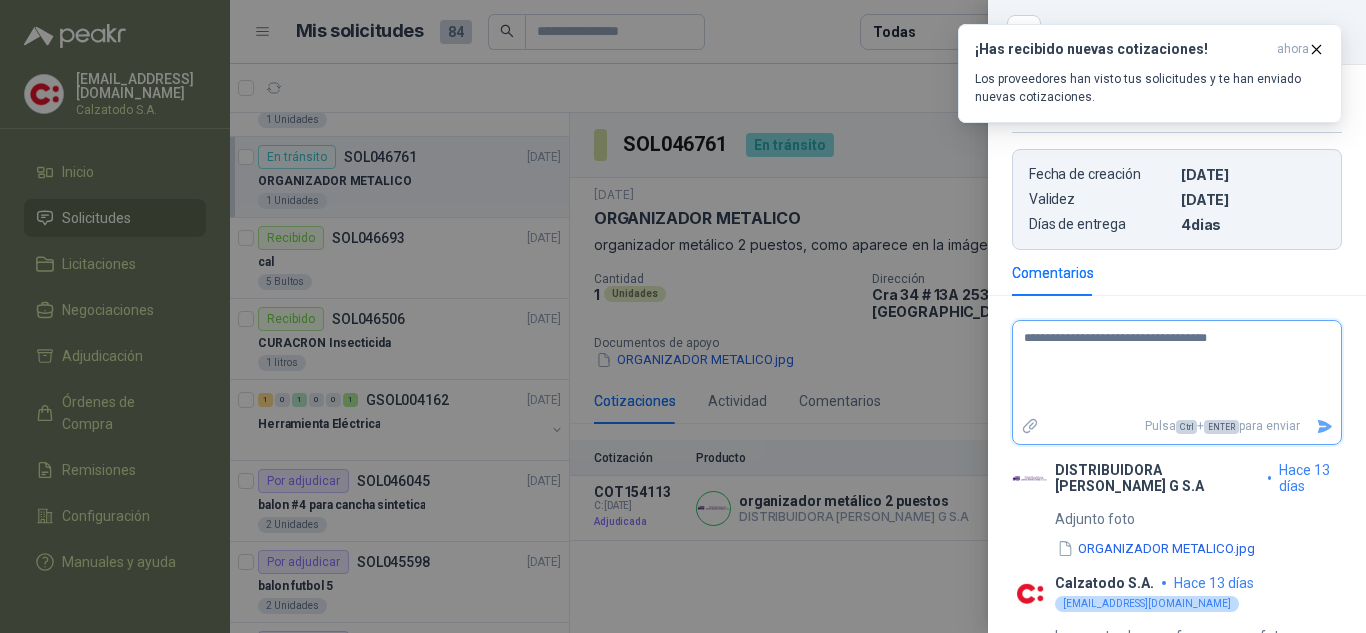 type on "**********" 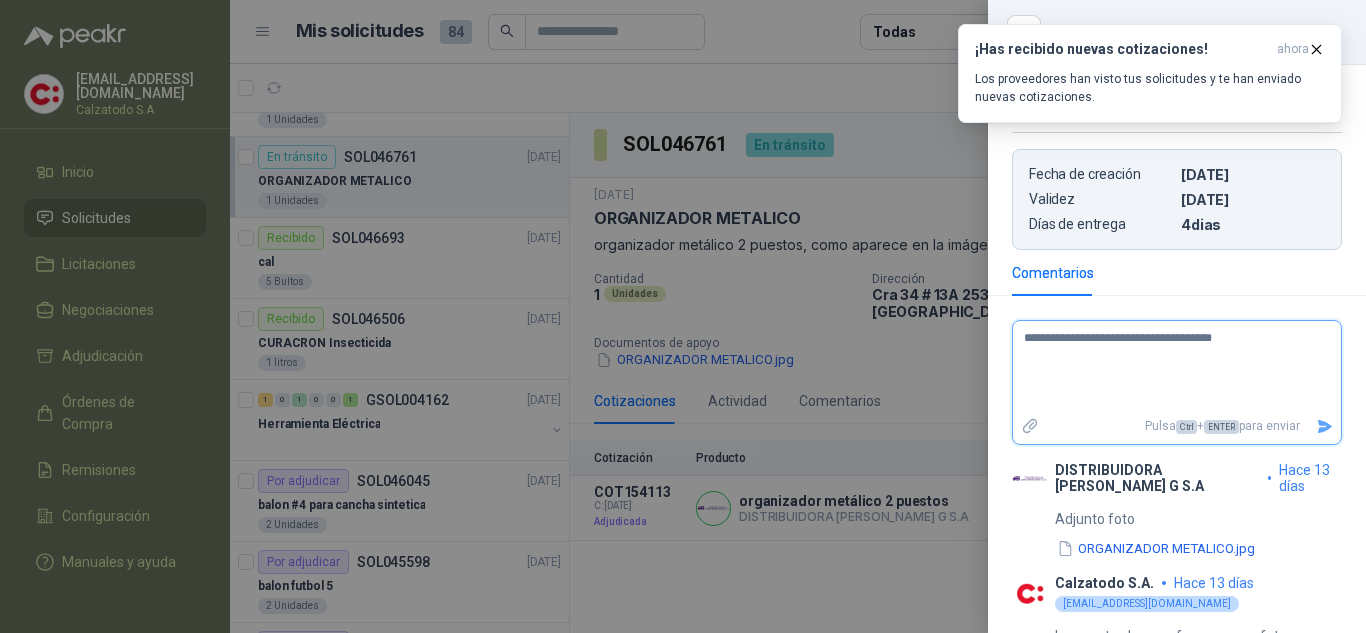 type on "**********" 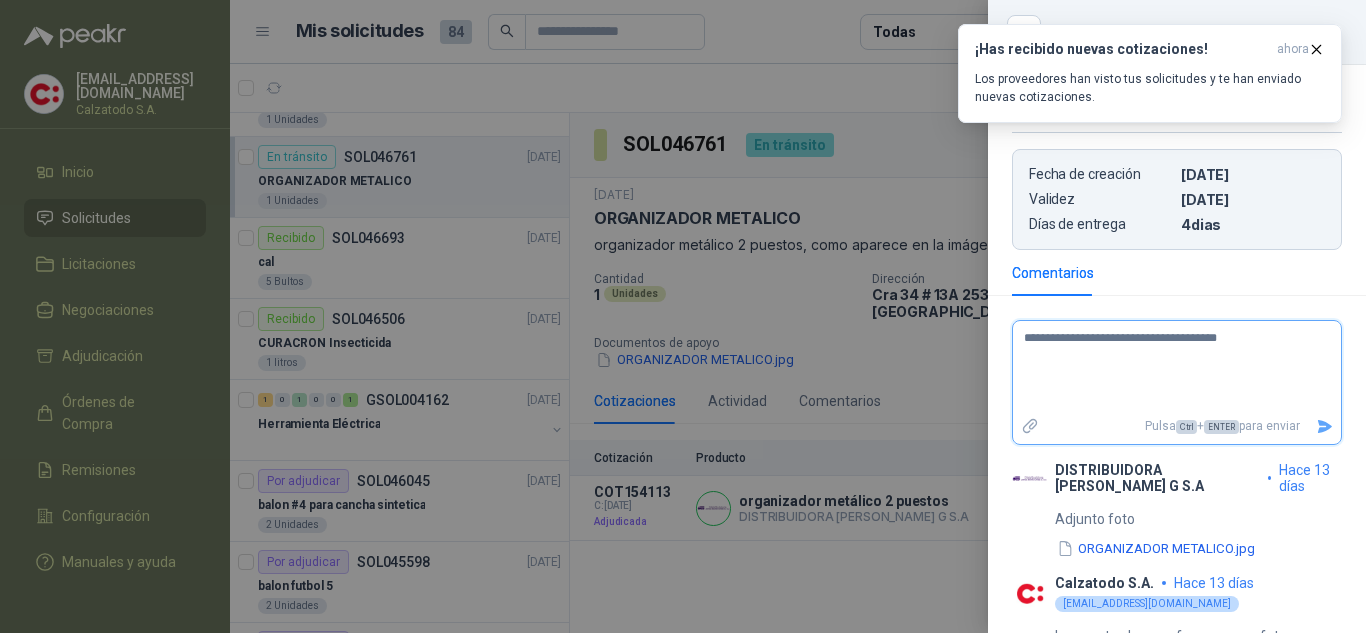 type on "**********" 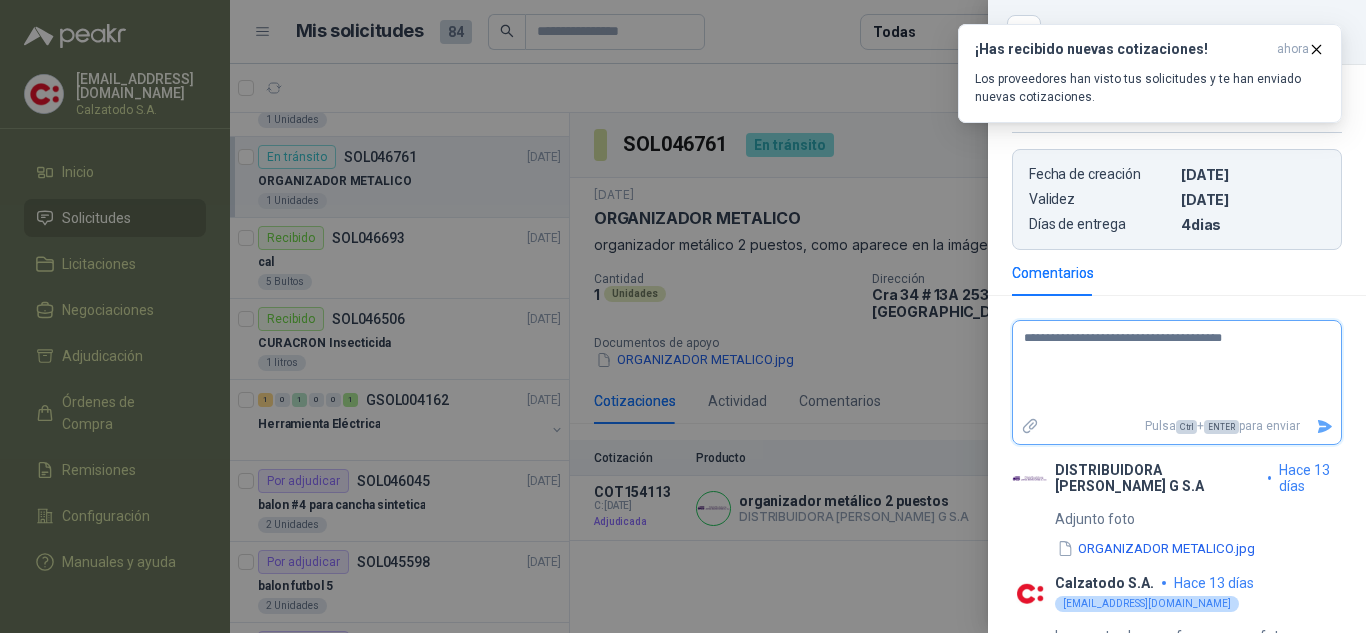 type on "**********" 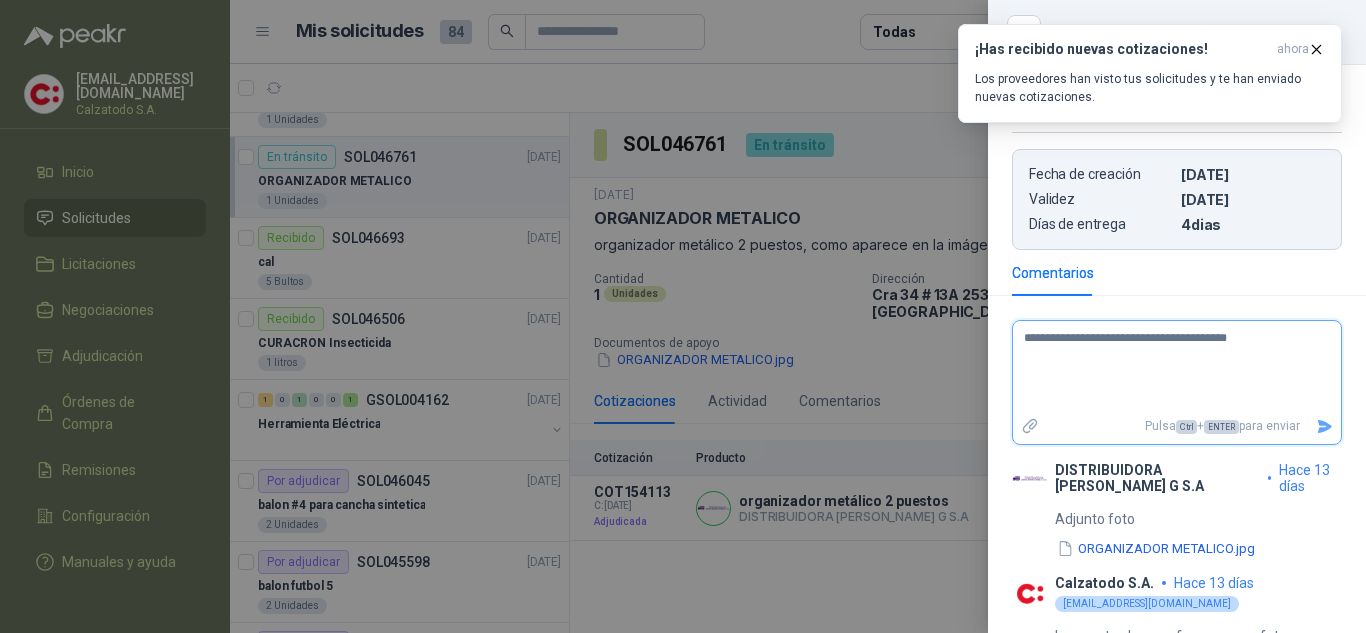 type on "**********" 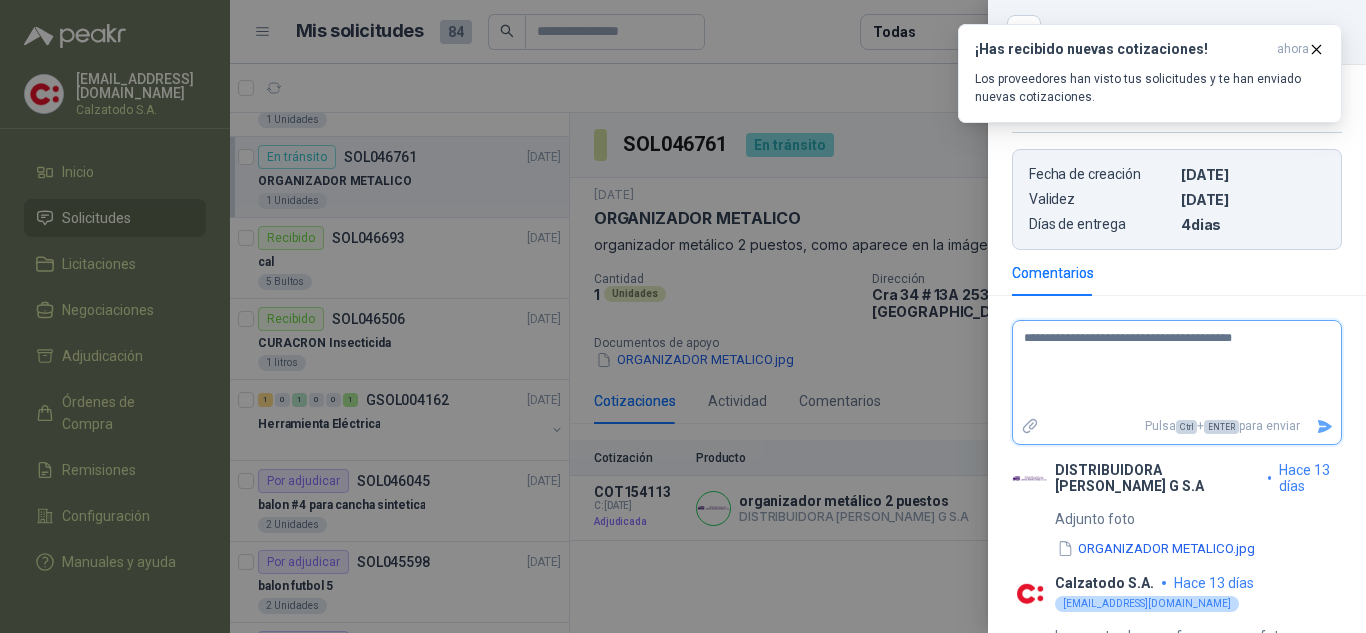 type on "**********" 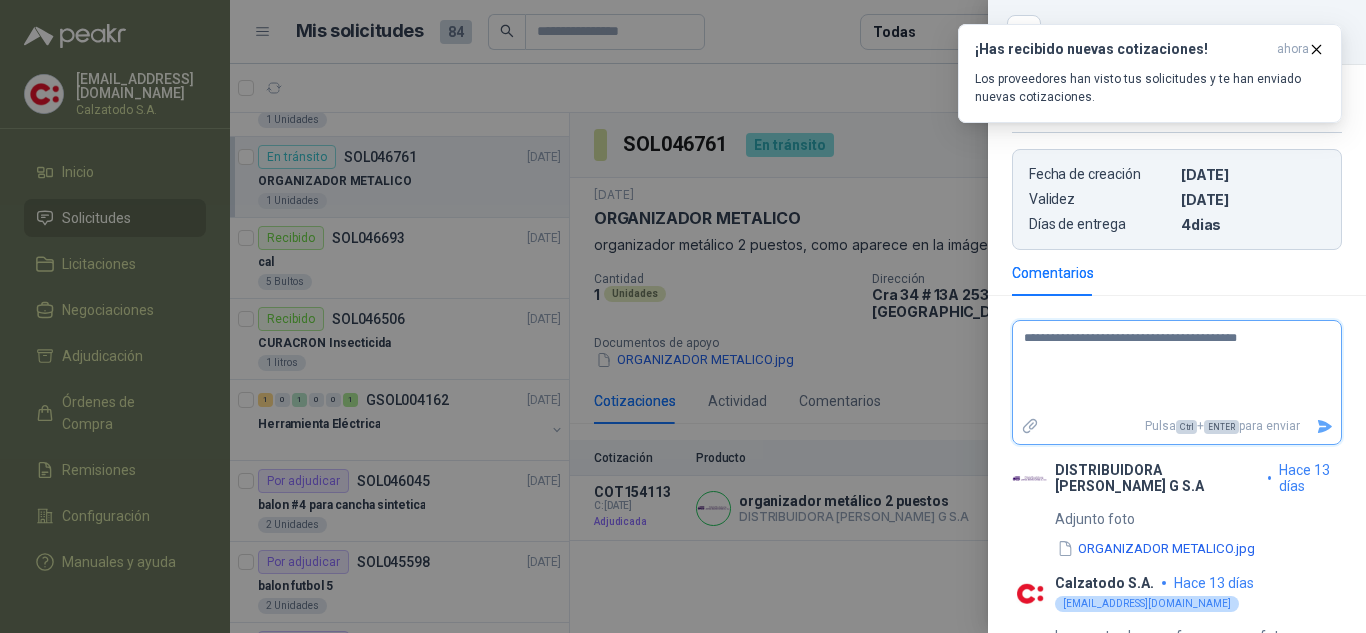 type on "**********" 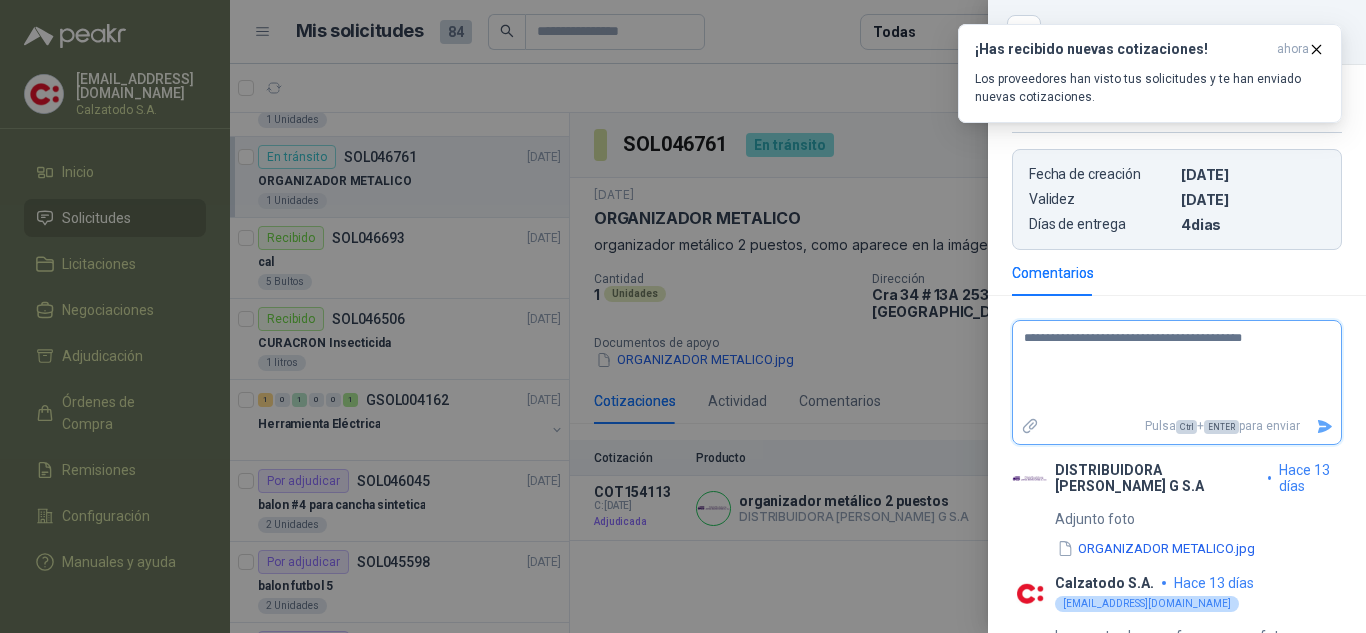 type on "**********" 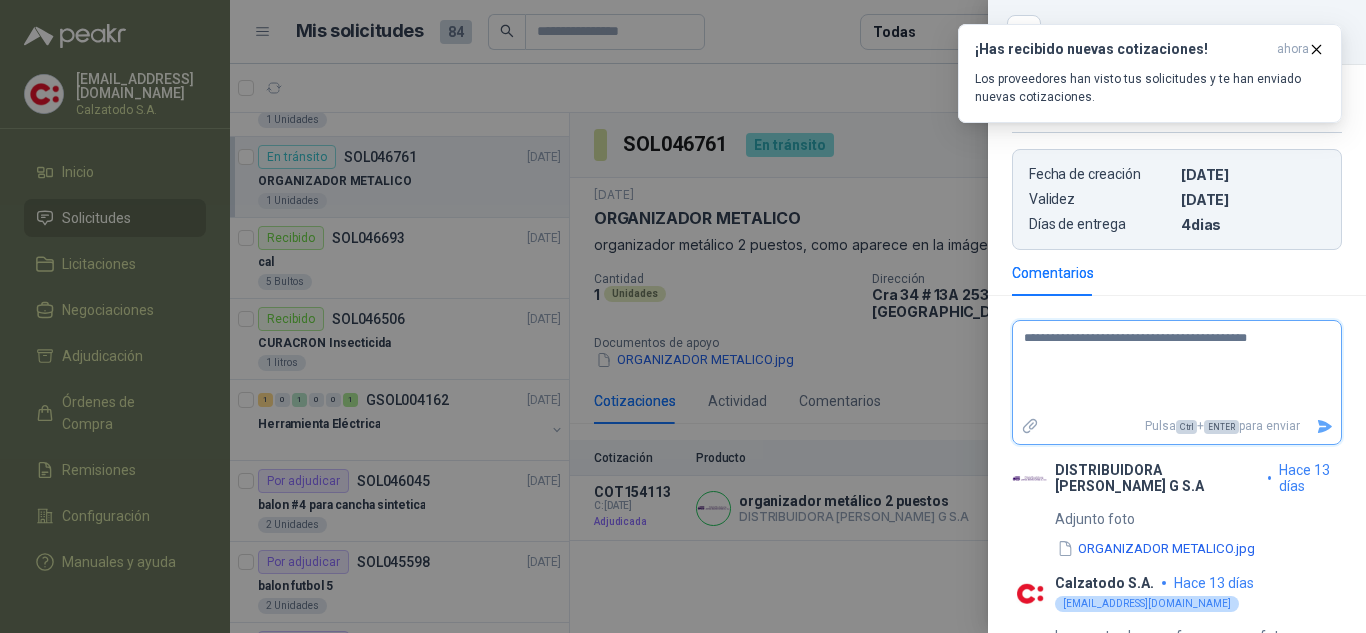 type on "**********" 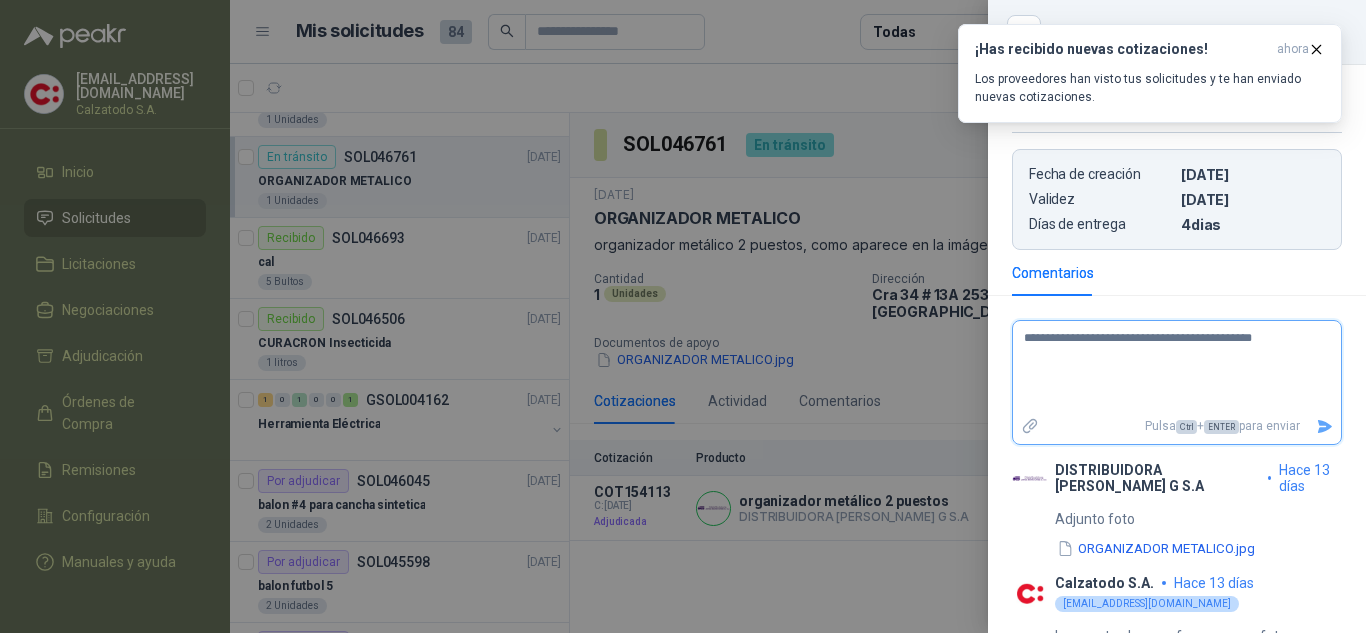 type on "**********" 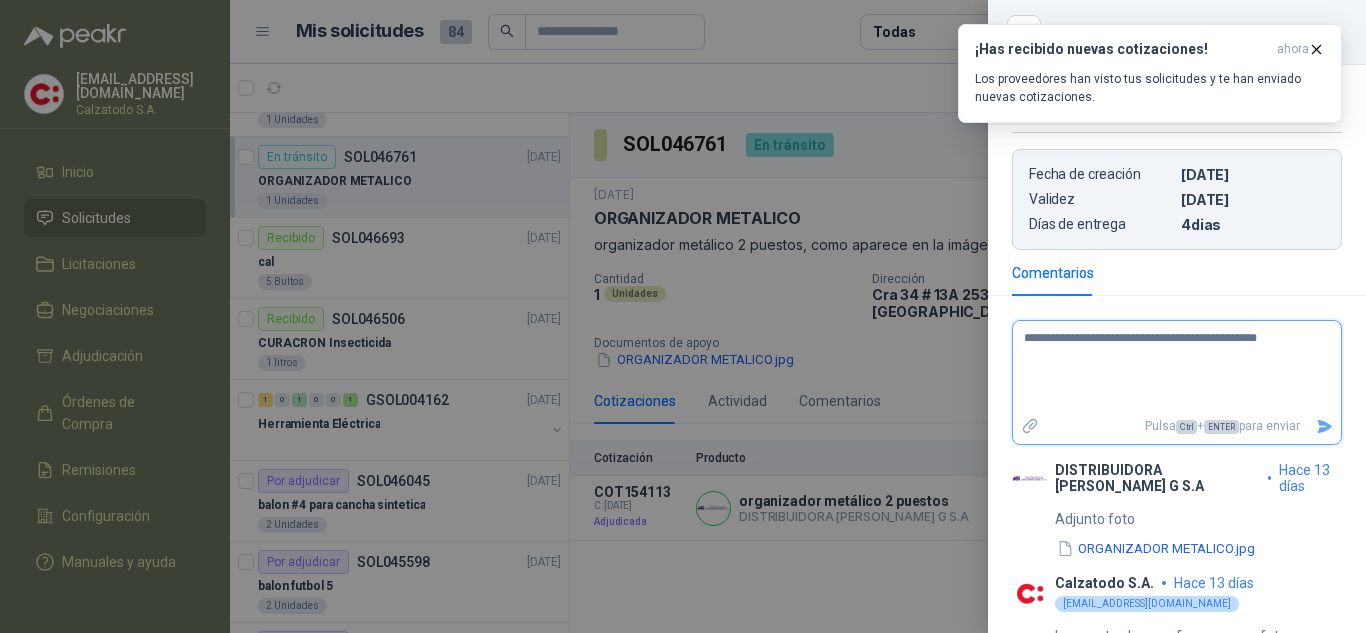 type on "**********" 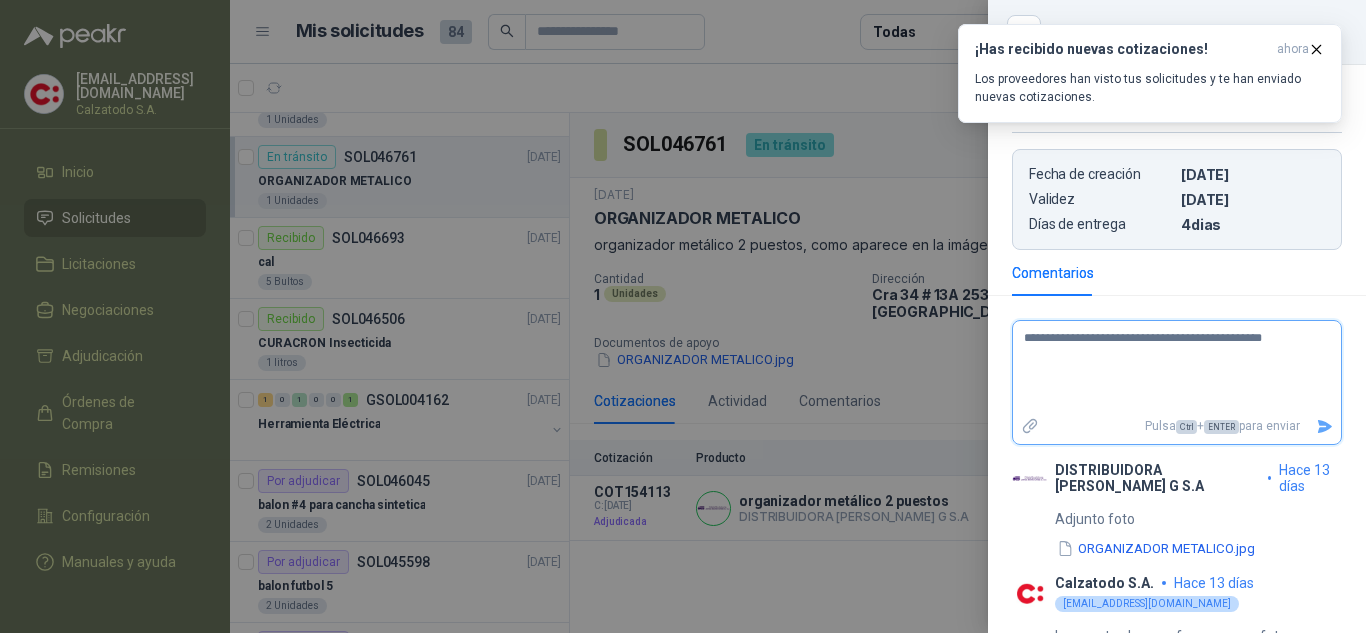 type on "**********" 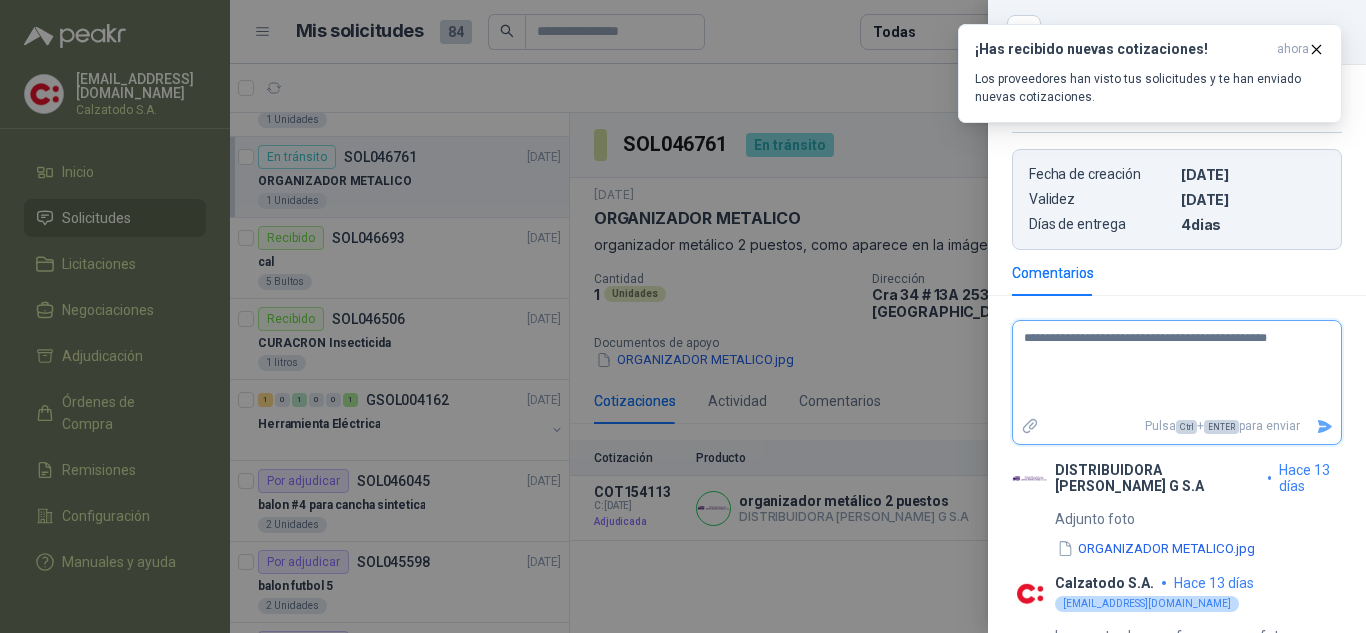 type on "**********" 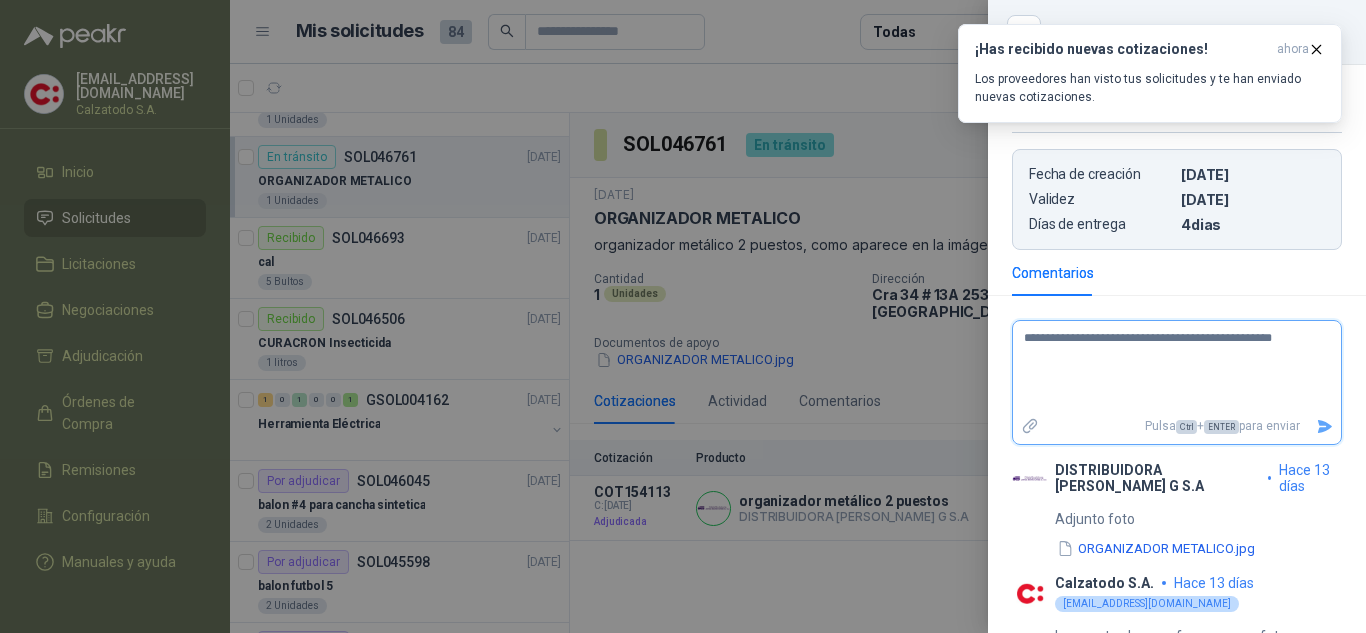 type on "**********" 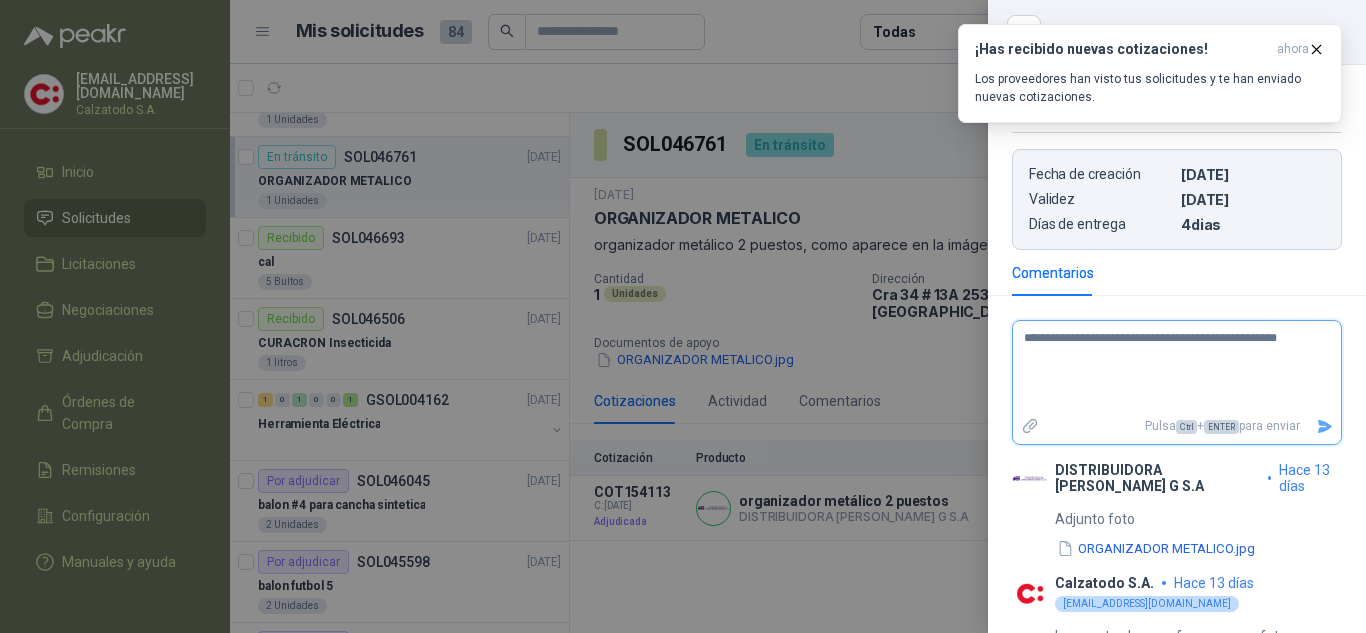 type on "**********" 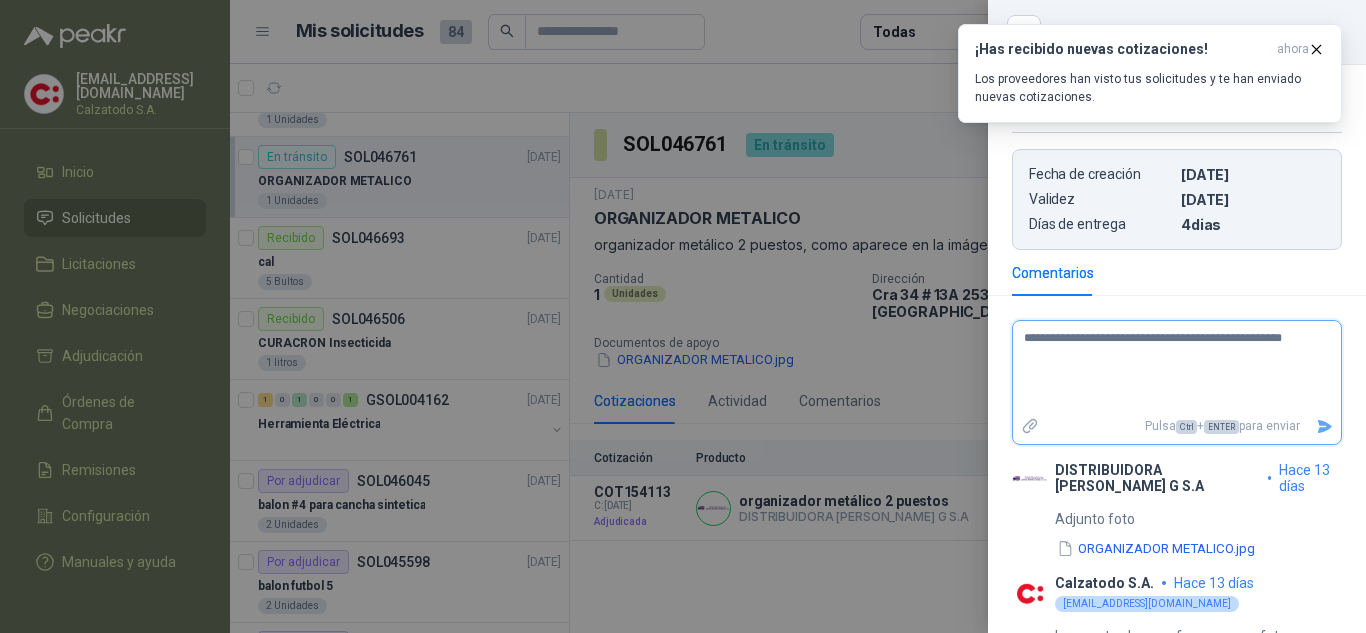 type on "**********" 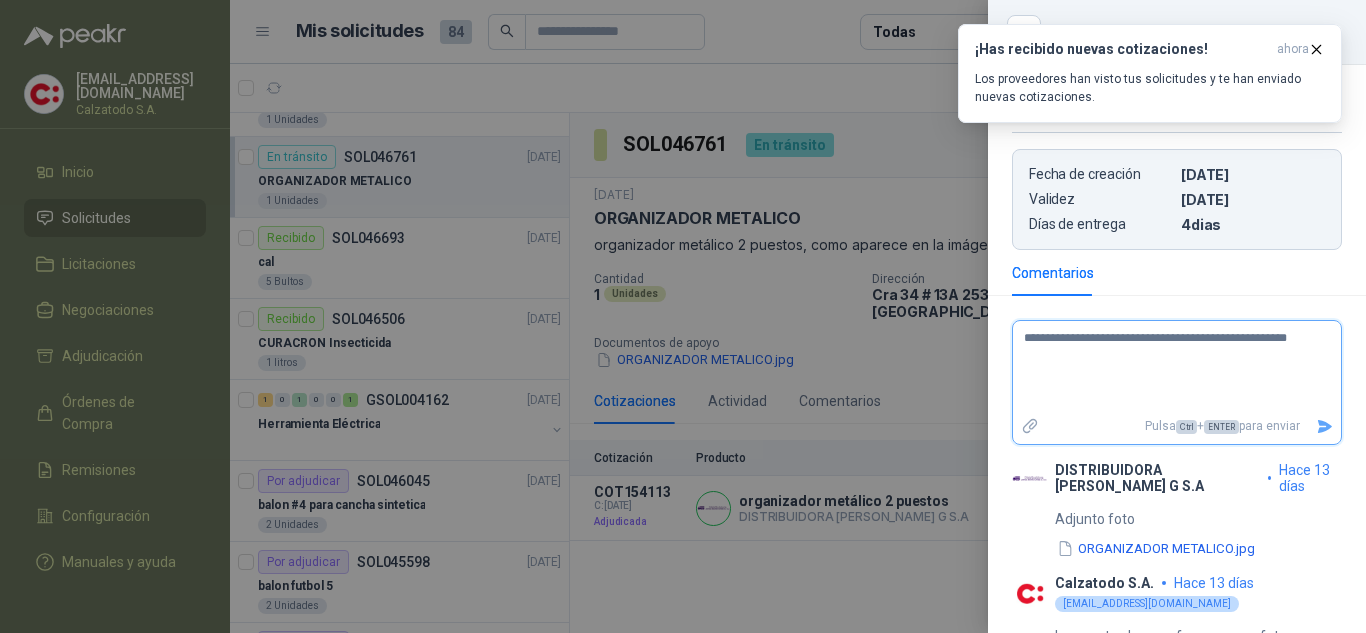 type on "**********" 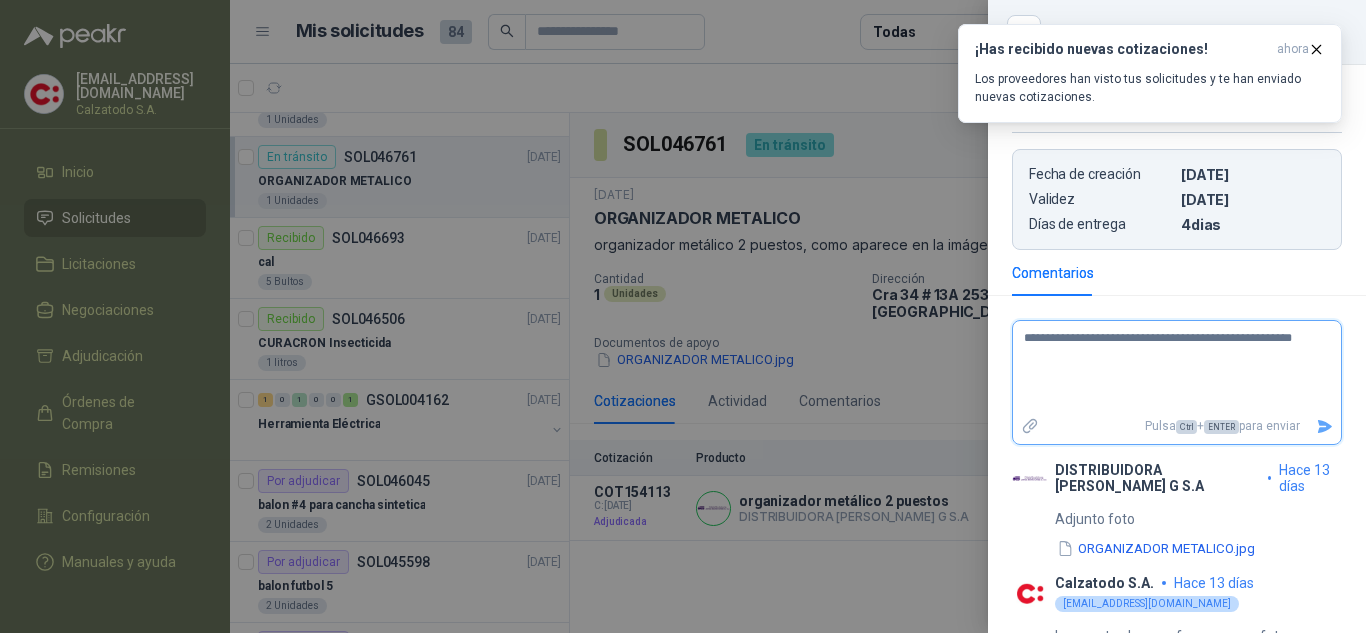 type on "**********" 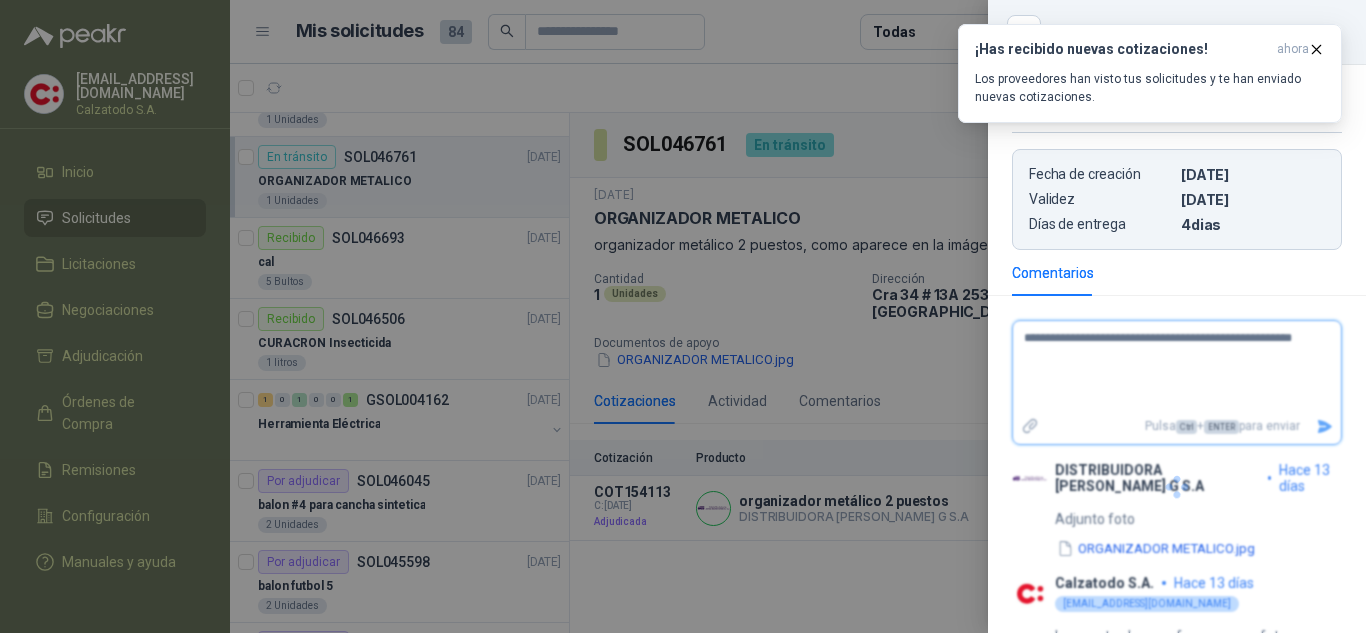 type 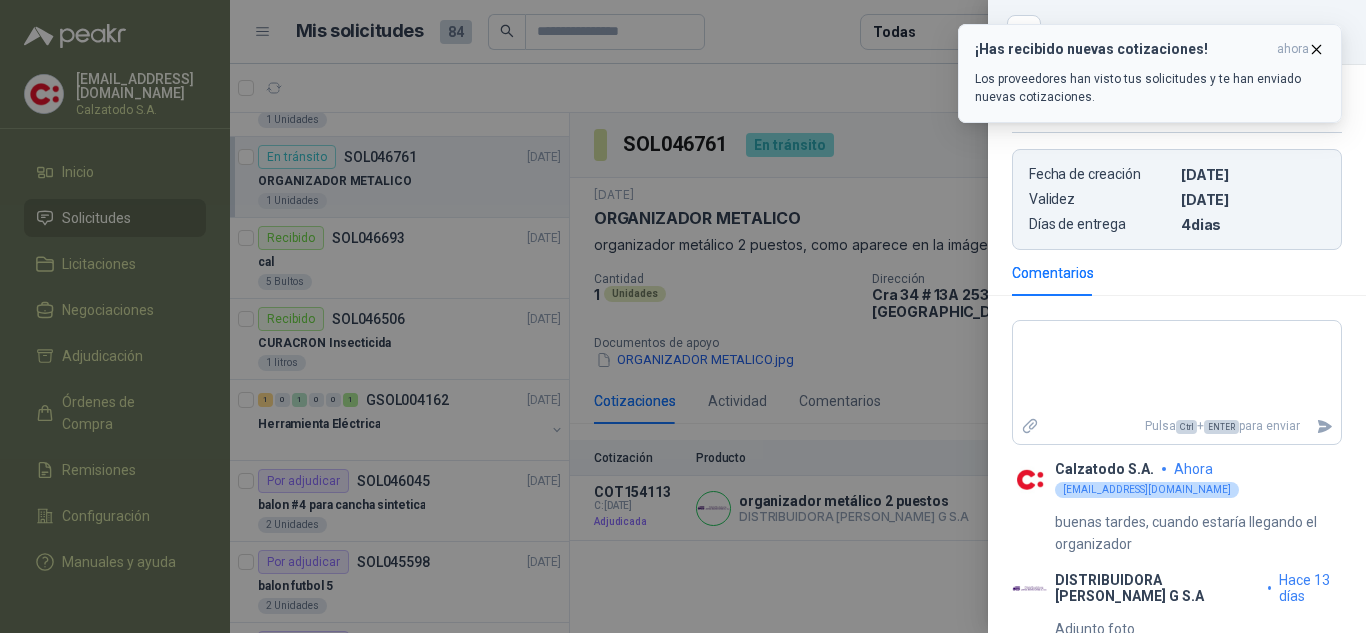 click 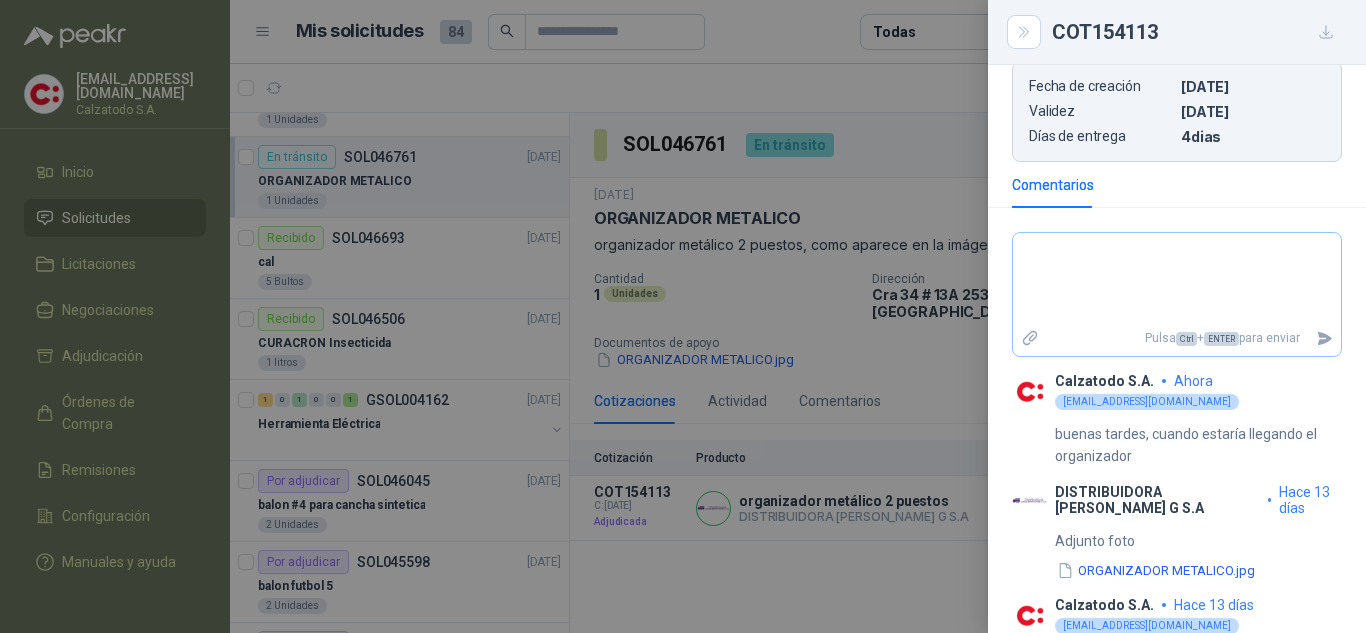 scroll, scrollTop: 542, scrollLeft: 0, axis: vertical 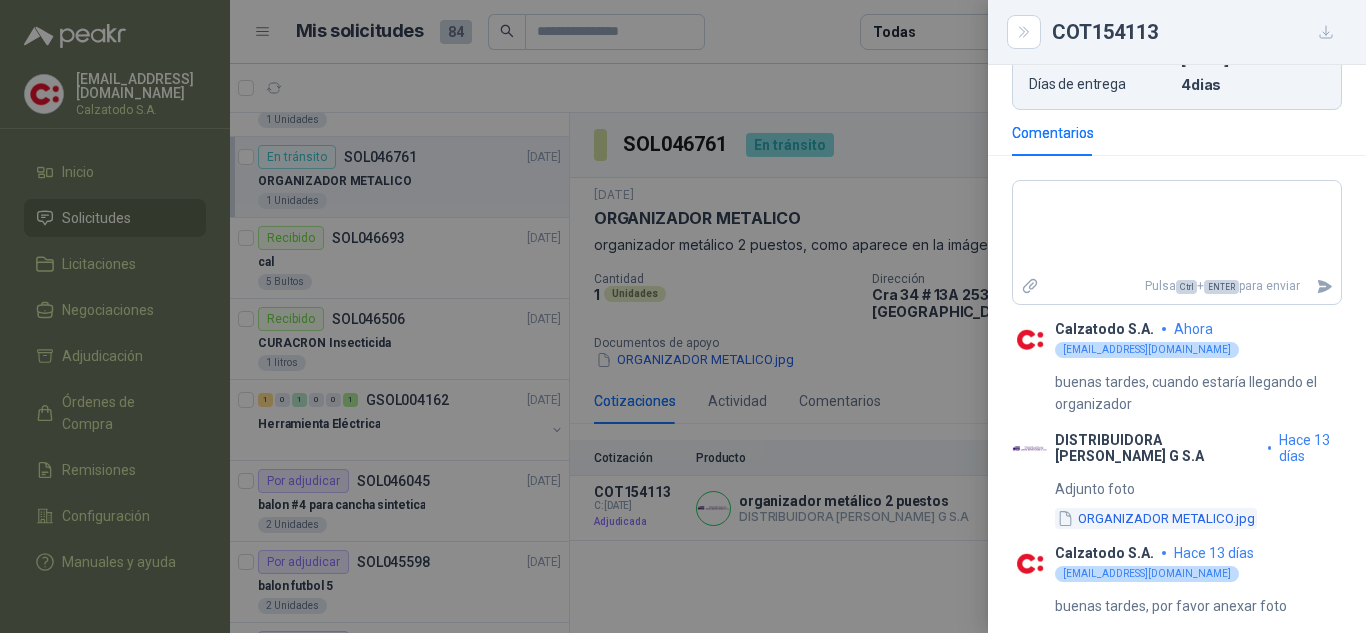 click on "ORGANIZADOR METALICO.jpg" at bounding box center [1156, 518] 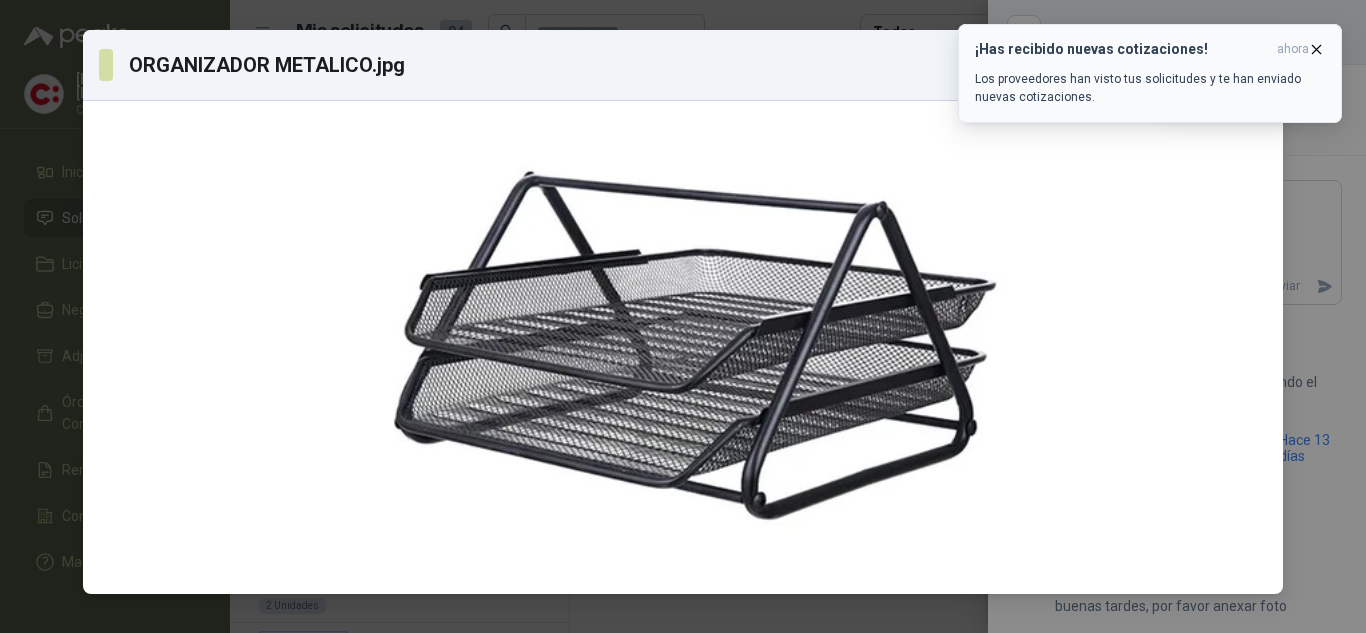 click 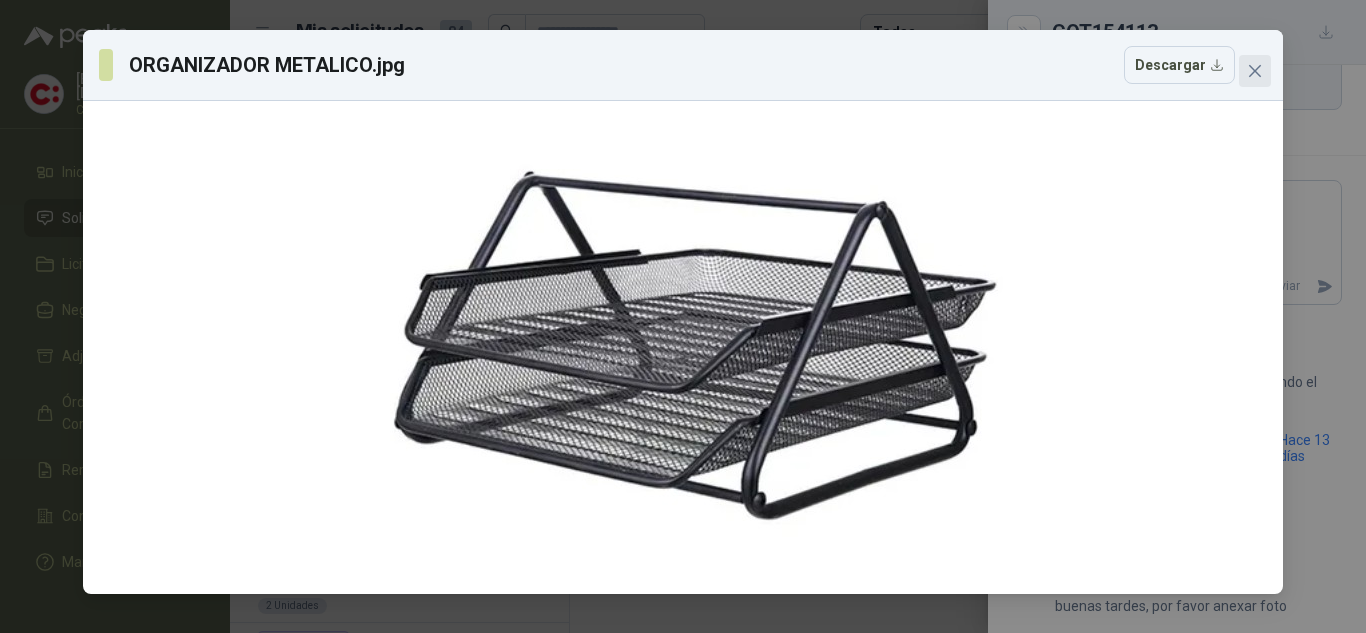 click at bounding box center (1255, 71) 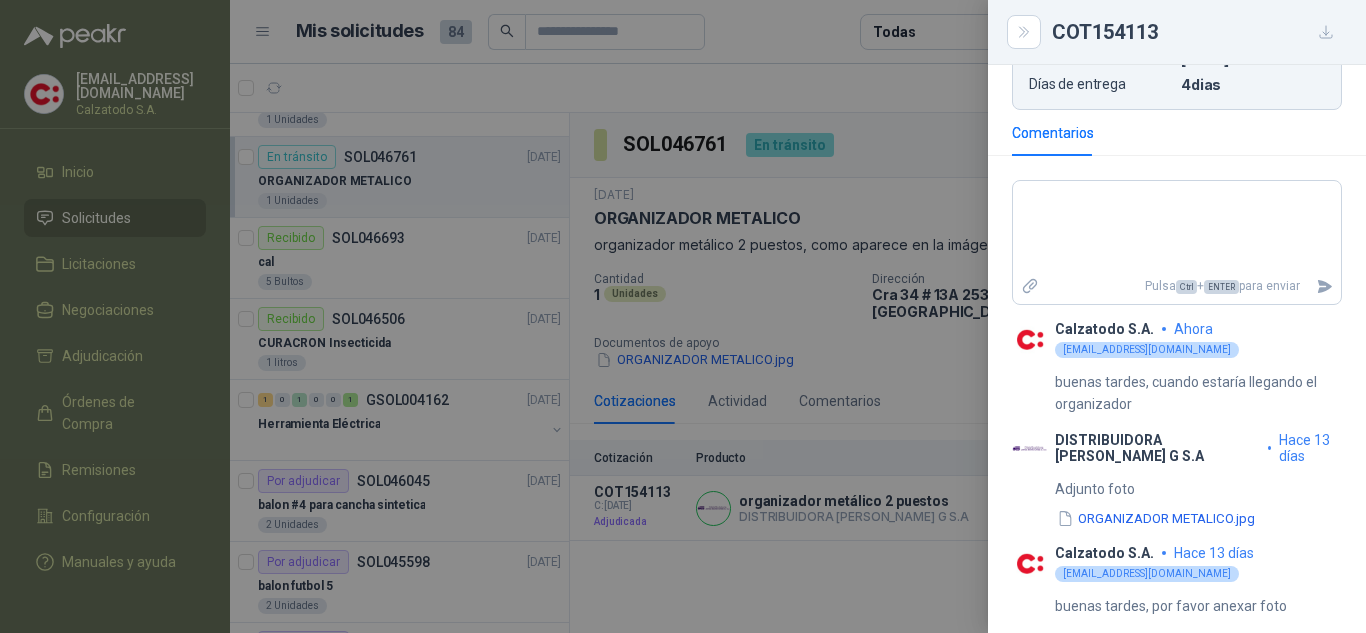 click at bounding box center [683, 316] 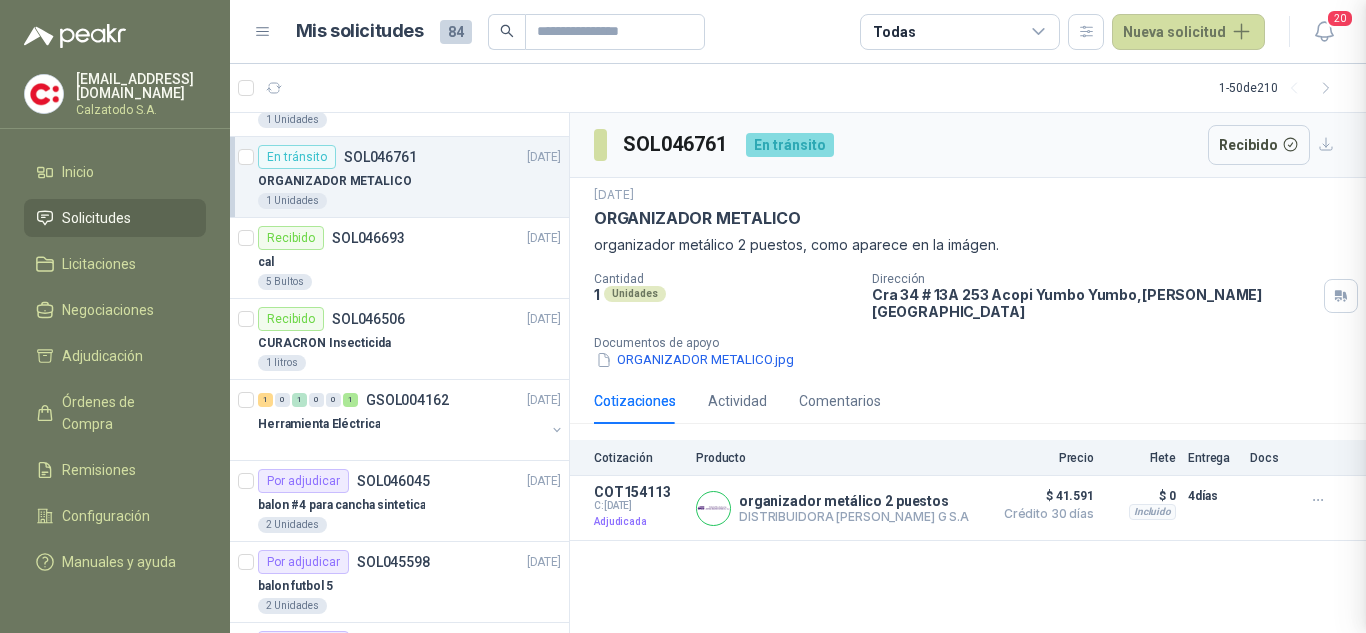 type 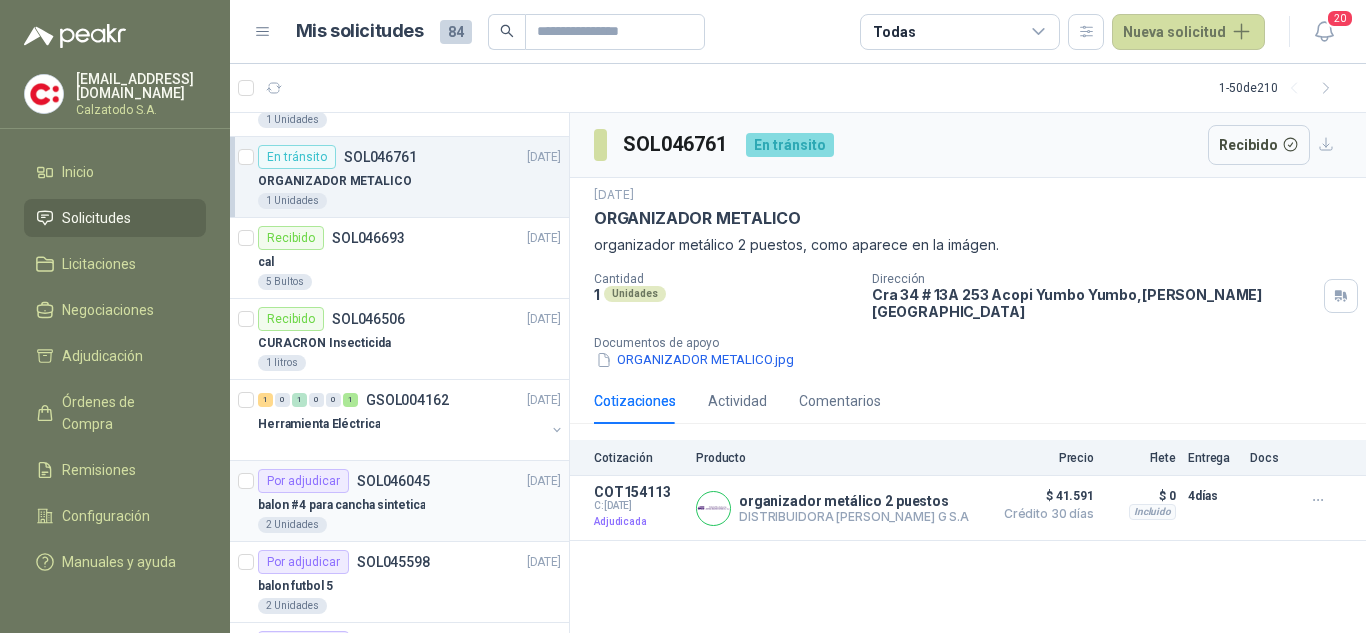 scroll, scrollTop: 0, scrollLeft: 0, axis: both 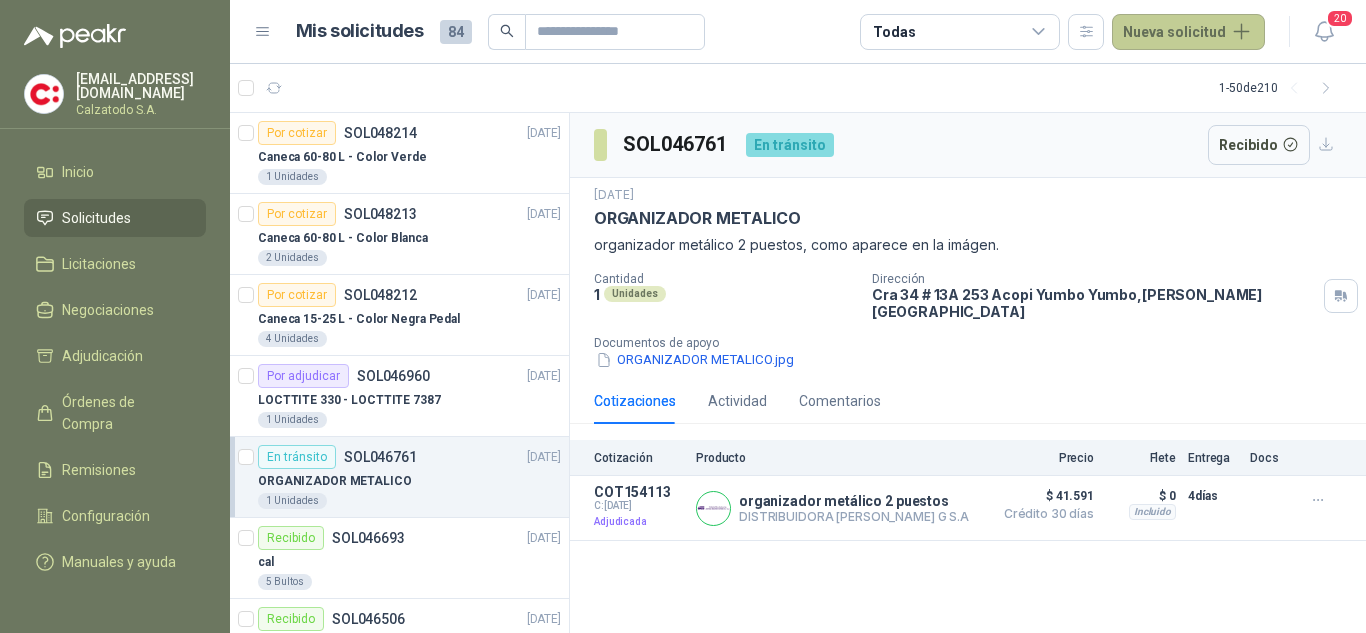 click on "Nueva solicitud" at bounding box center (1188, 32) 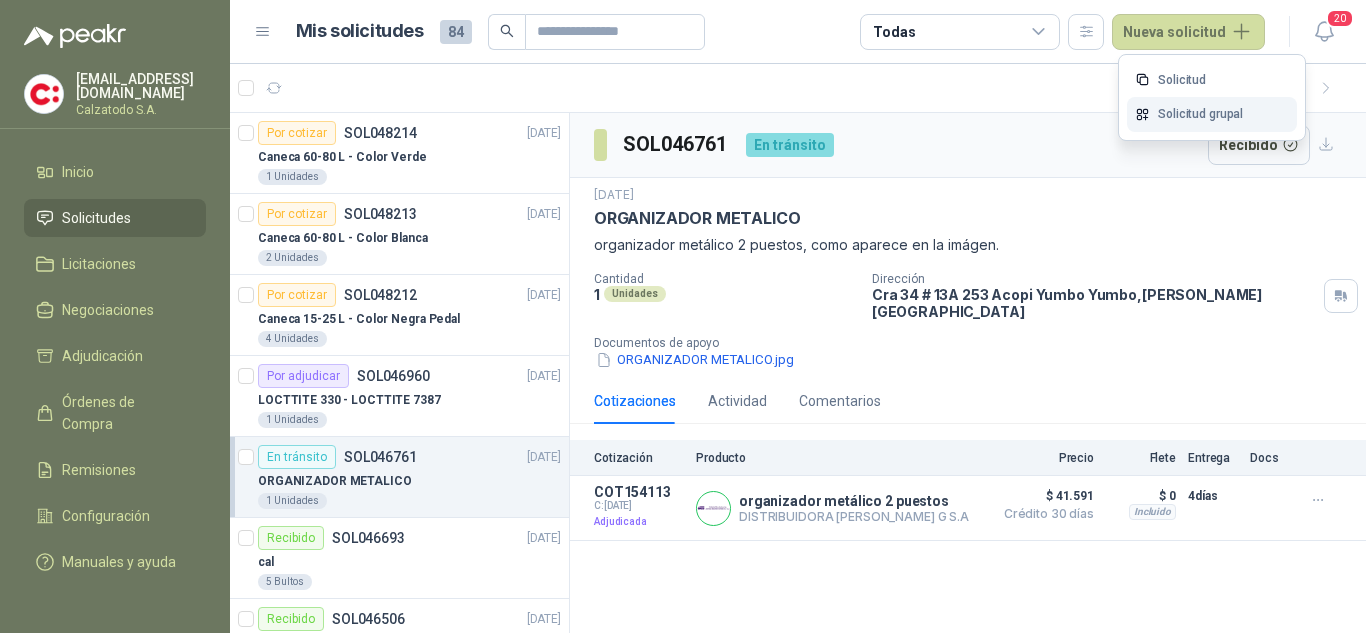 click on "Solicitud grupal" at bounding box center (1212, 114) 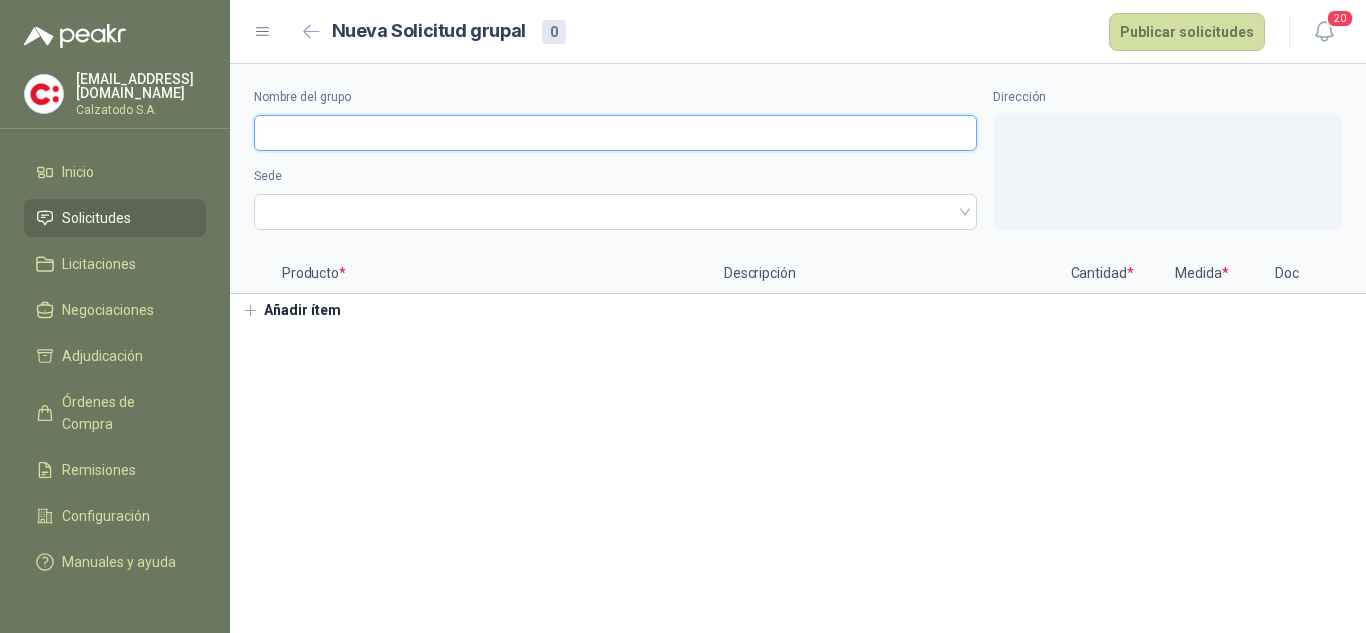click on "Nombre del grupo" at bounding box center (615, 133) 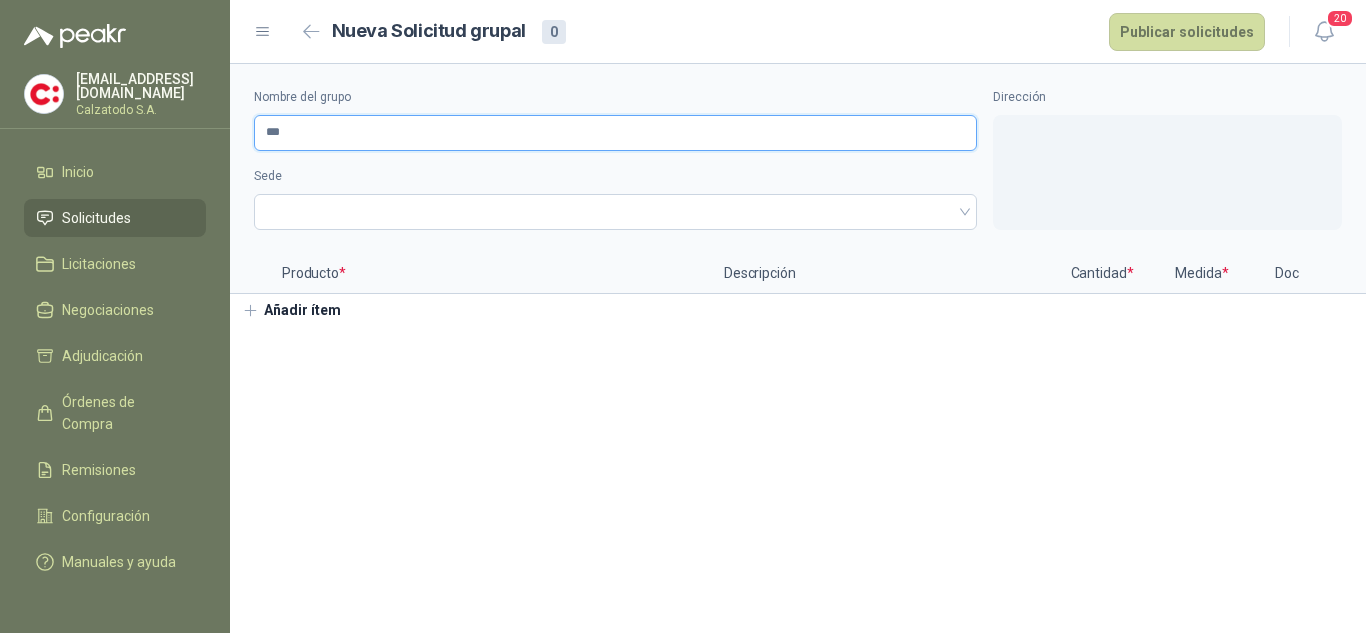 type on "***" 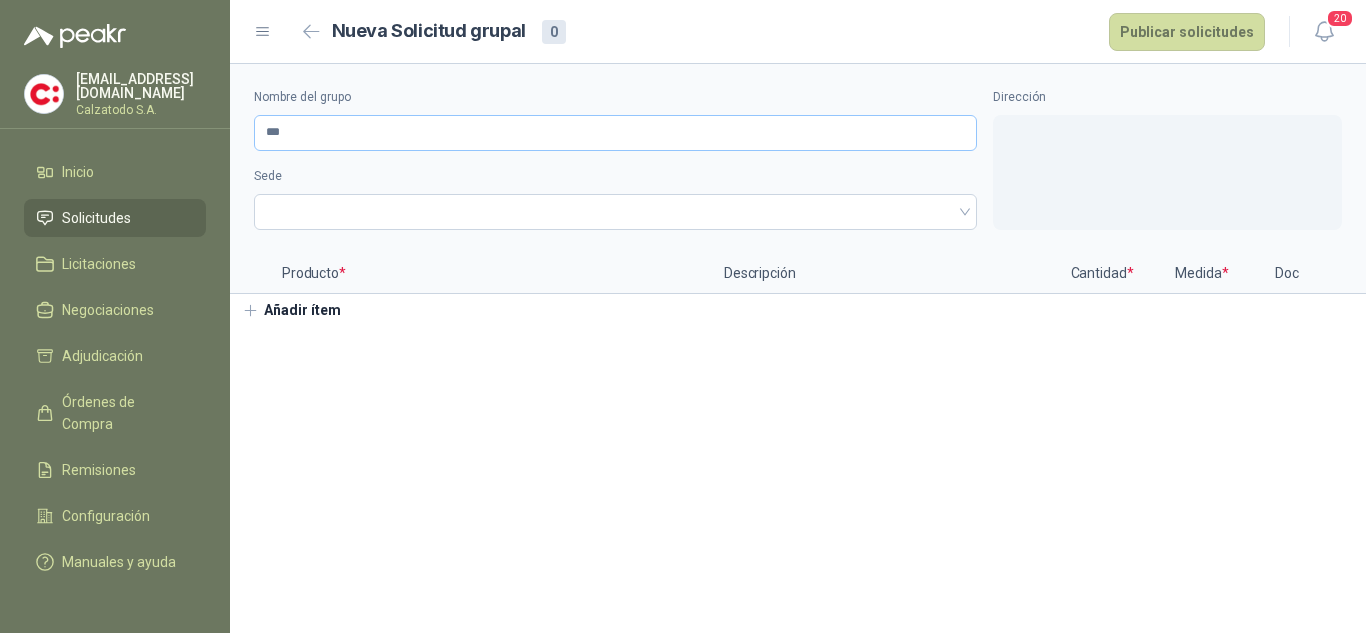 type 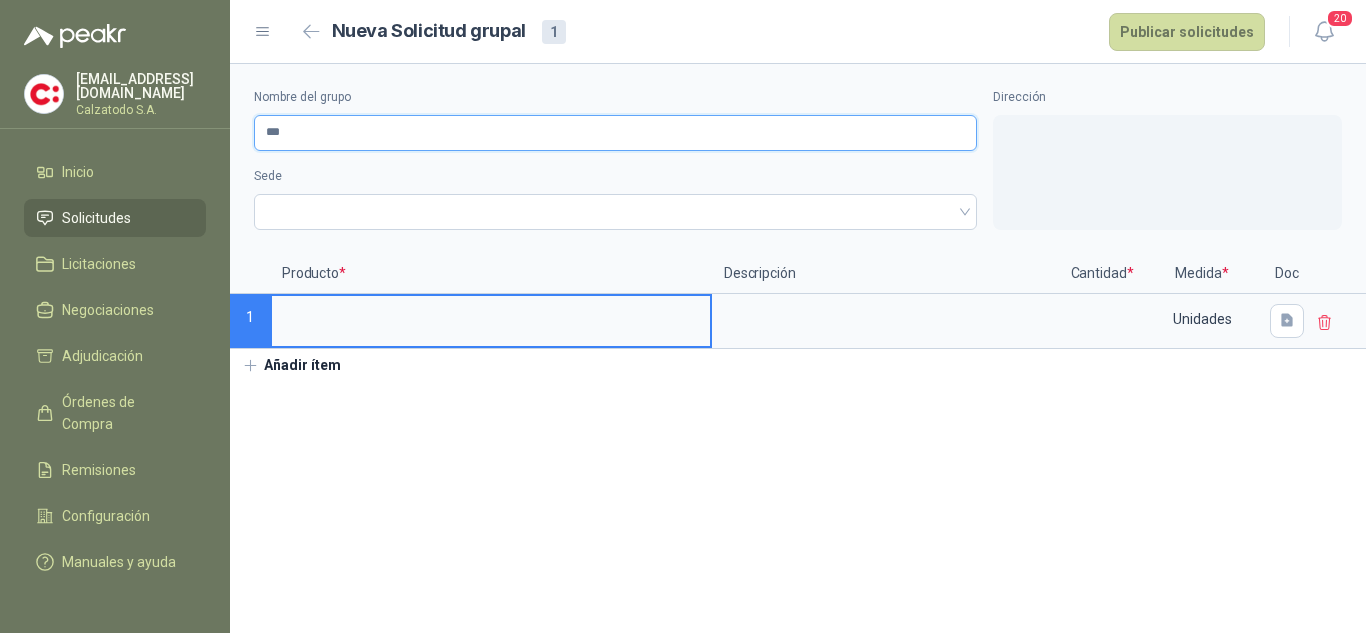click on "***" at bounding box center [615, 133] 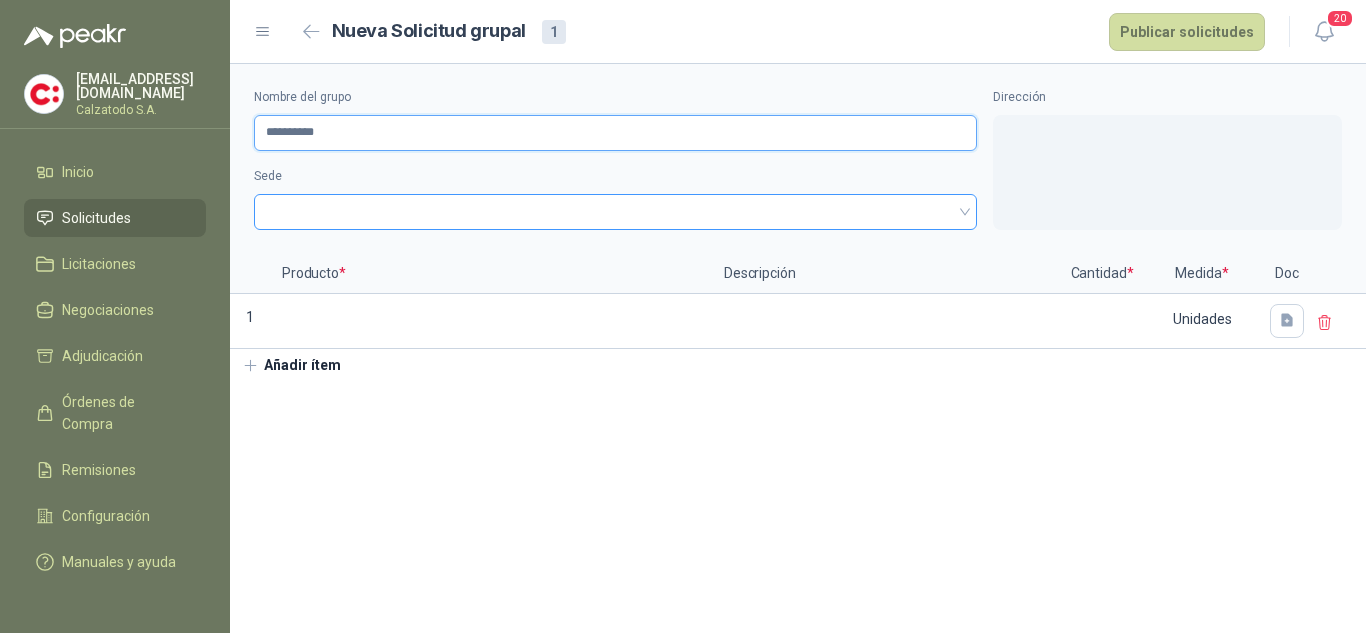 click at bounding box center [615, 212] 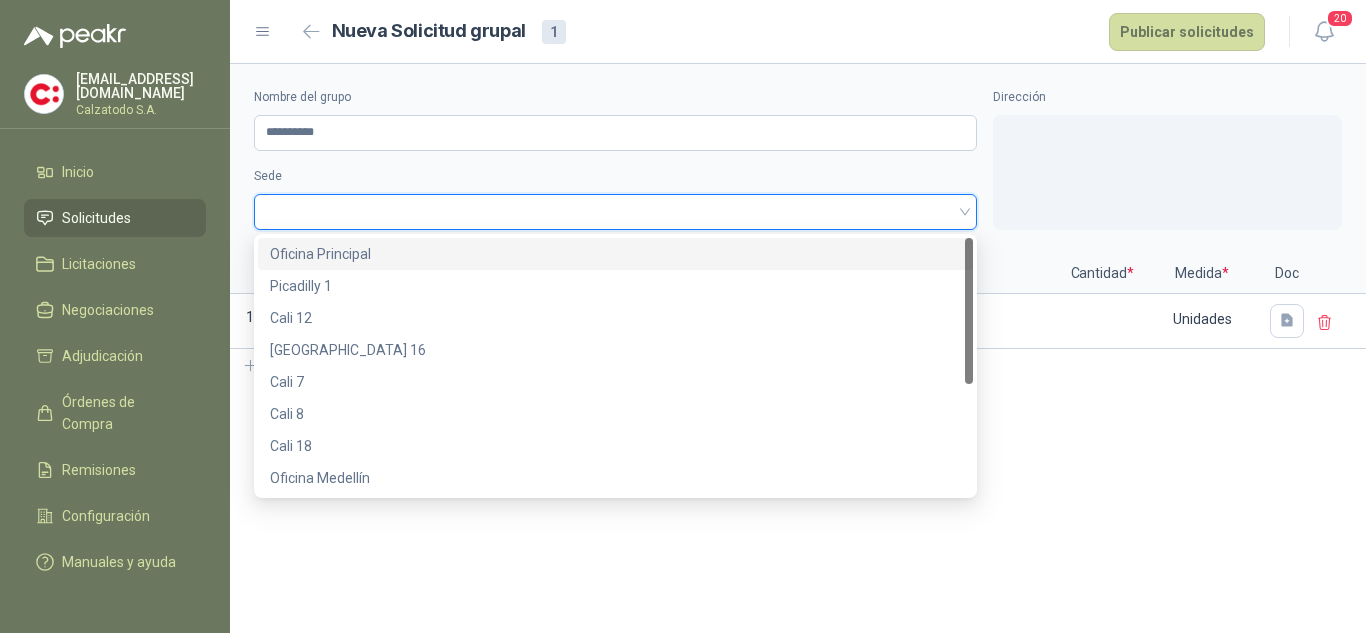 click on "Oficina Principal" at bounding box center [615, 254] 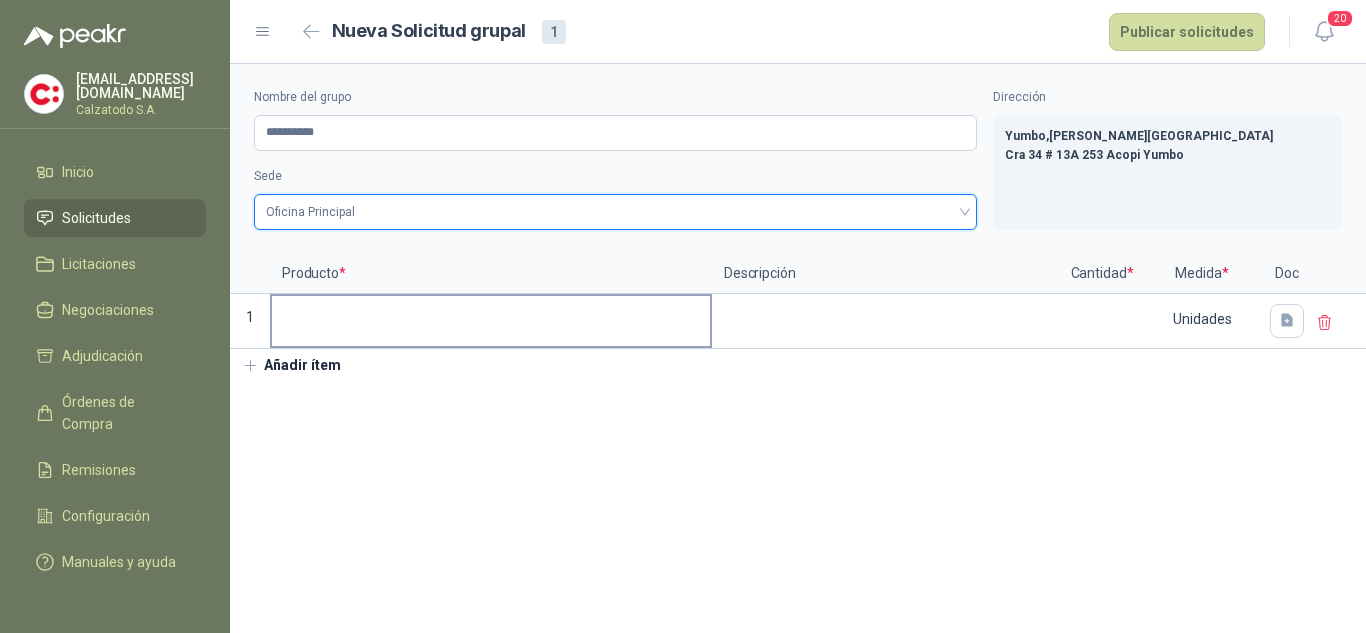 click at bounding box center [491, 315] 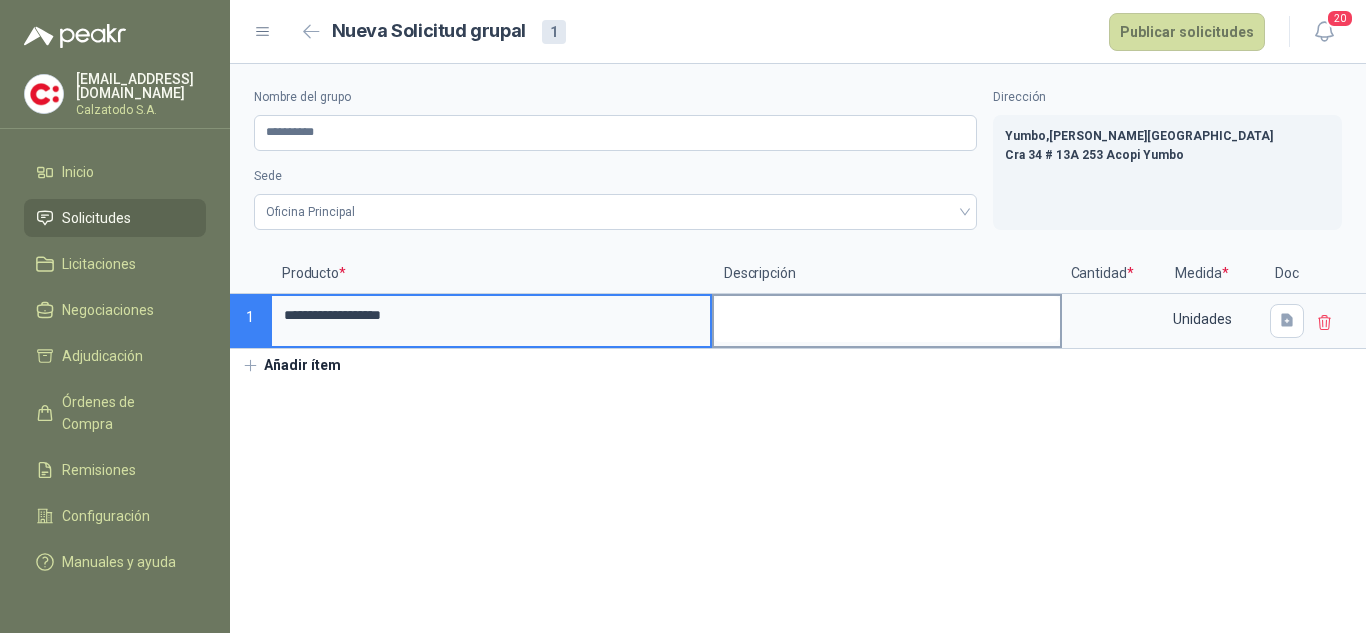 type on "**********" 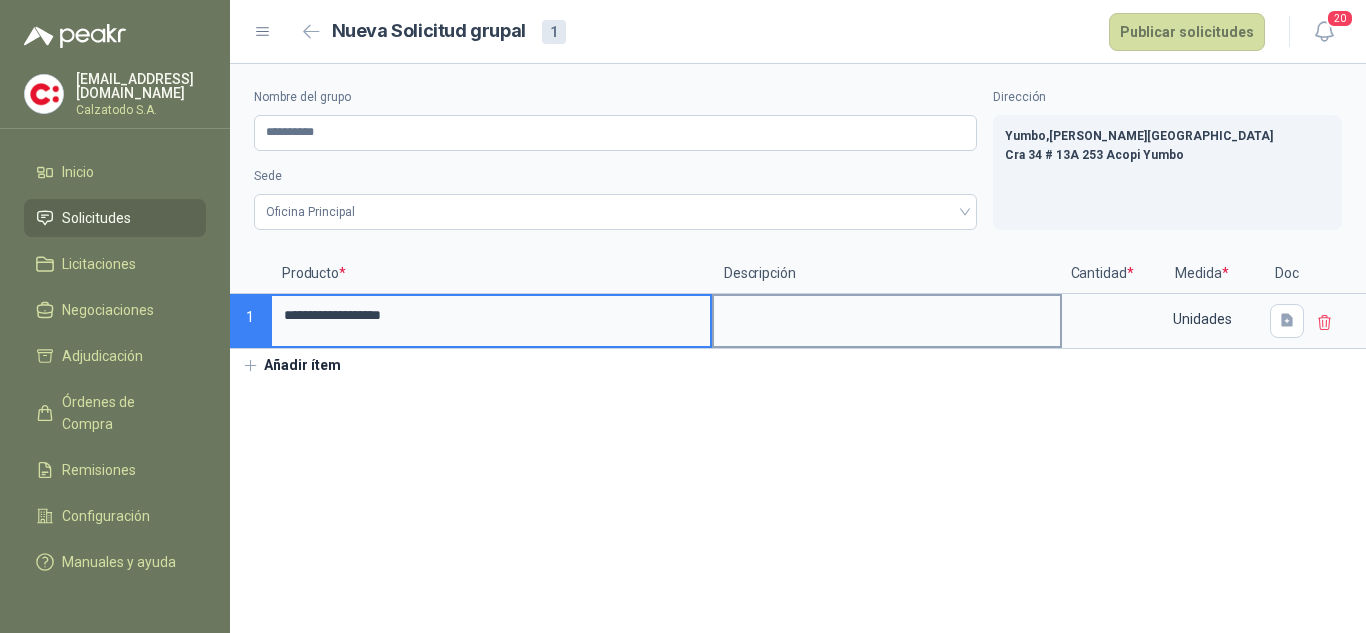 click at bounding box center (887, 319) 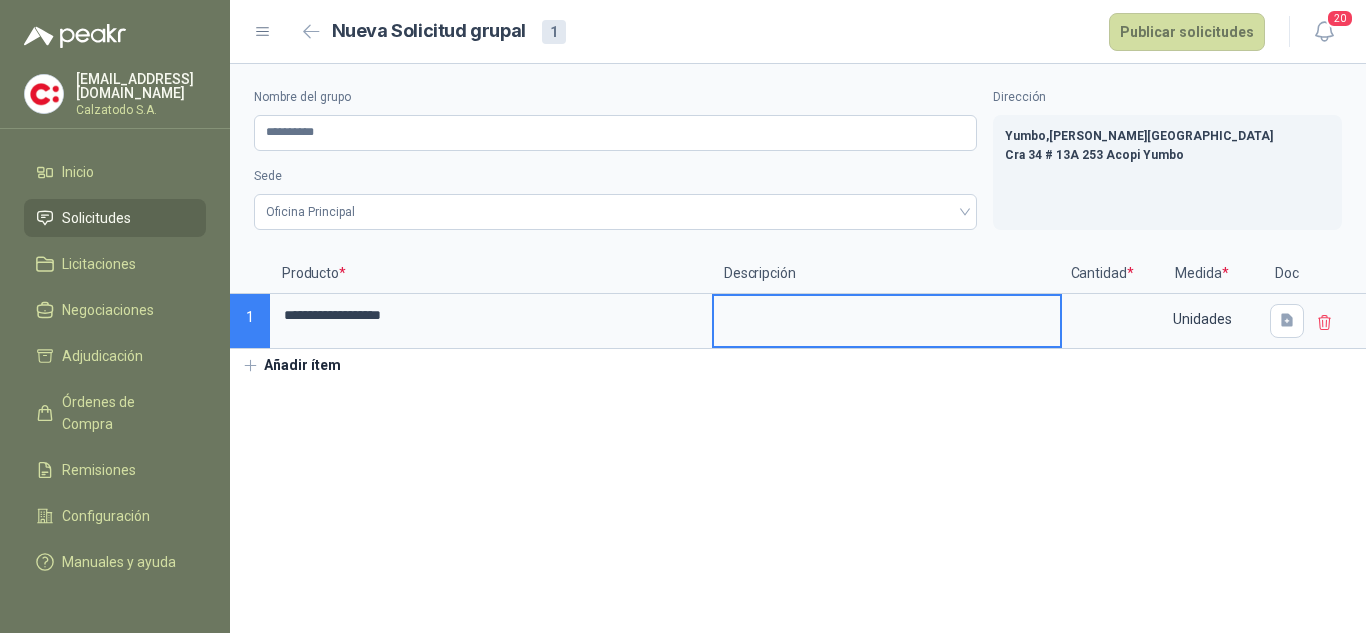 type 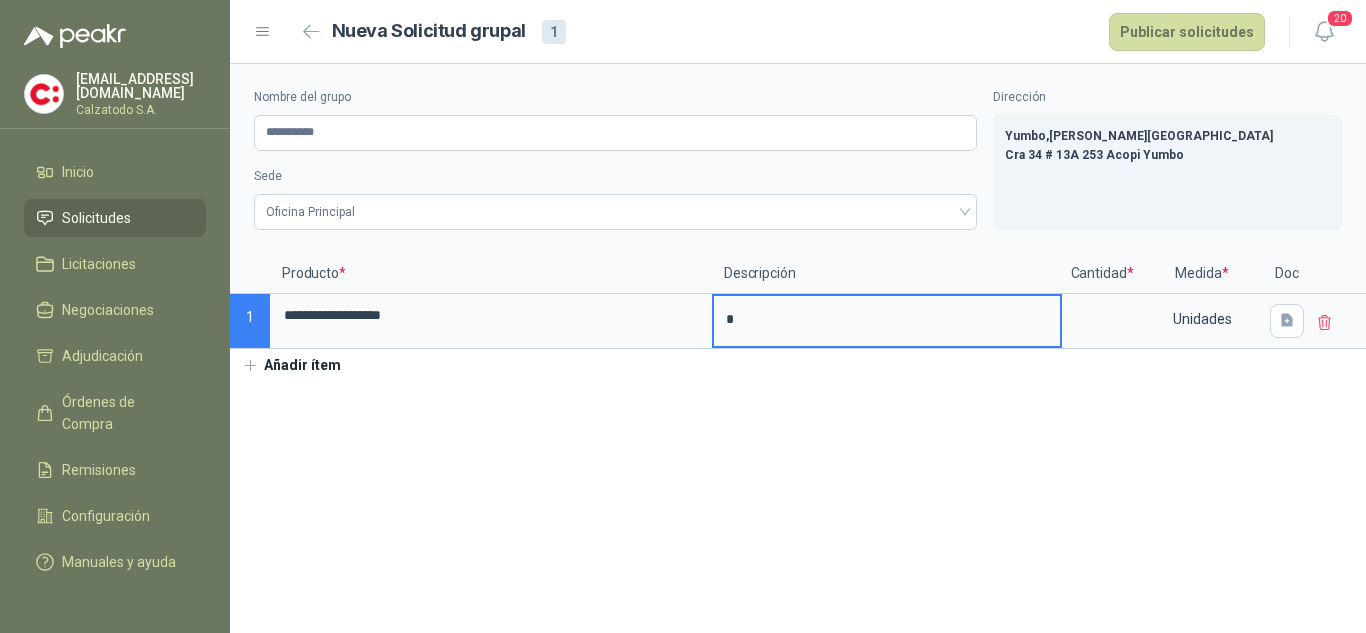 type 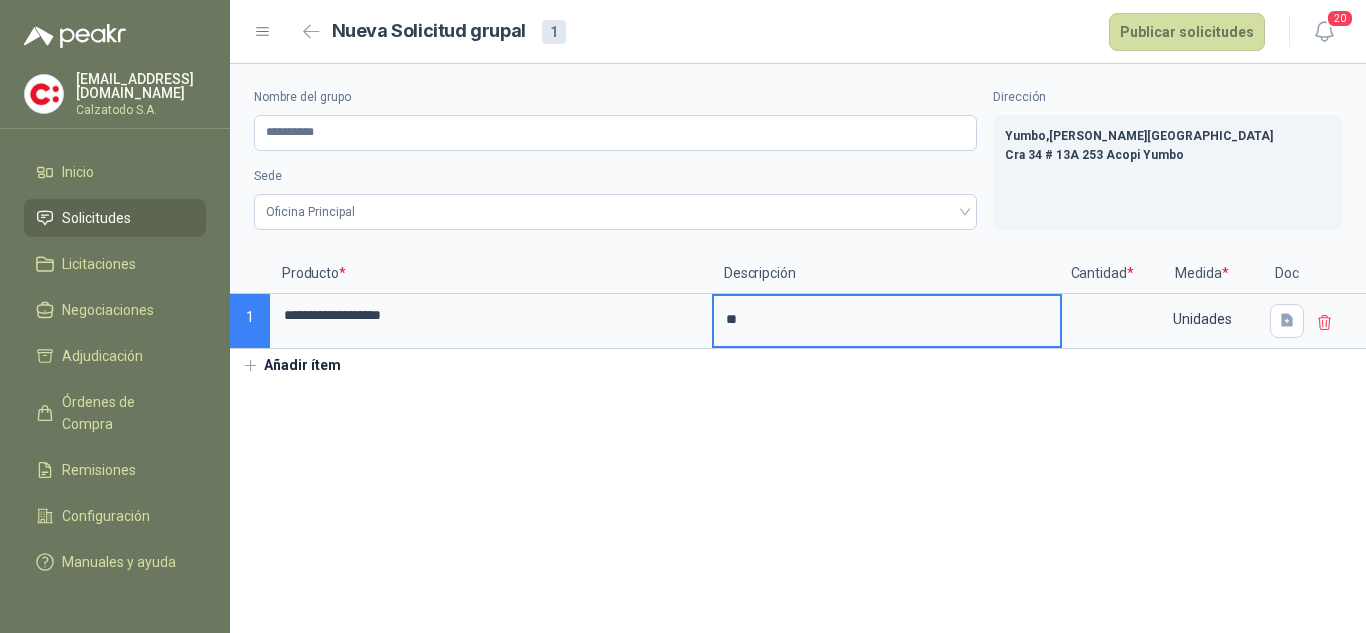 type 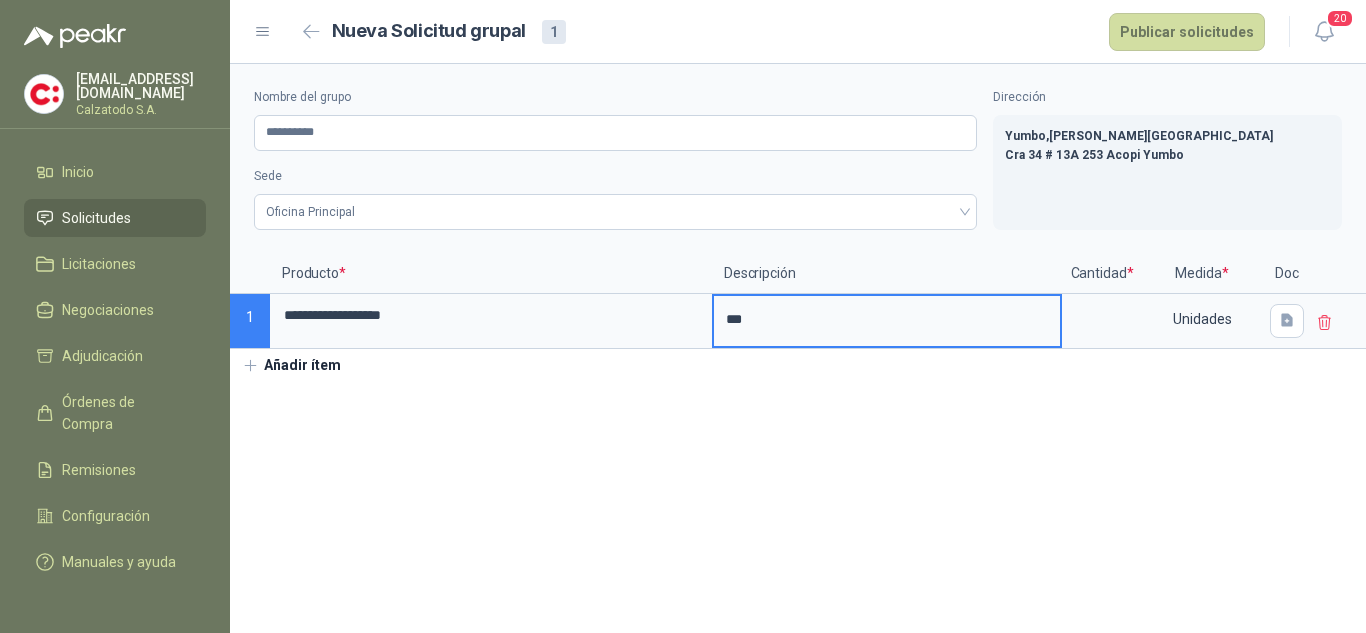 type 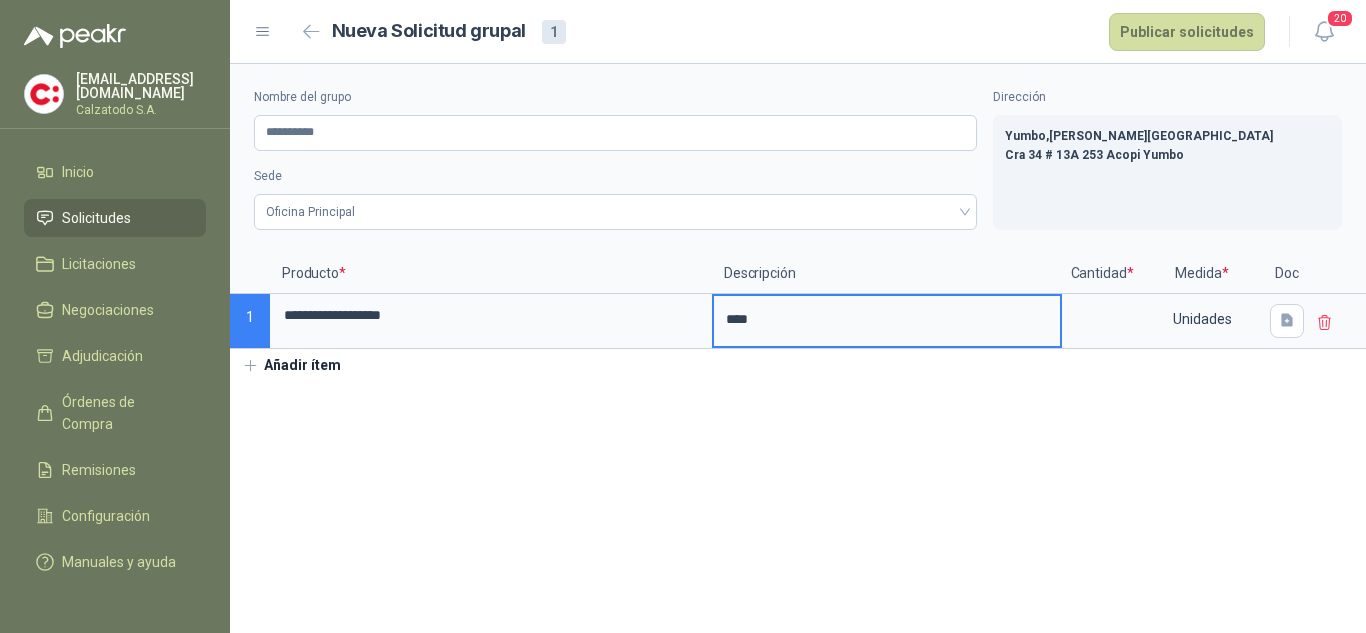 type 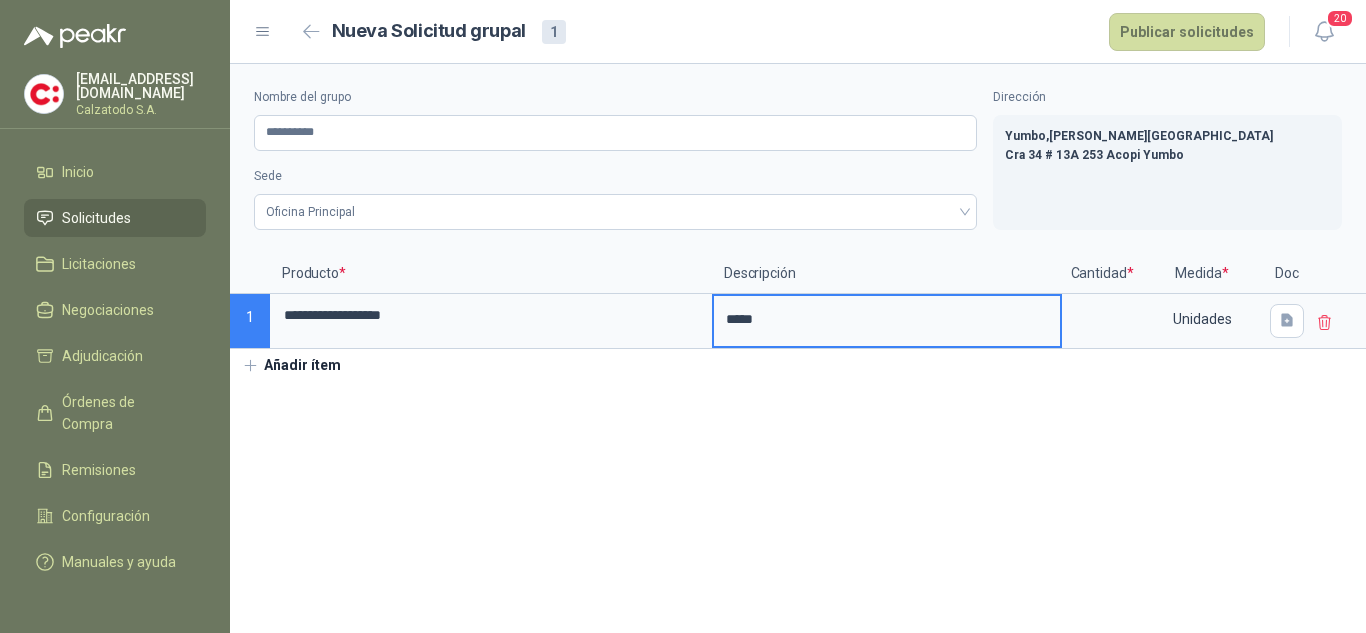 type 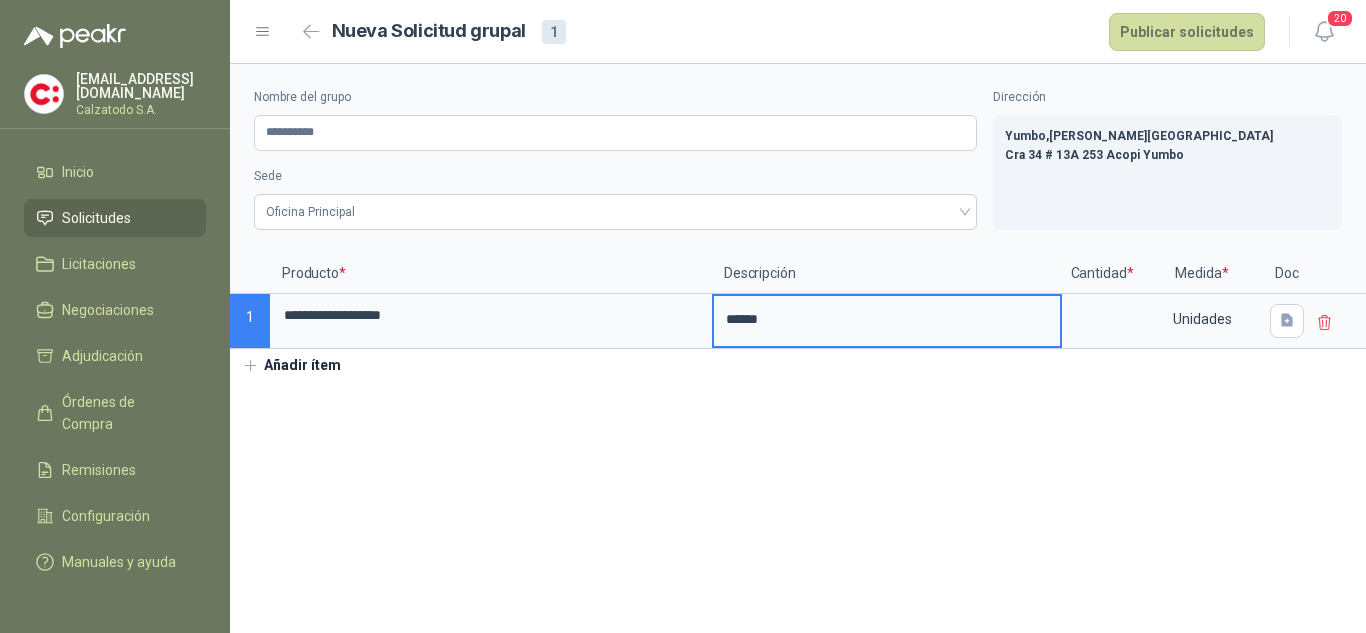 type 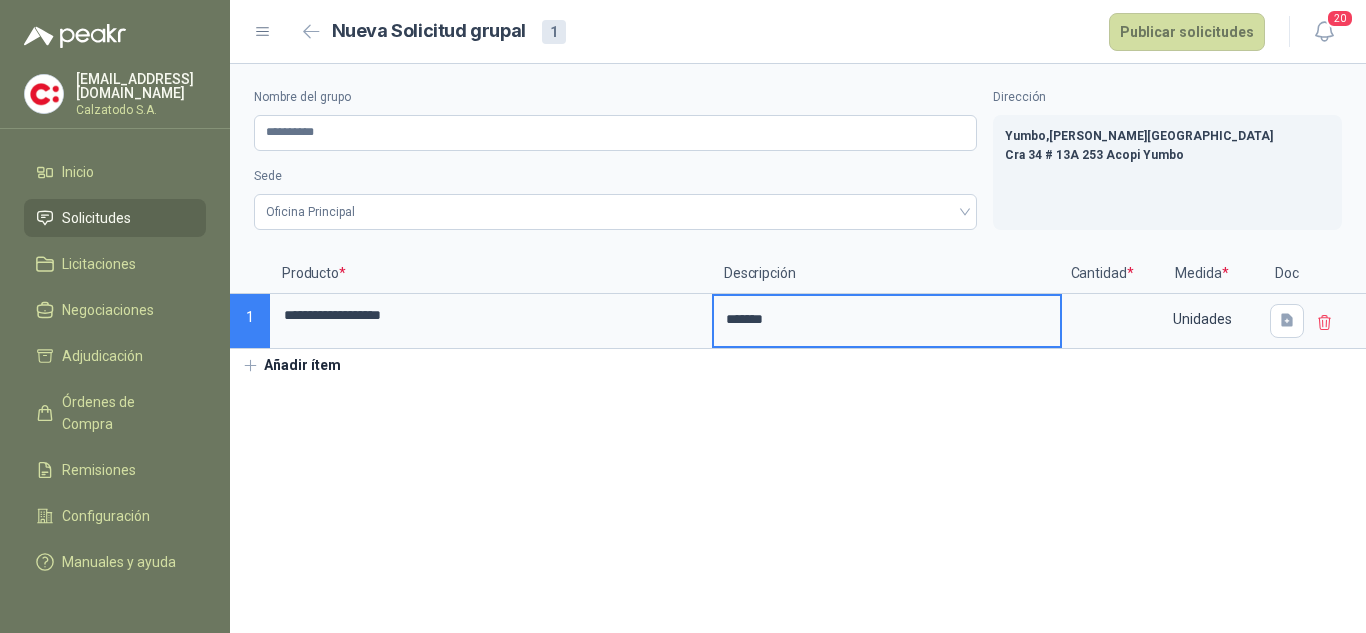 type 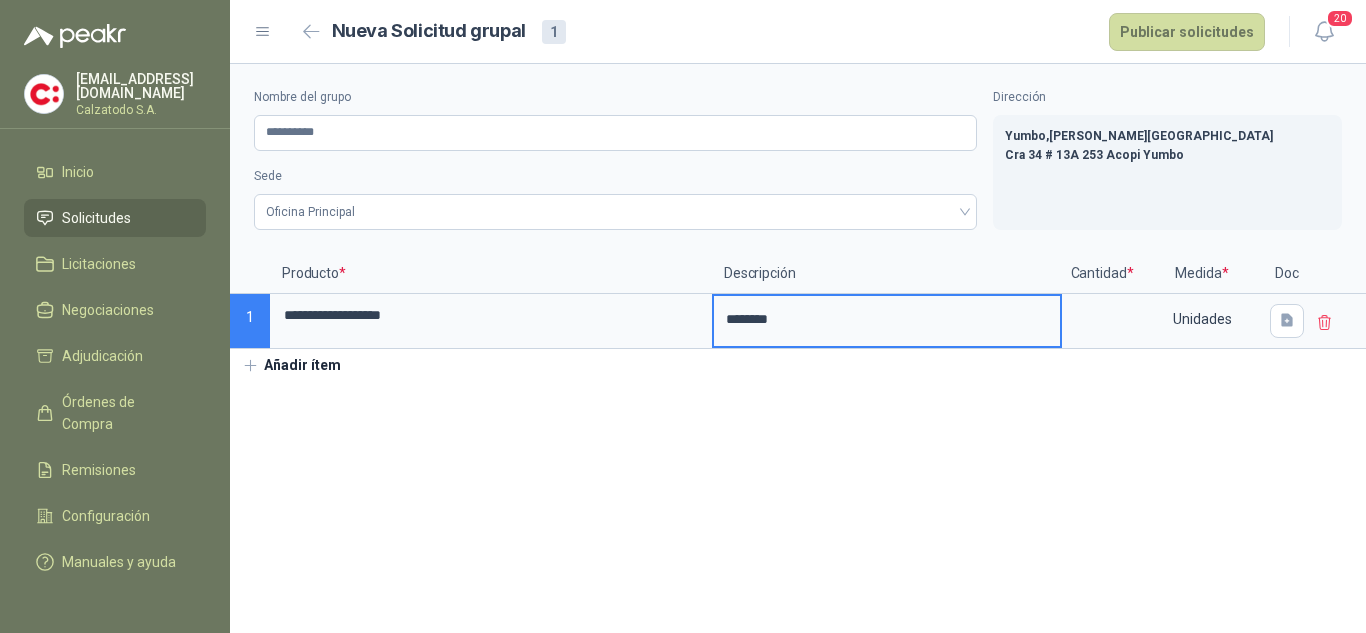 type 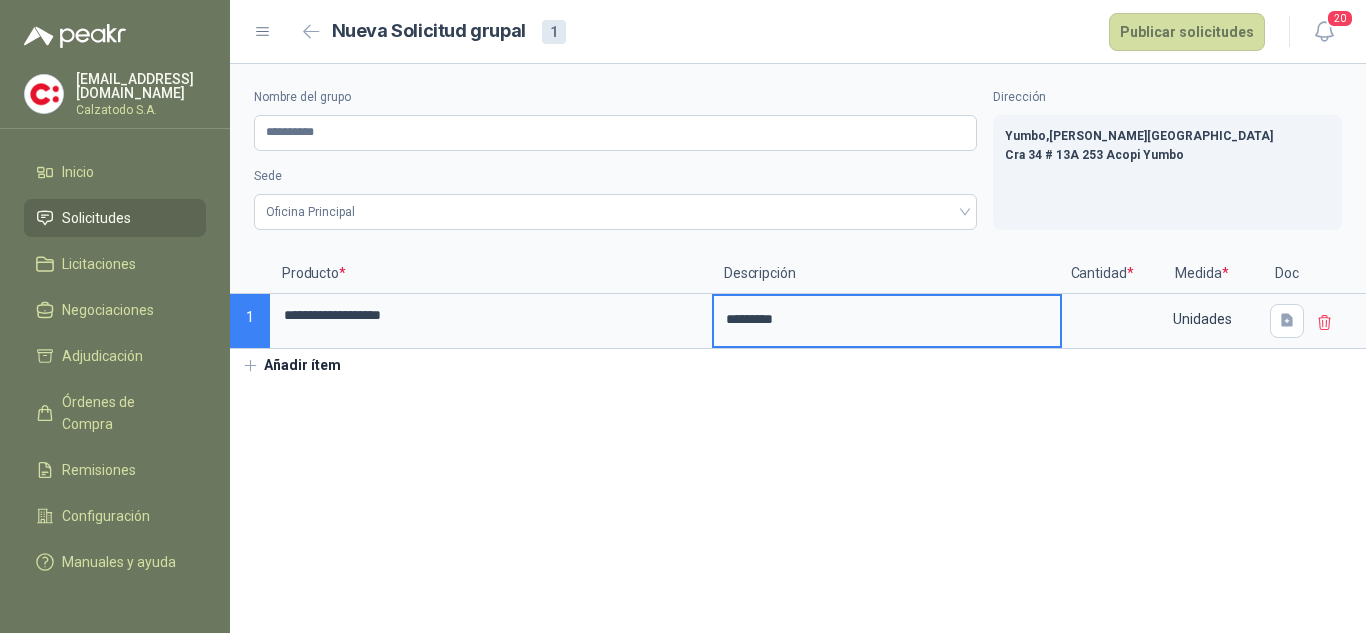 type 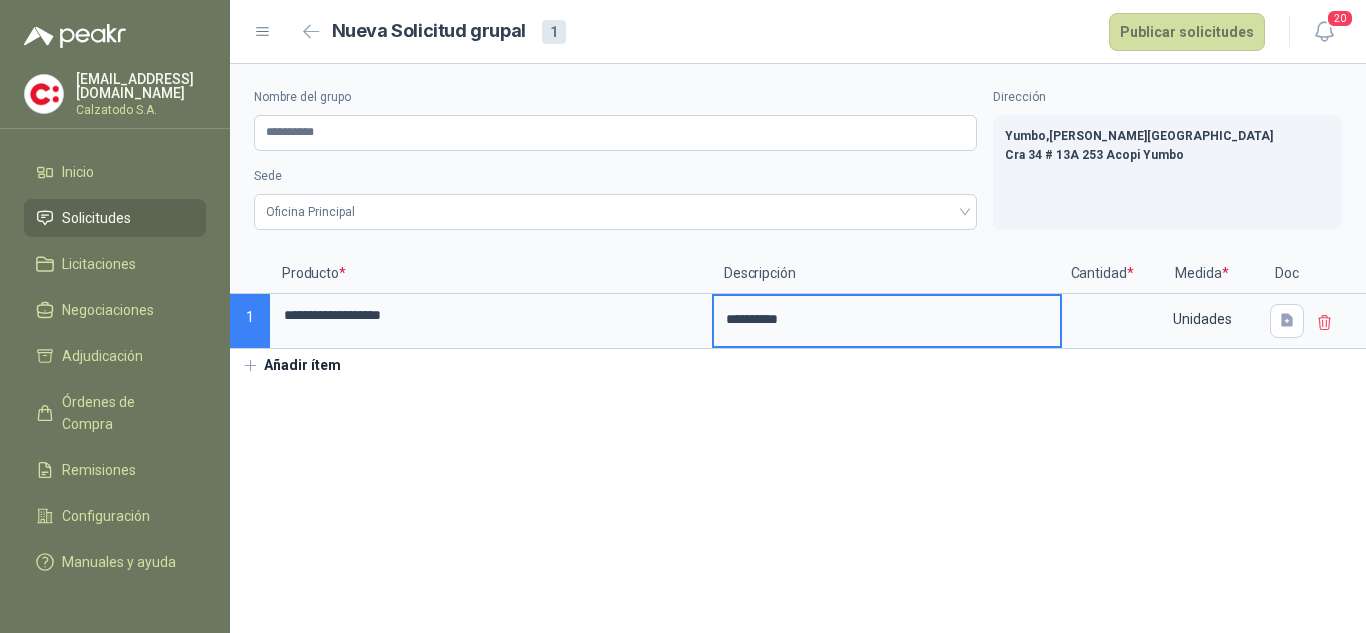 type 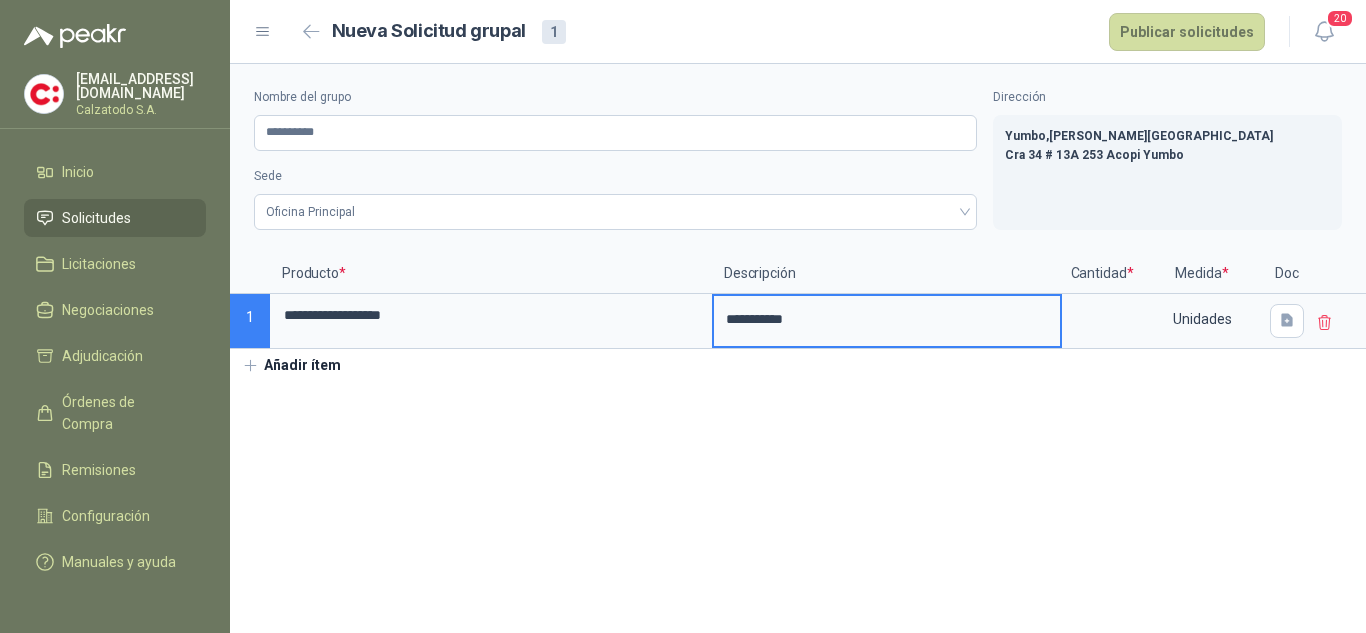 type 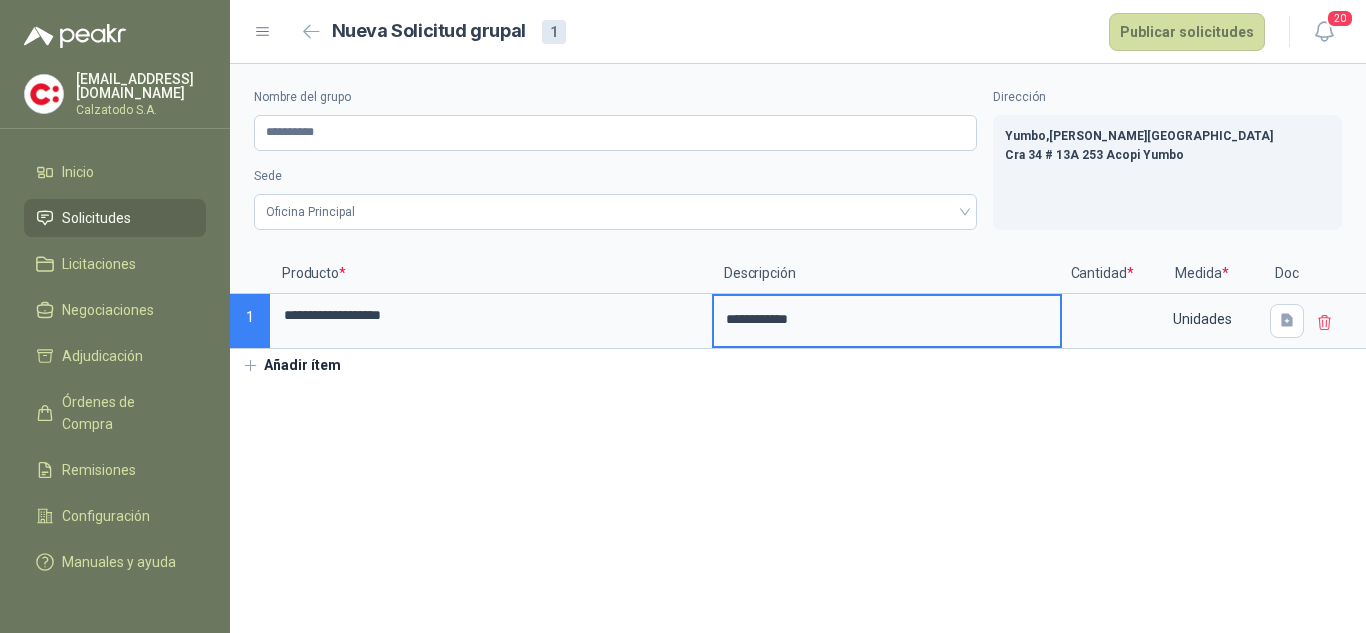 type 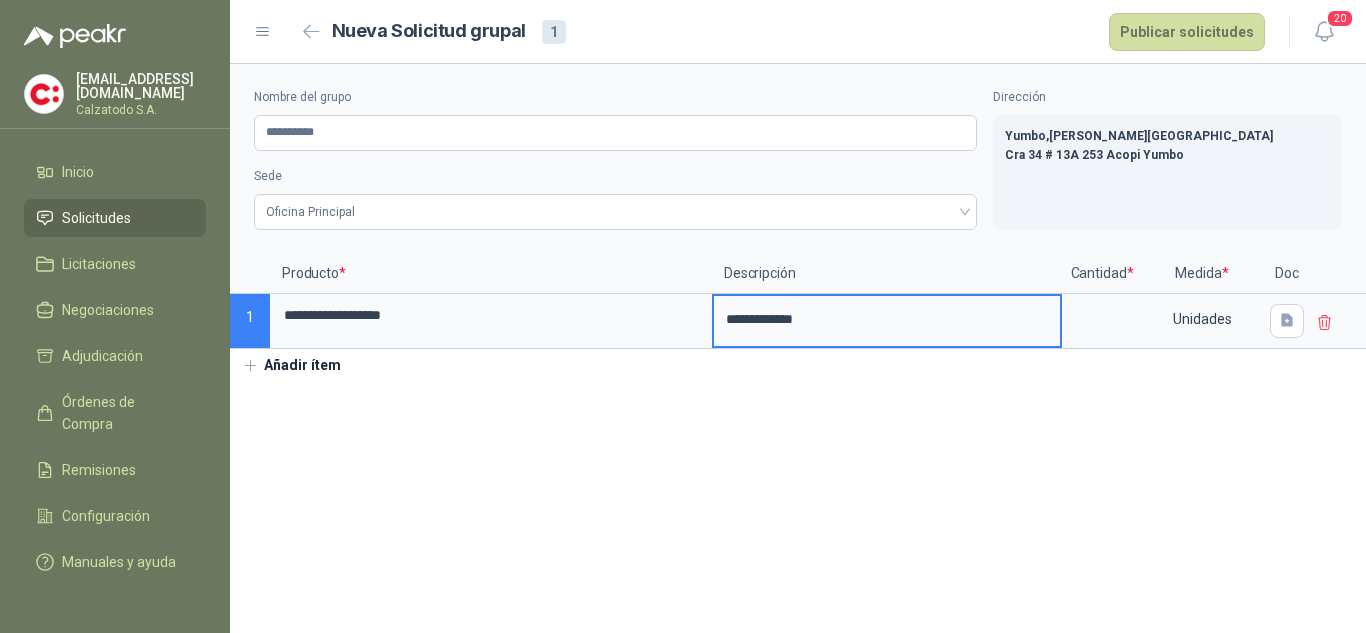 type 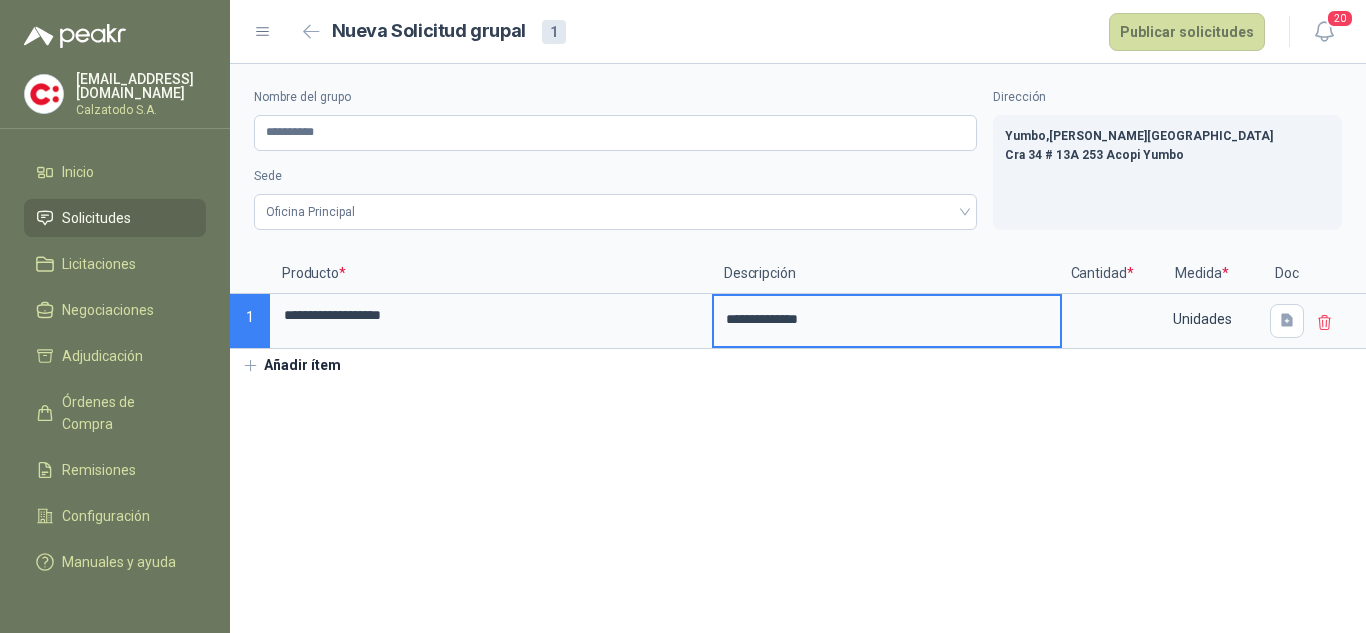 type 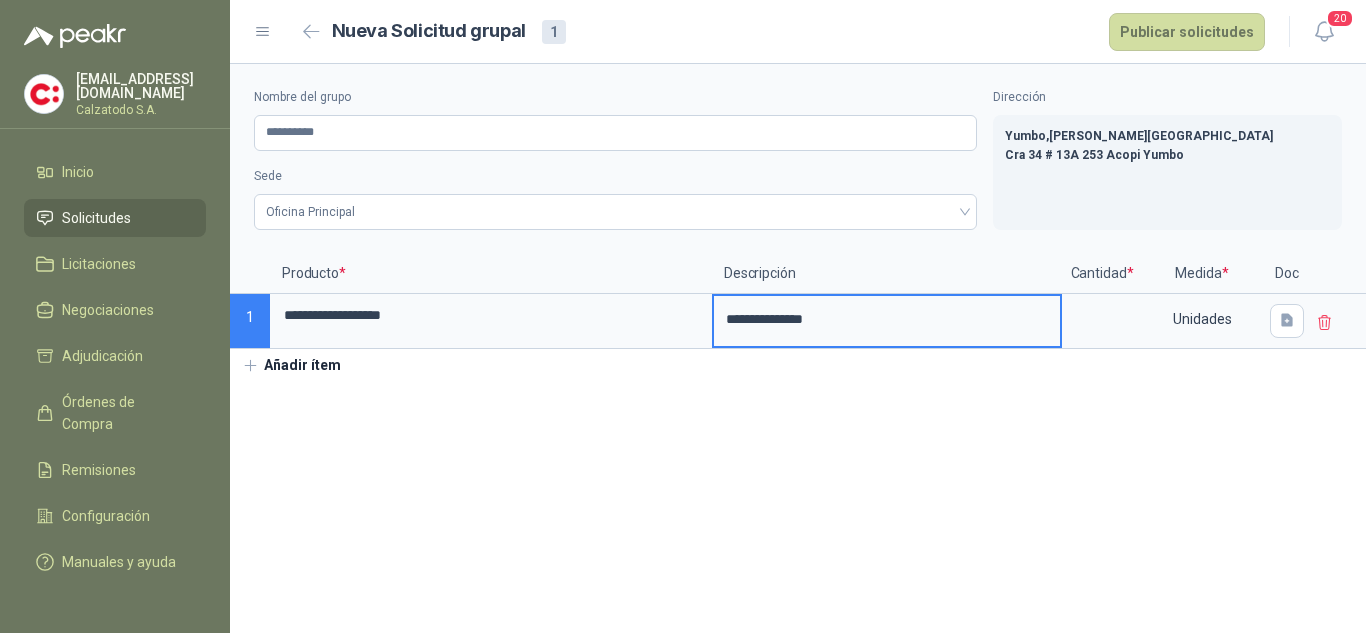 type 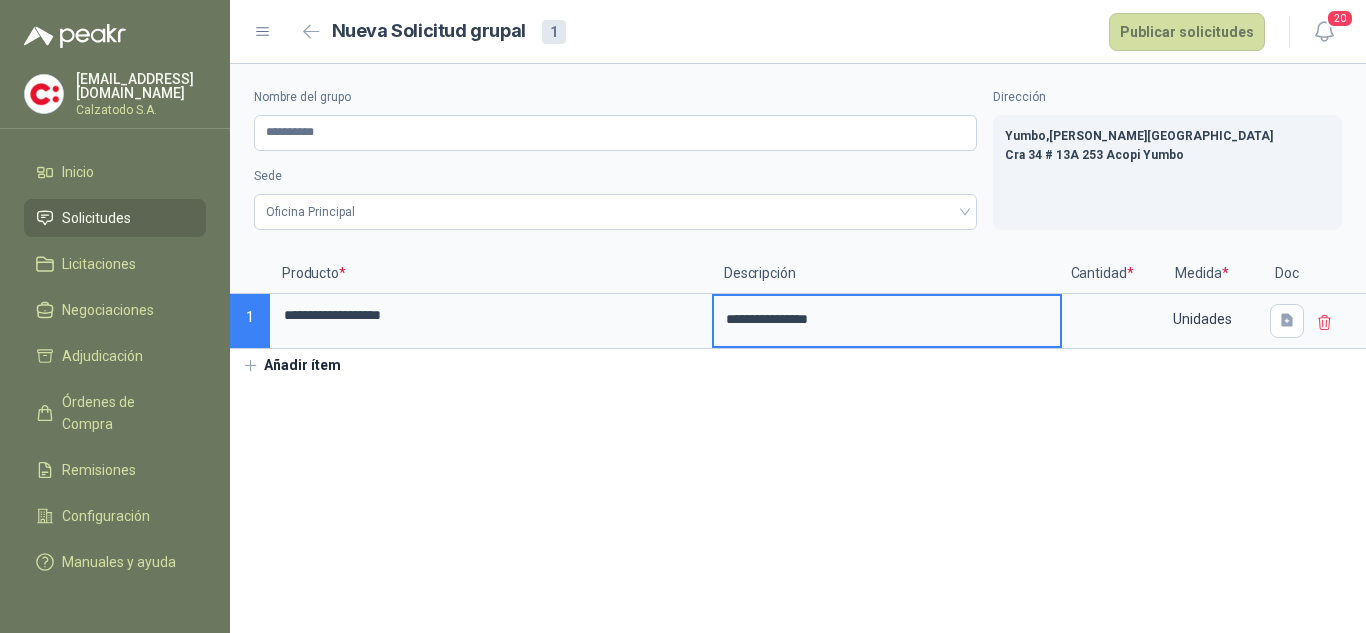 type 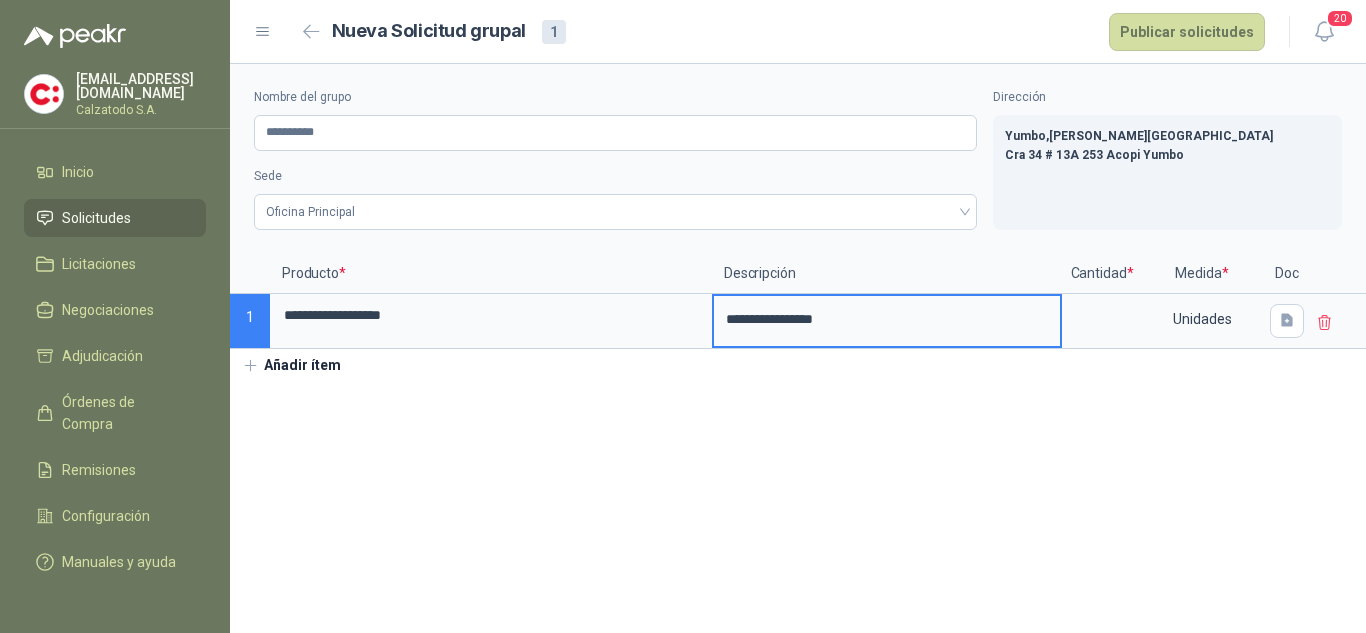 type on "**********" 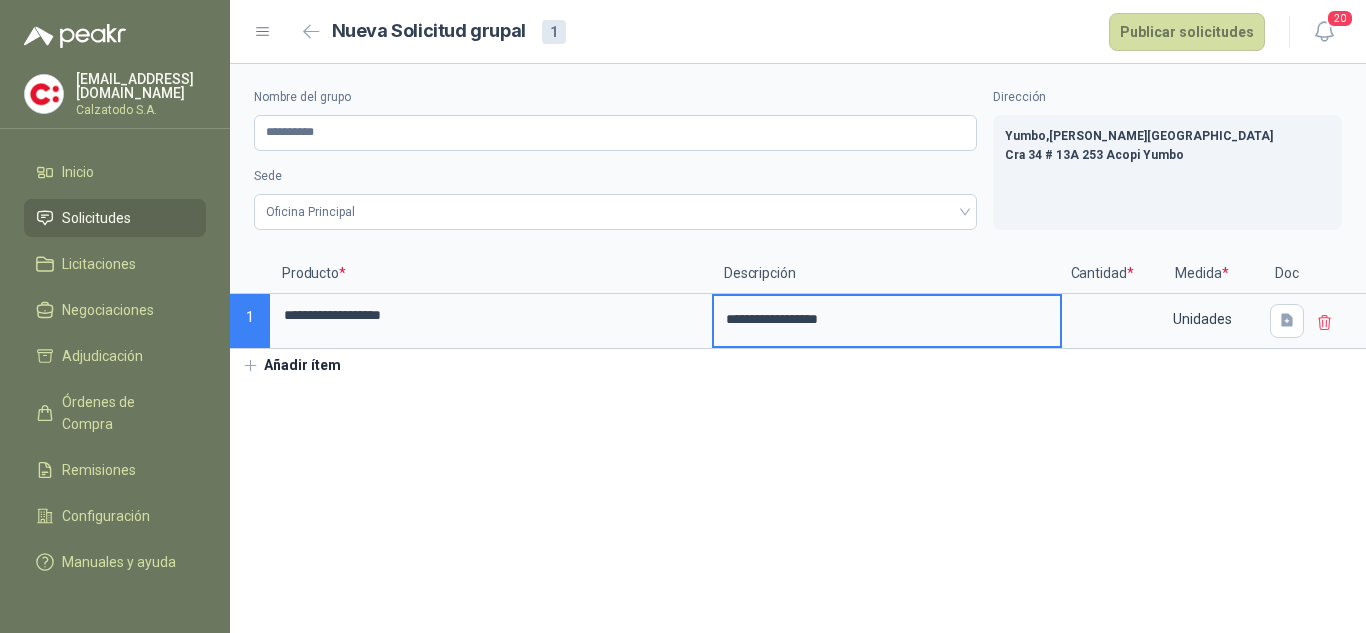 type 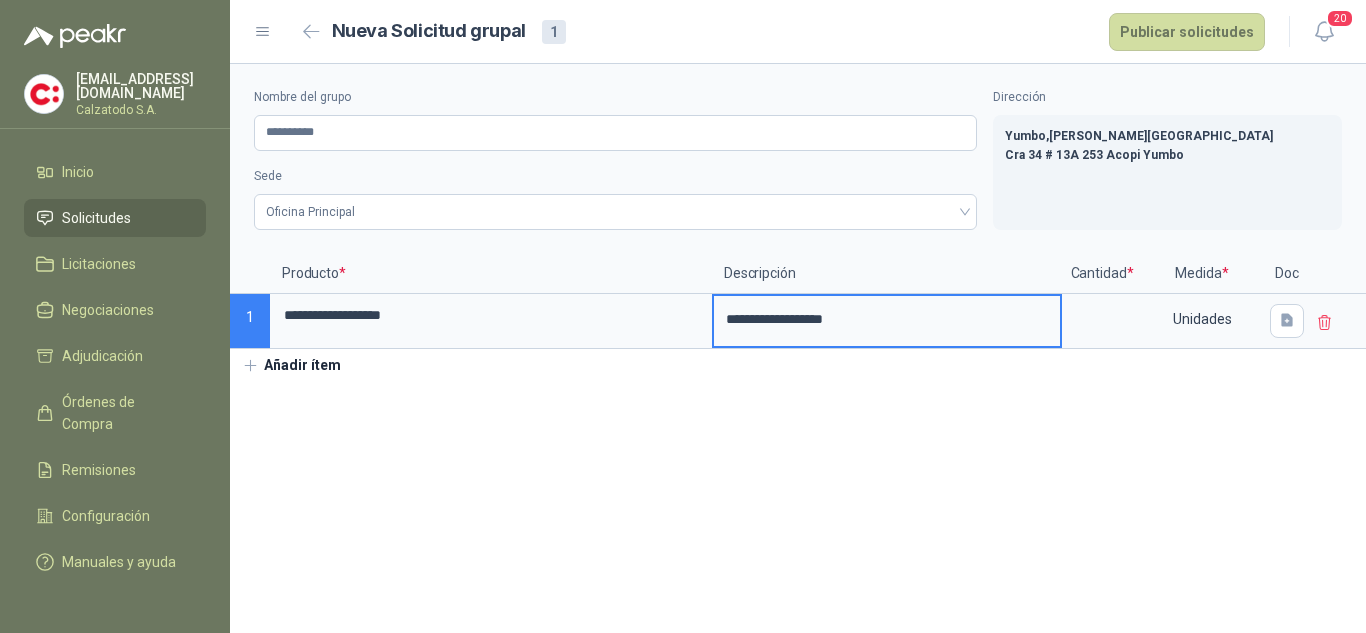 type 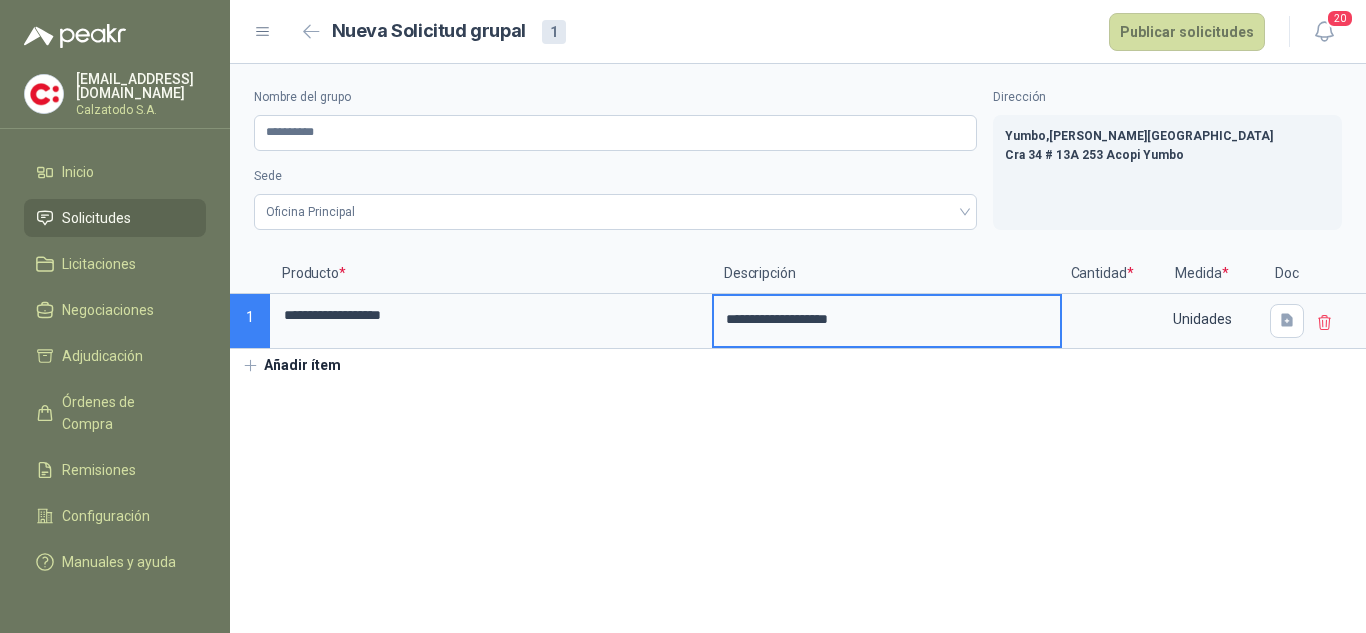 type 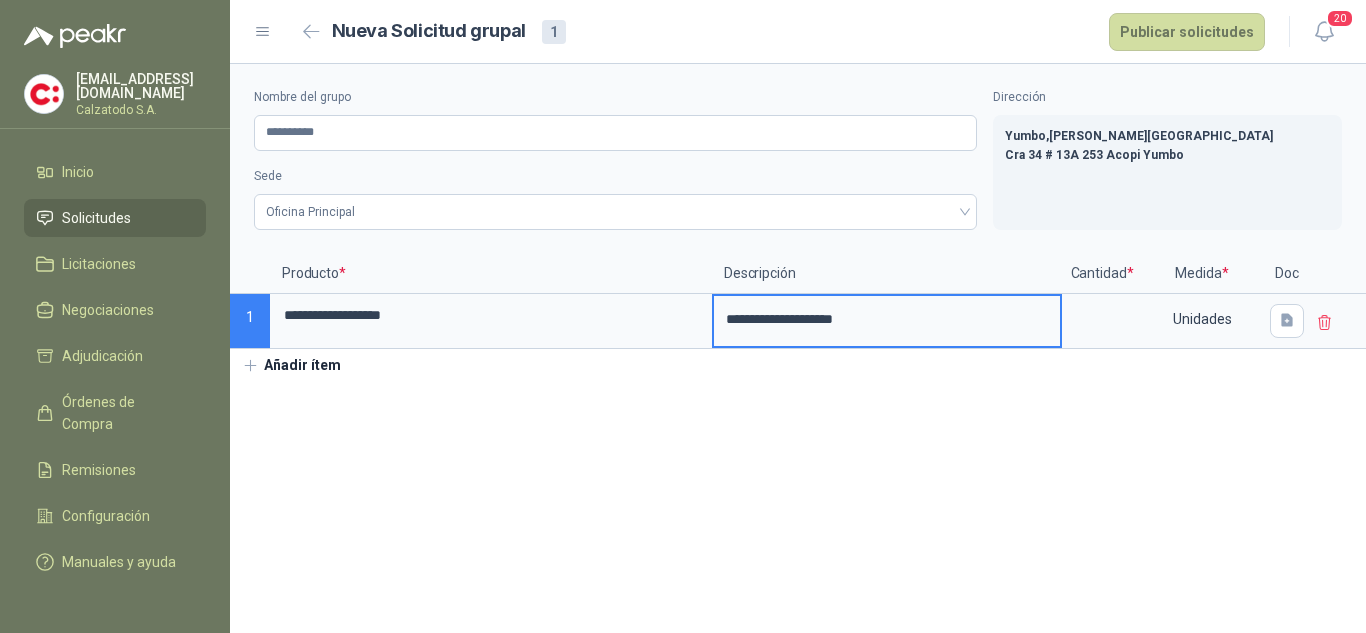 type 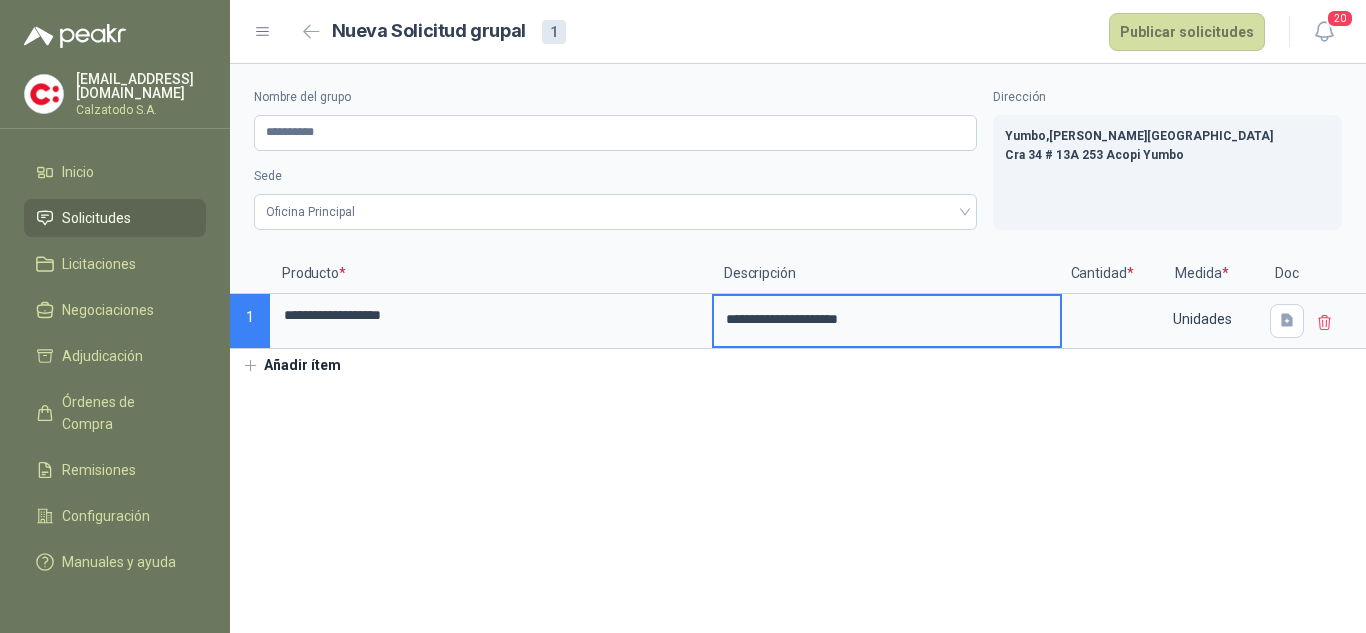 type 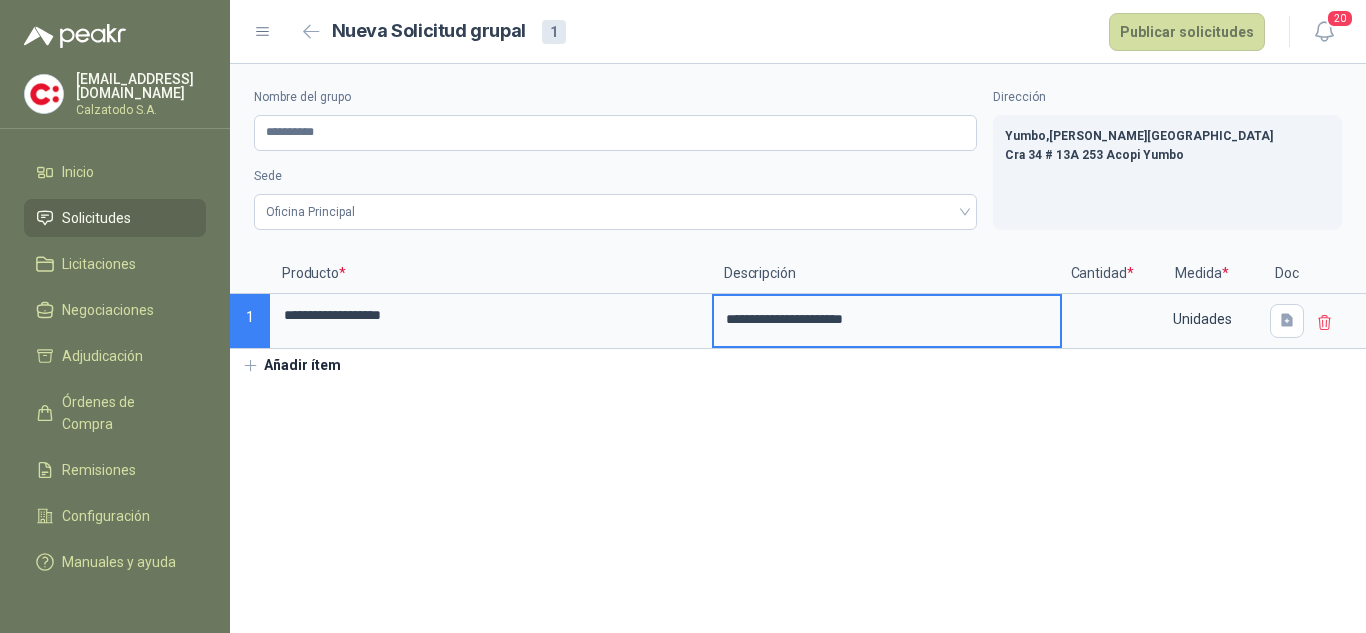 type 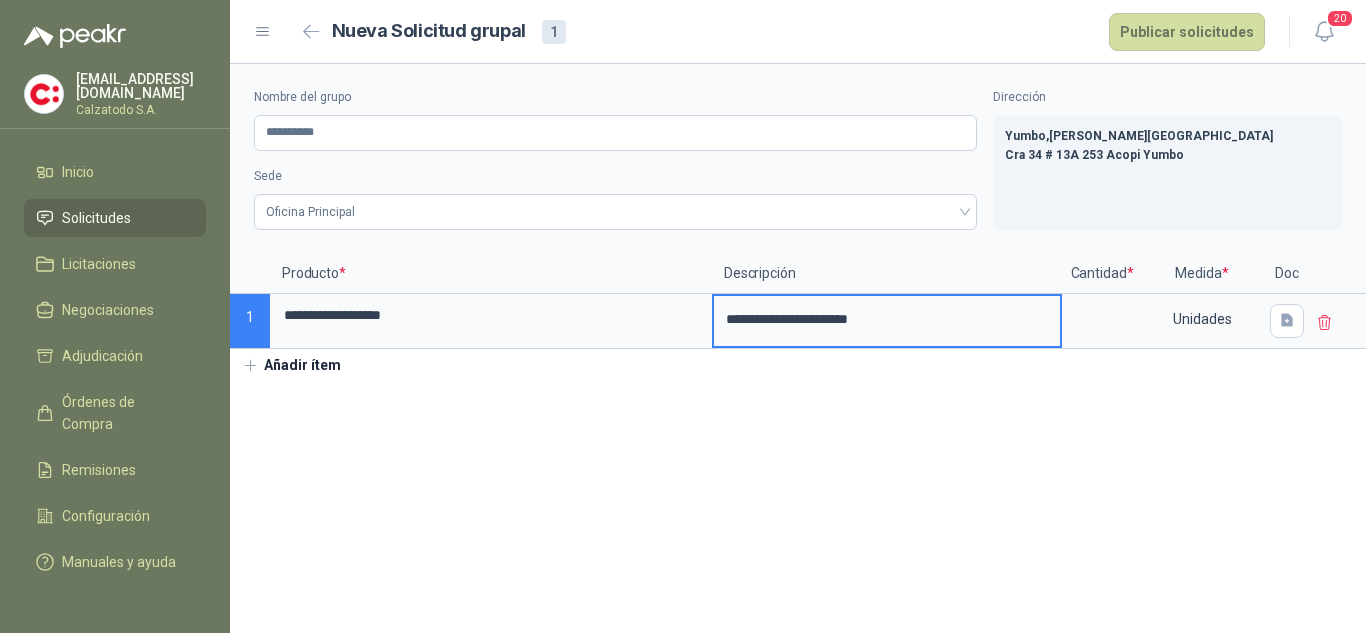 type 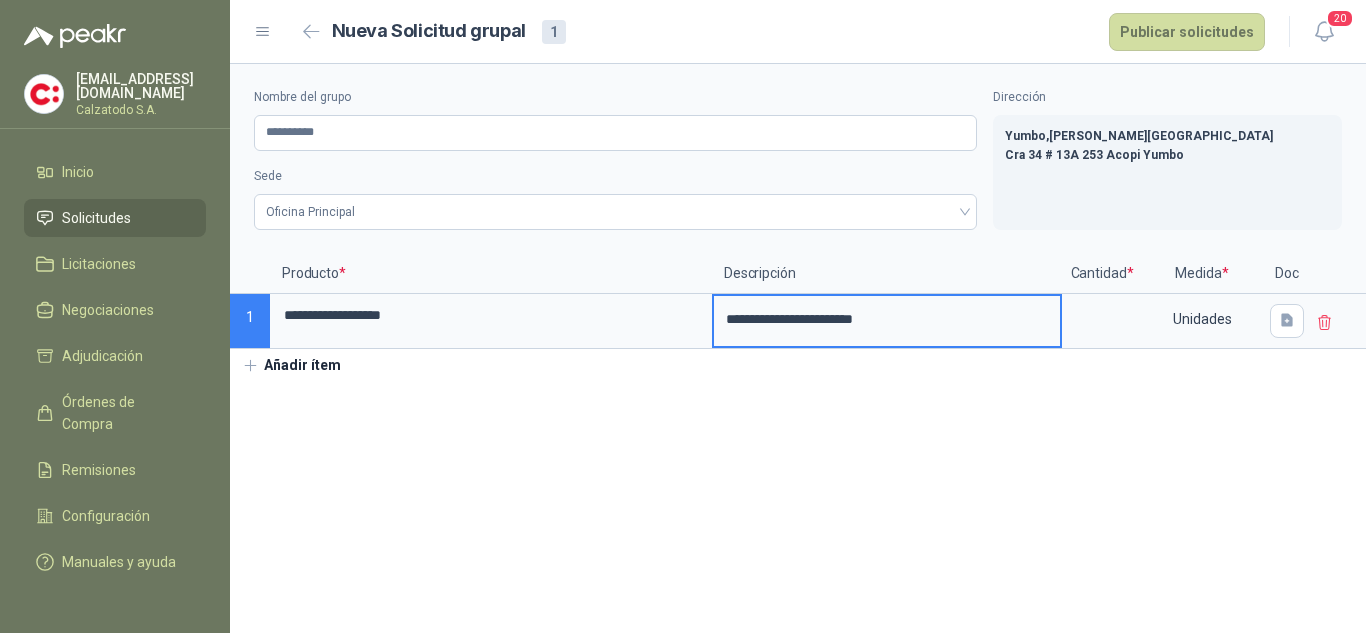 type 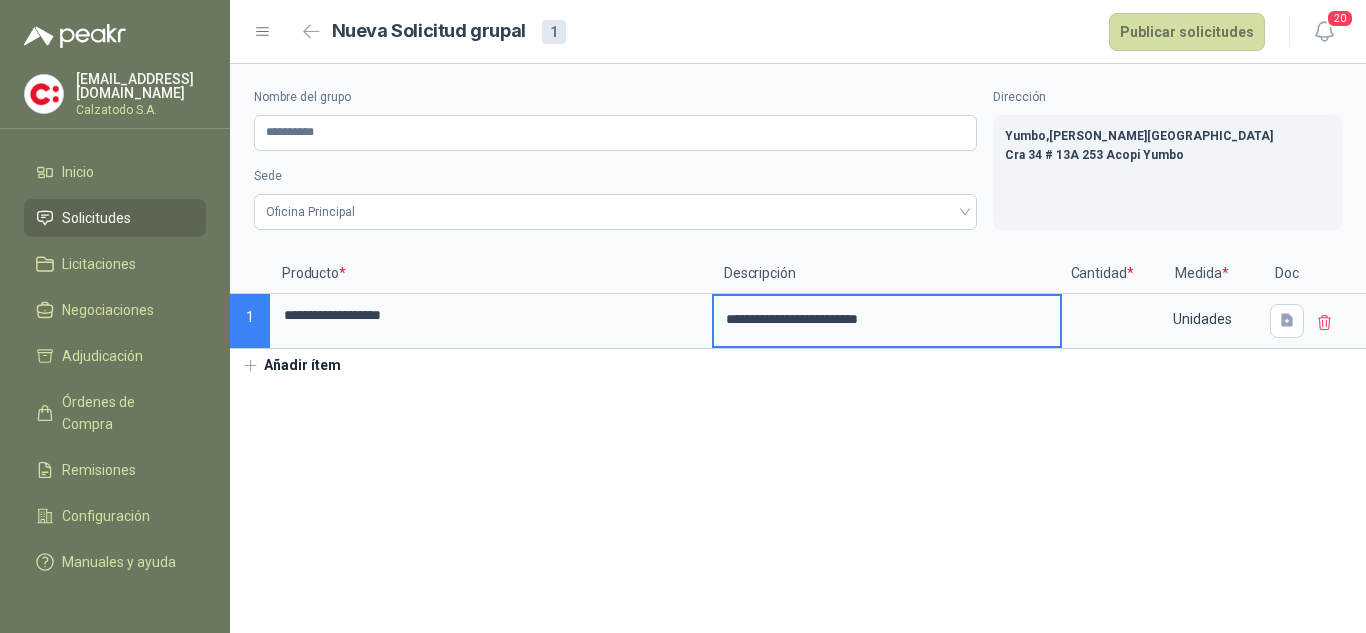 type 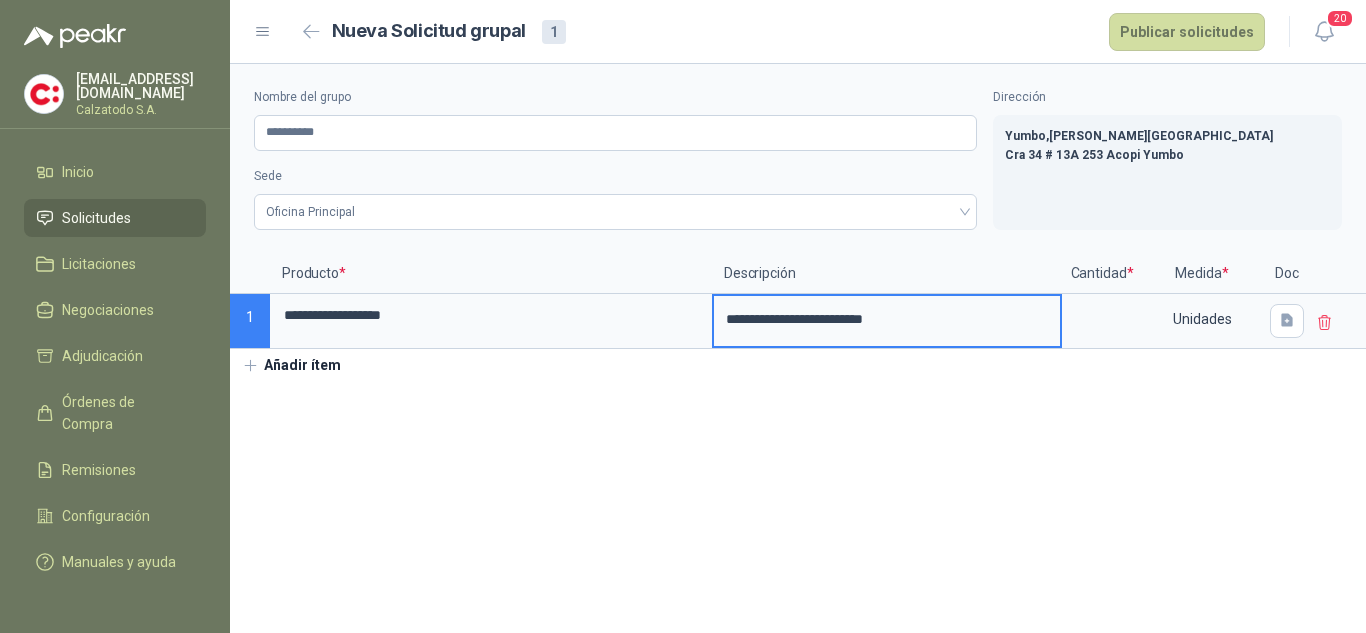 type 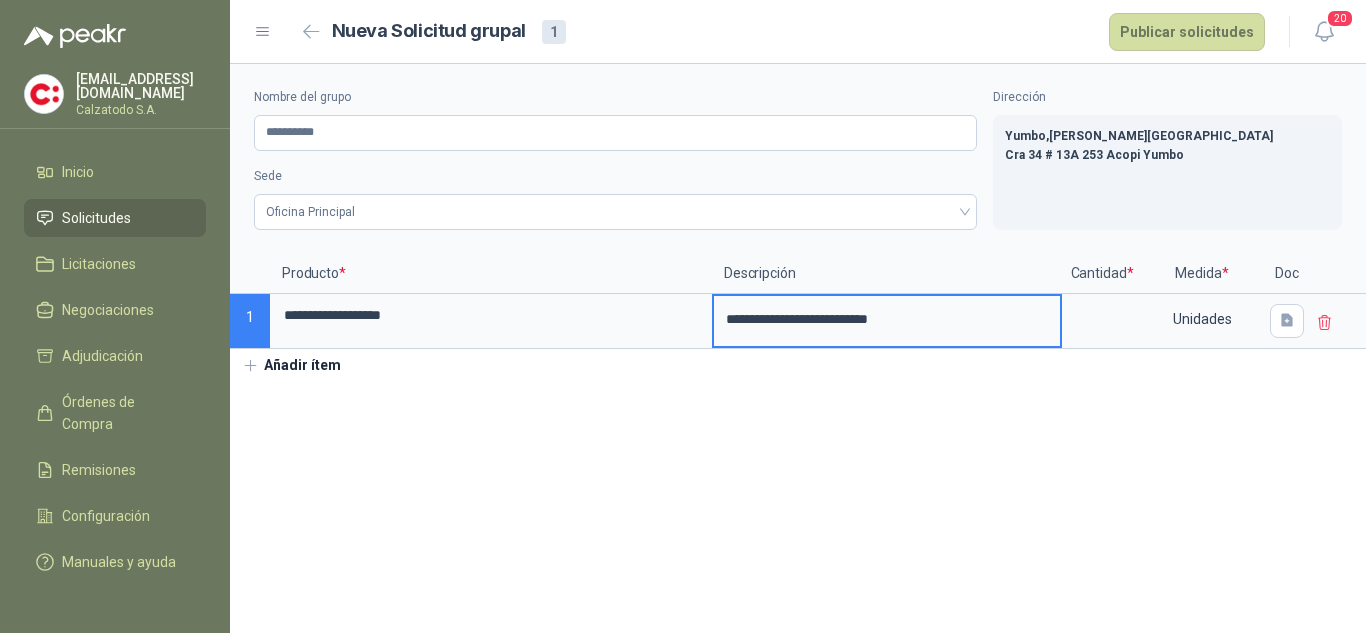 type 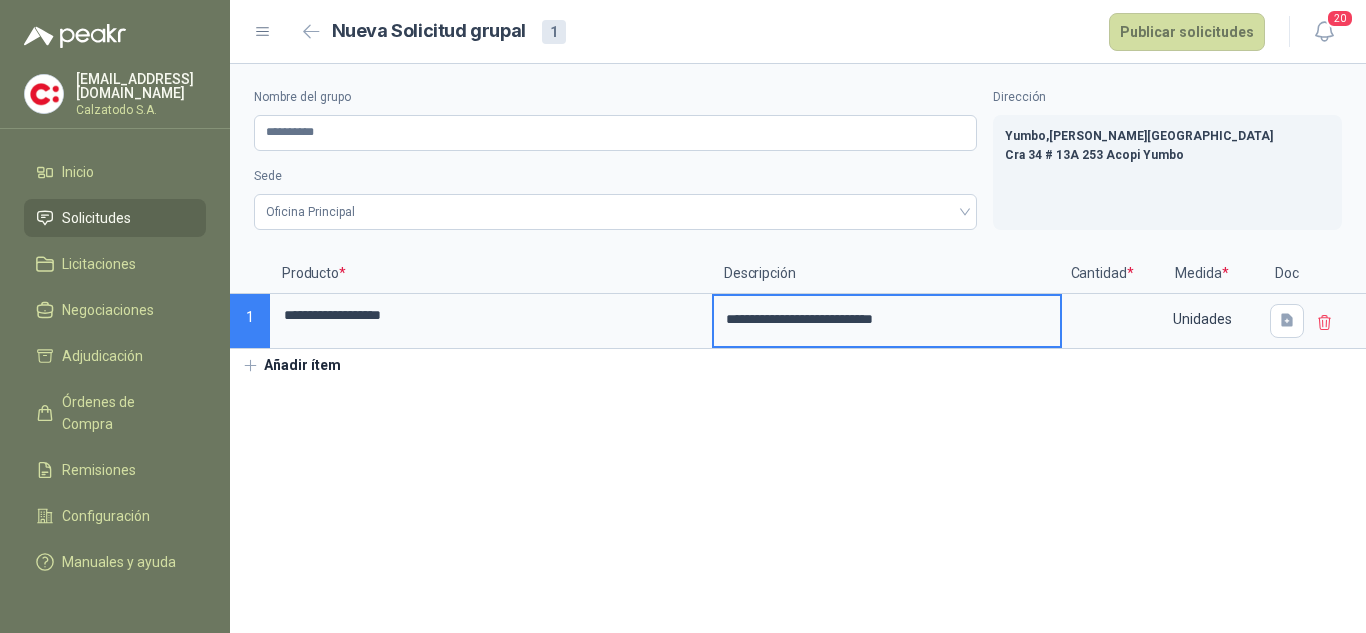 type 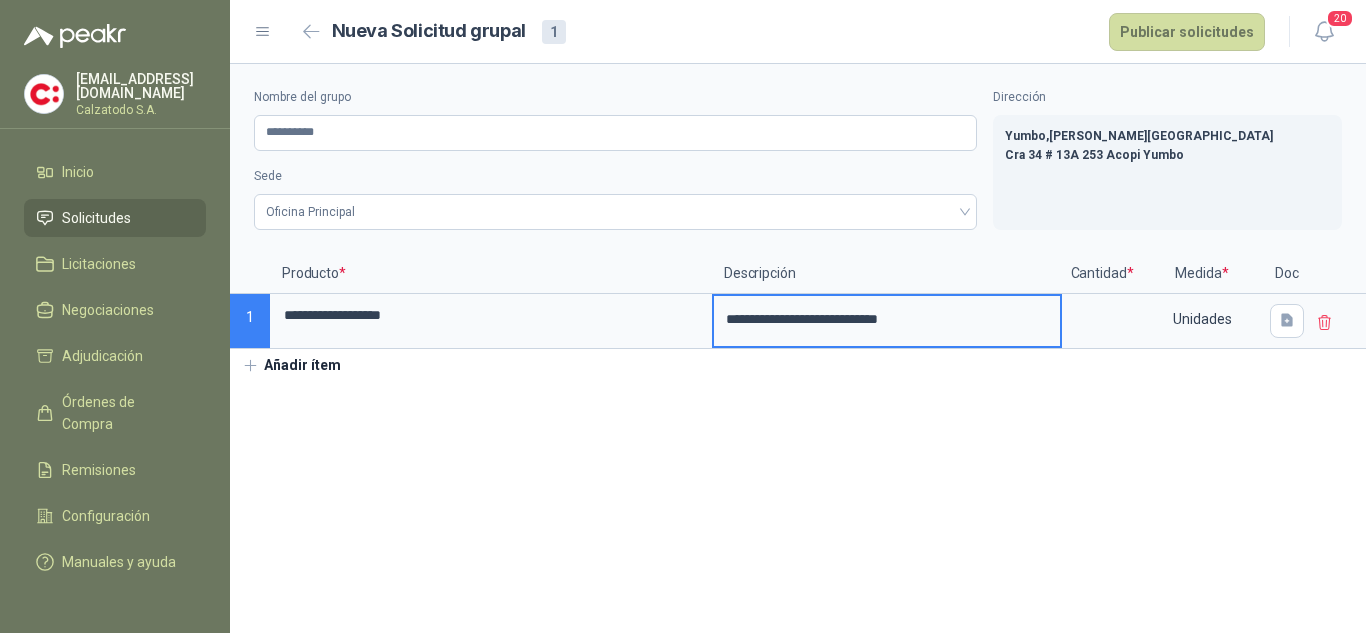 type 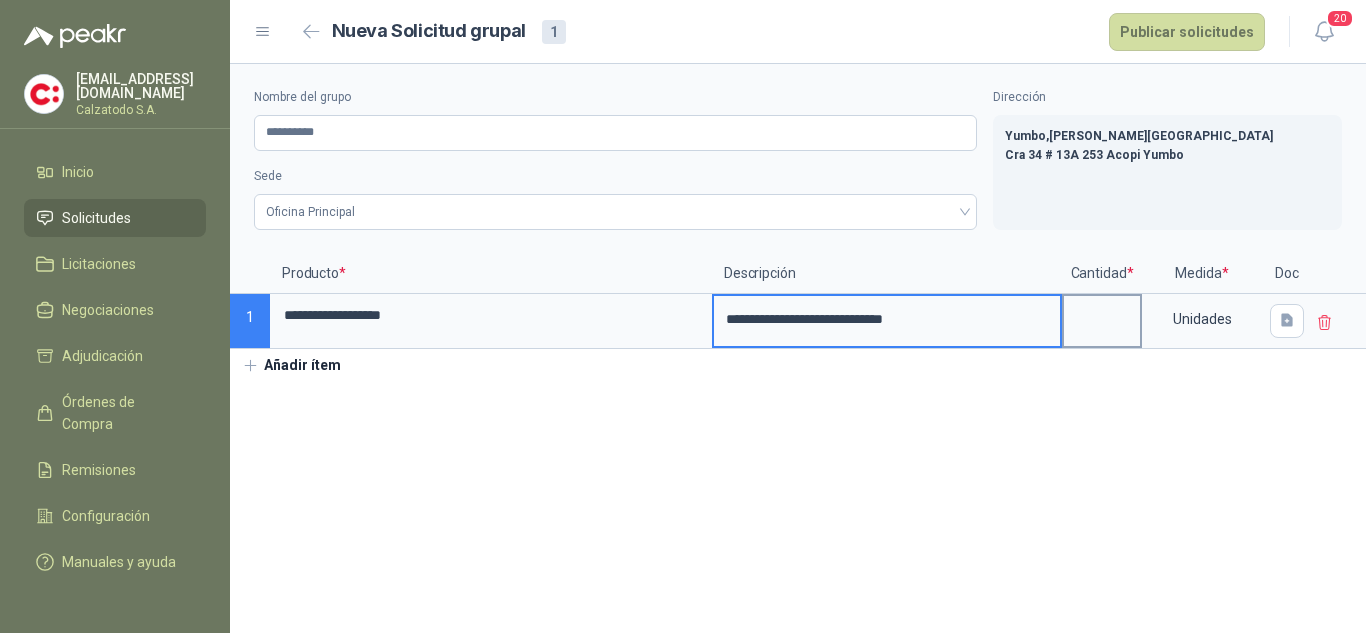 type on "**********" 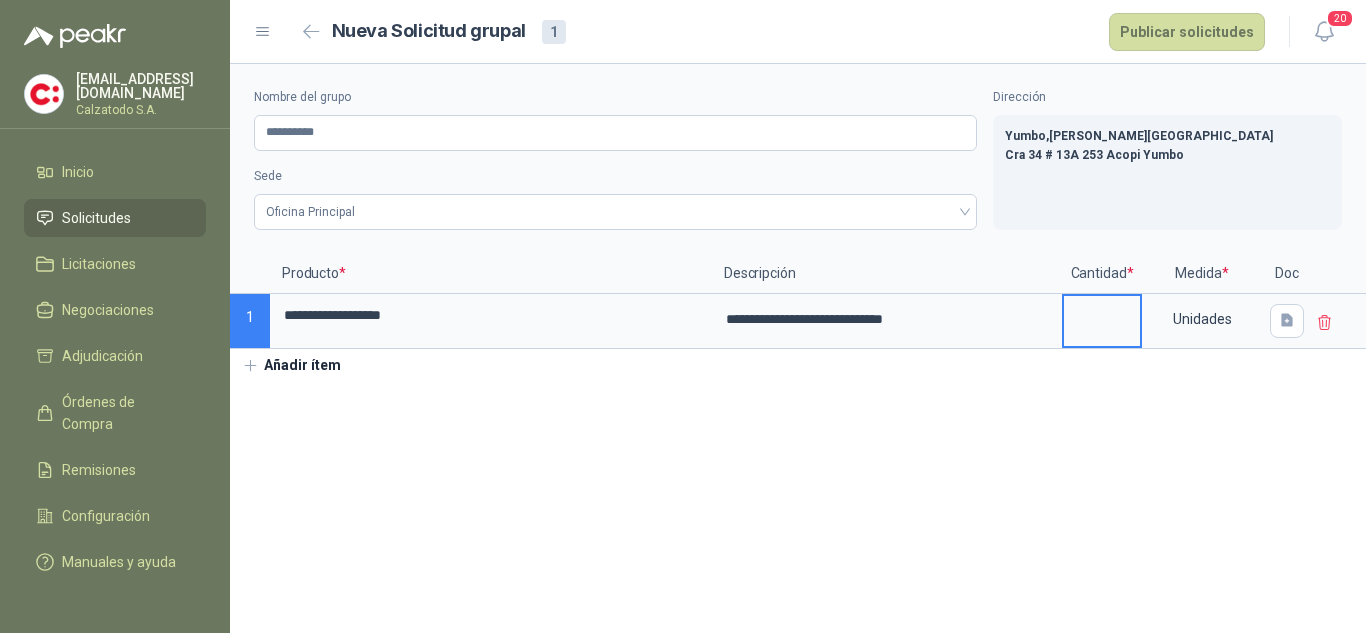 click at bounding box center (1102, 315) 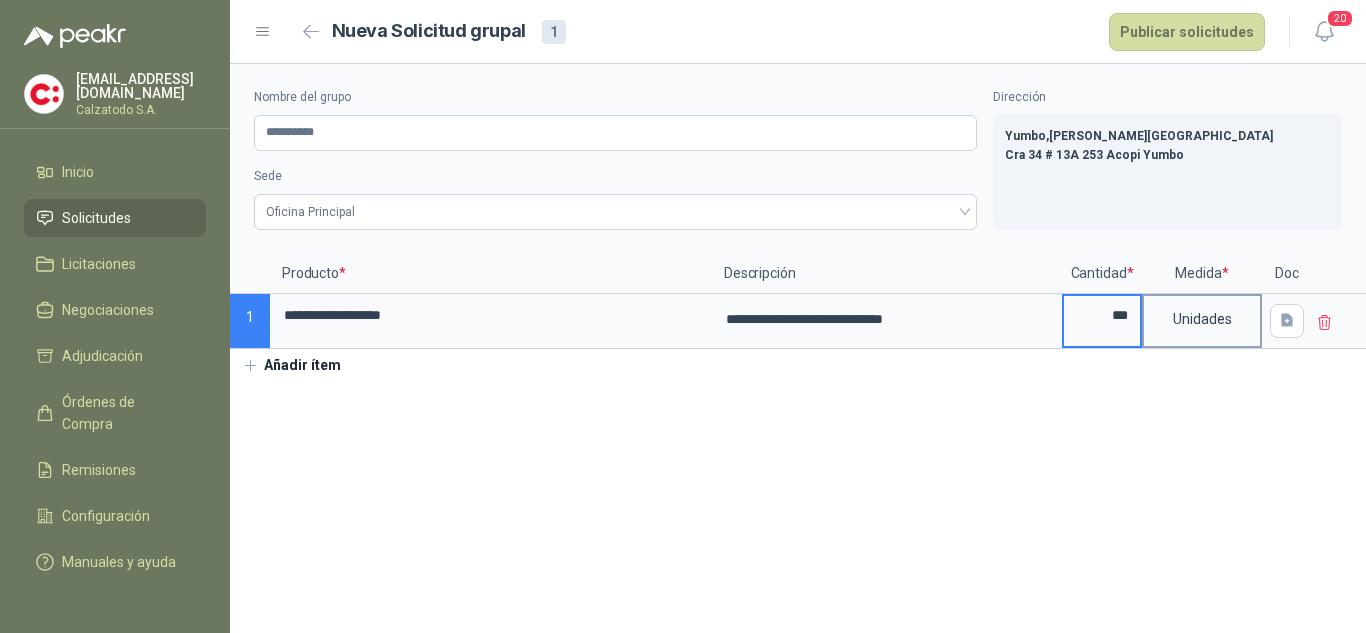 type on "***" 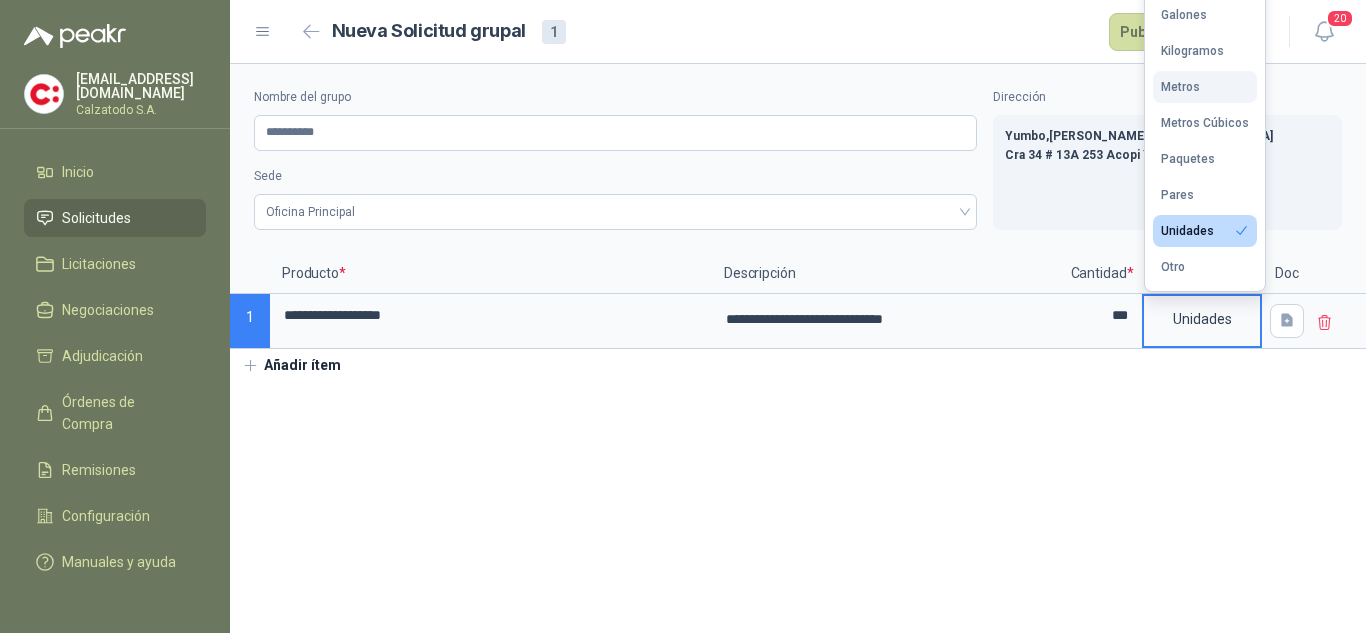 click on "Metros" at bounding box center (1180, 87) 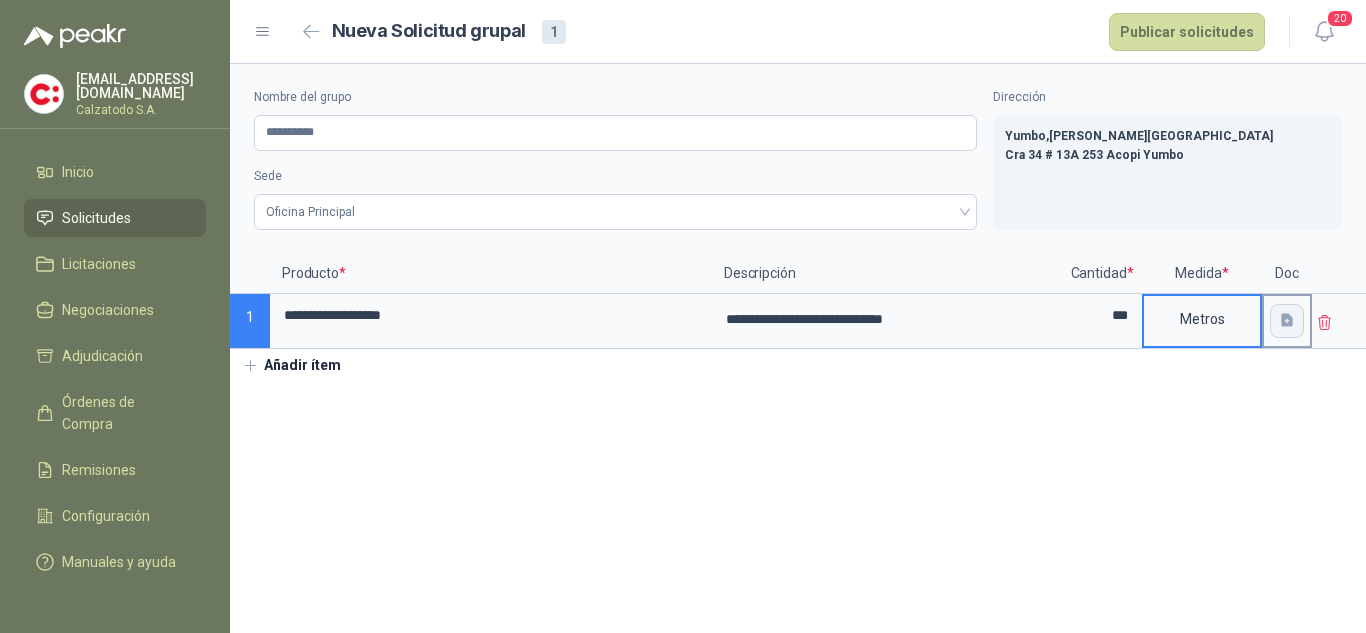 click 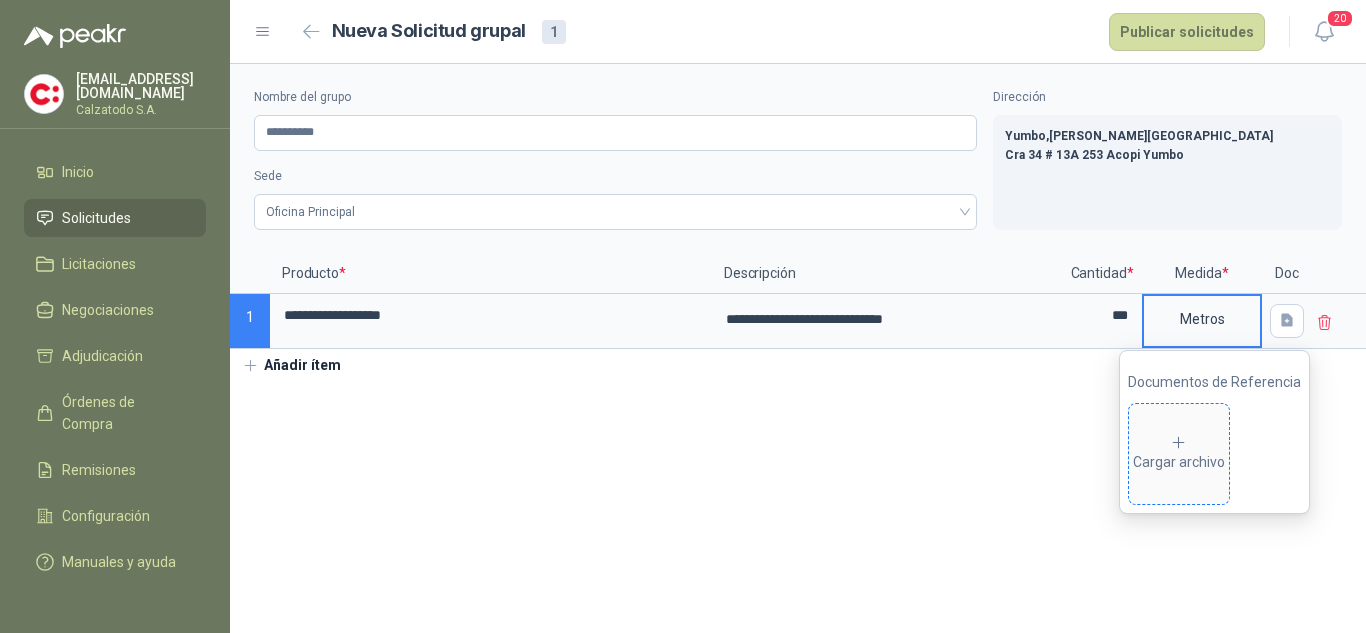 click on "Cargar archivo" at bounding box center [1179, 454] 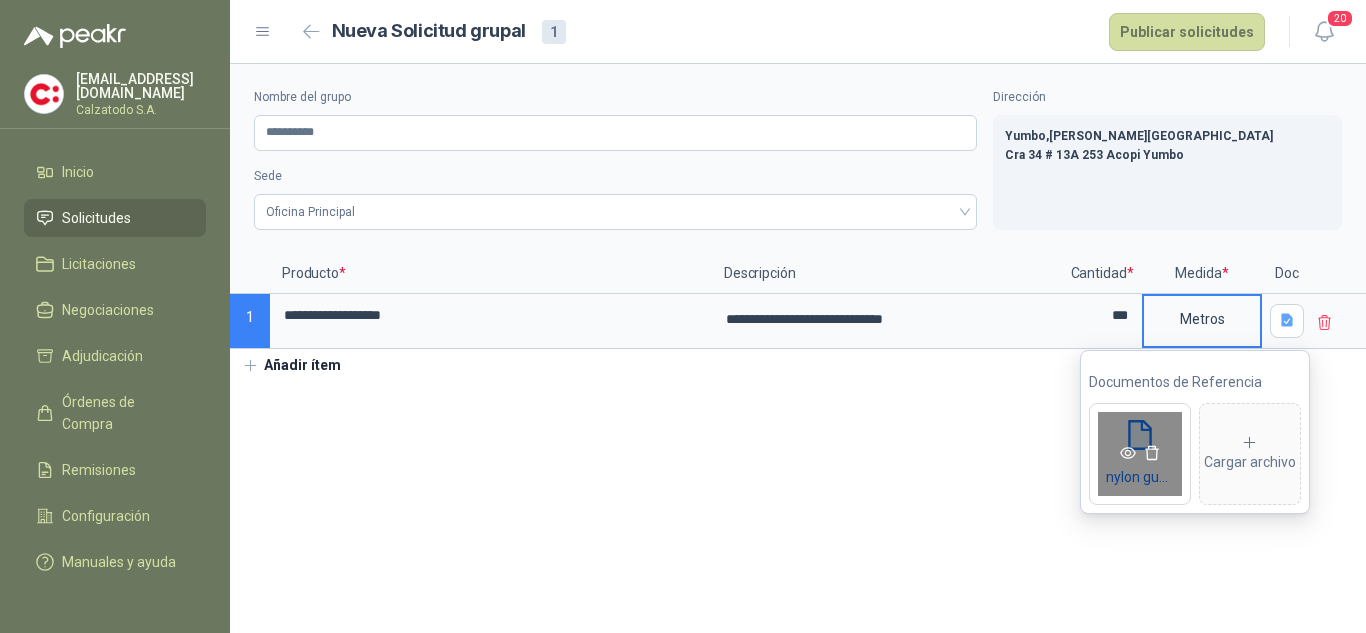 click 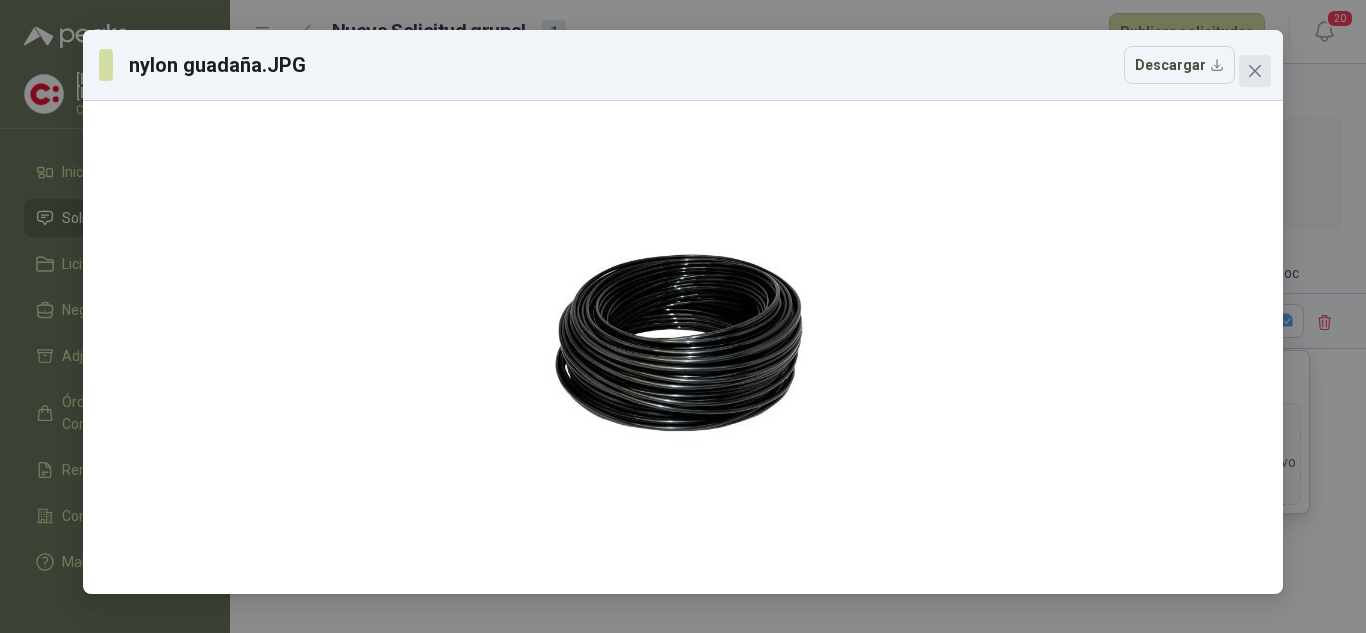 click at bounding box center [1255, 71] 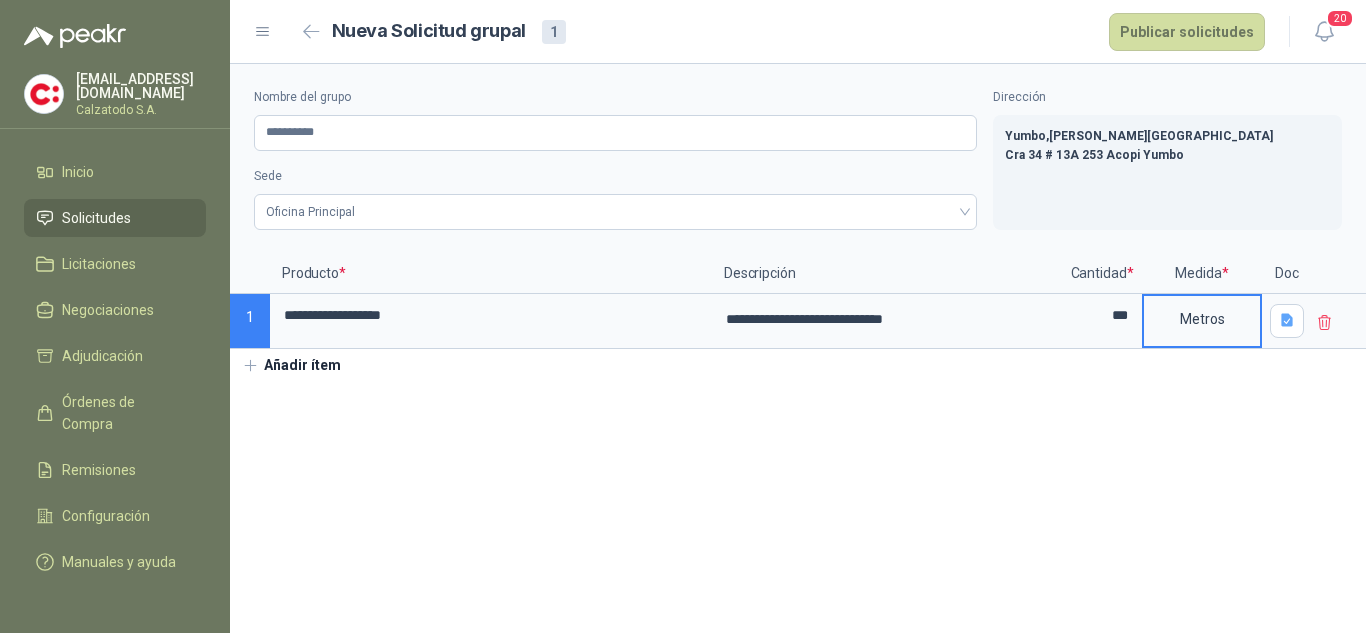 click on "Añadir ítem" at bounding box center (291, 366) 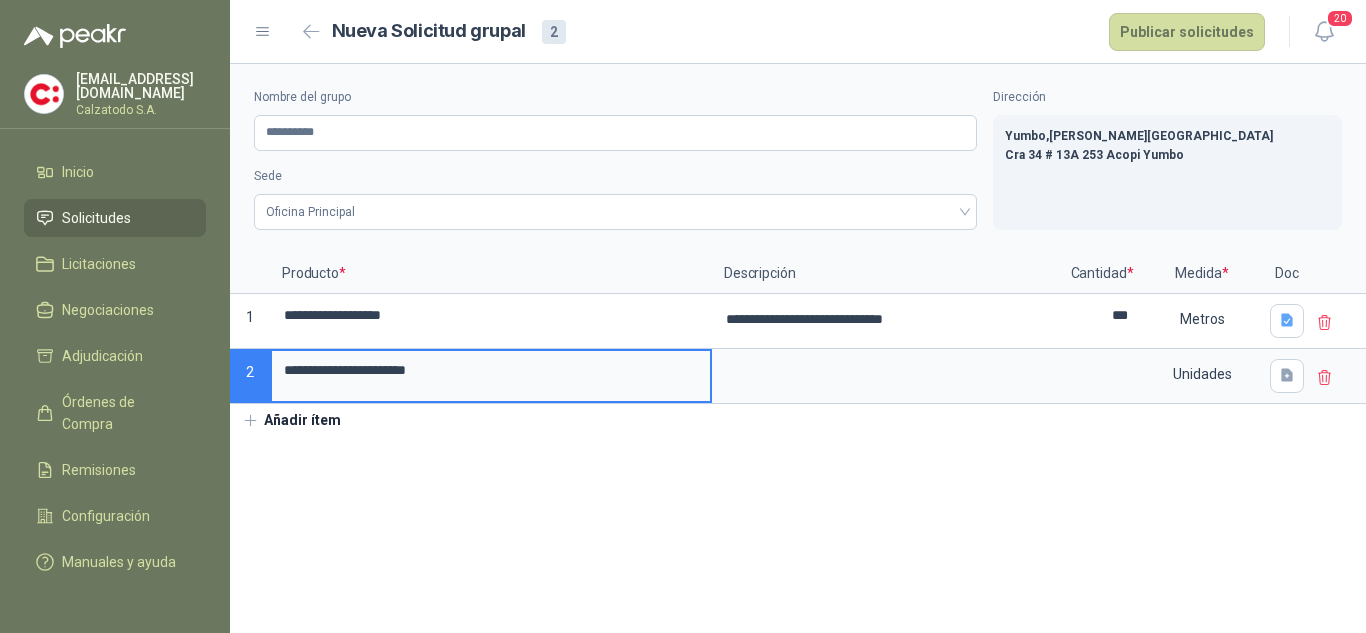 click on "**********" at bounding box center (491, 370) 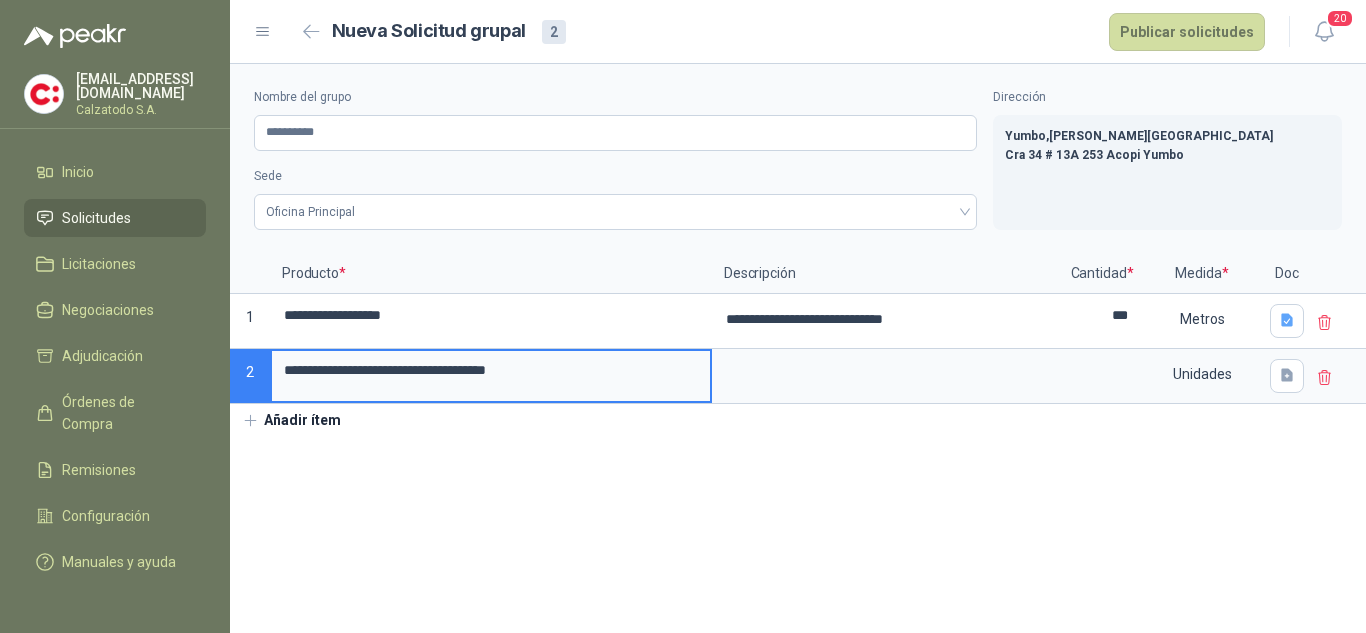 drag, startPoint x: 529, startPoint y: 367, endPoint x: 277, endPoint y: 367, distance: 252 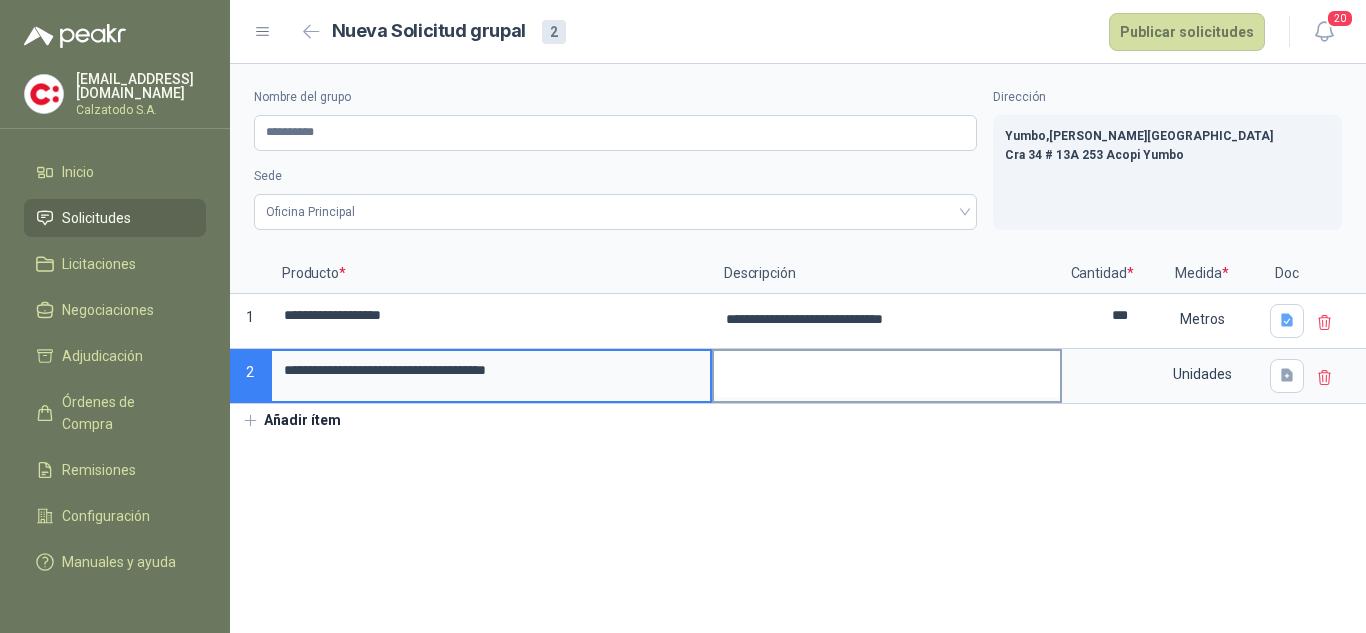 type on "**********" 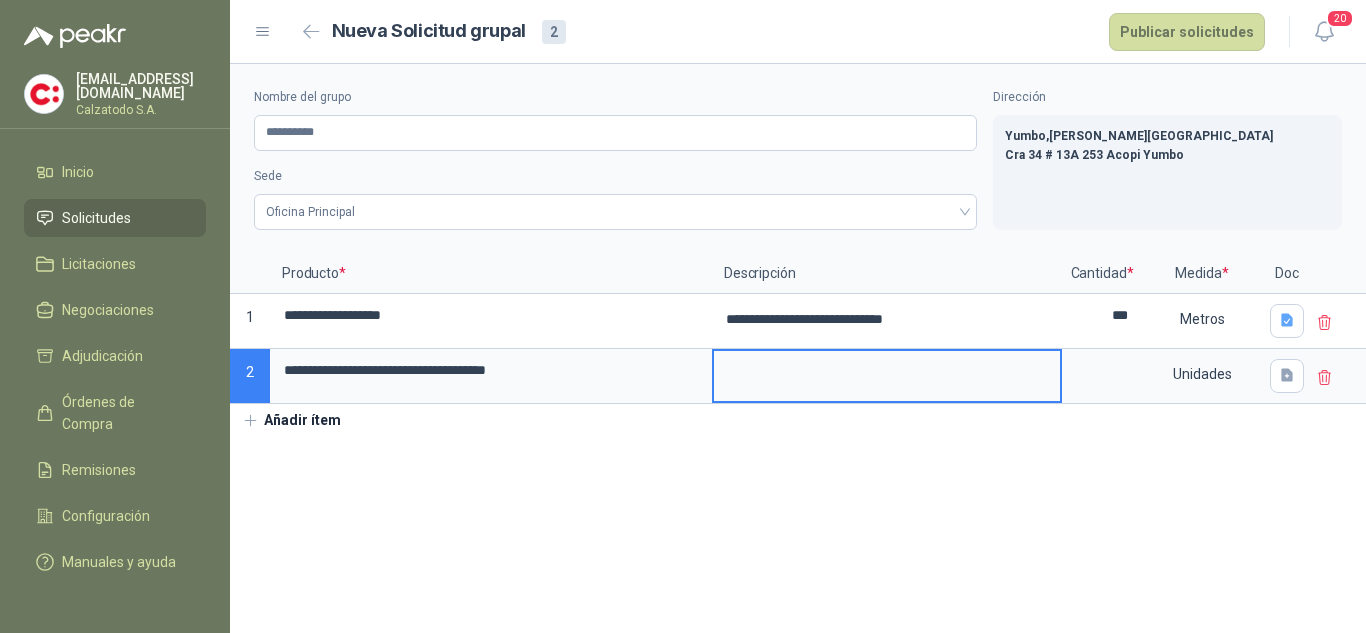 click at bounding box center (887, 374) 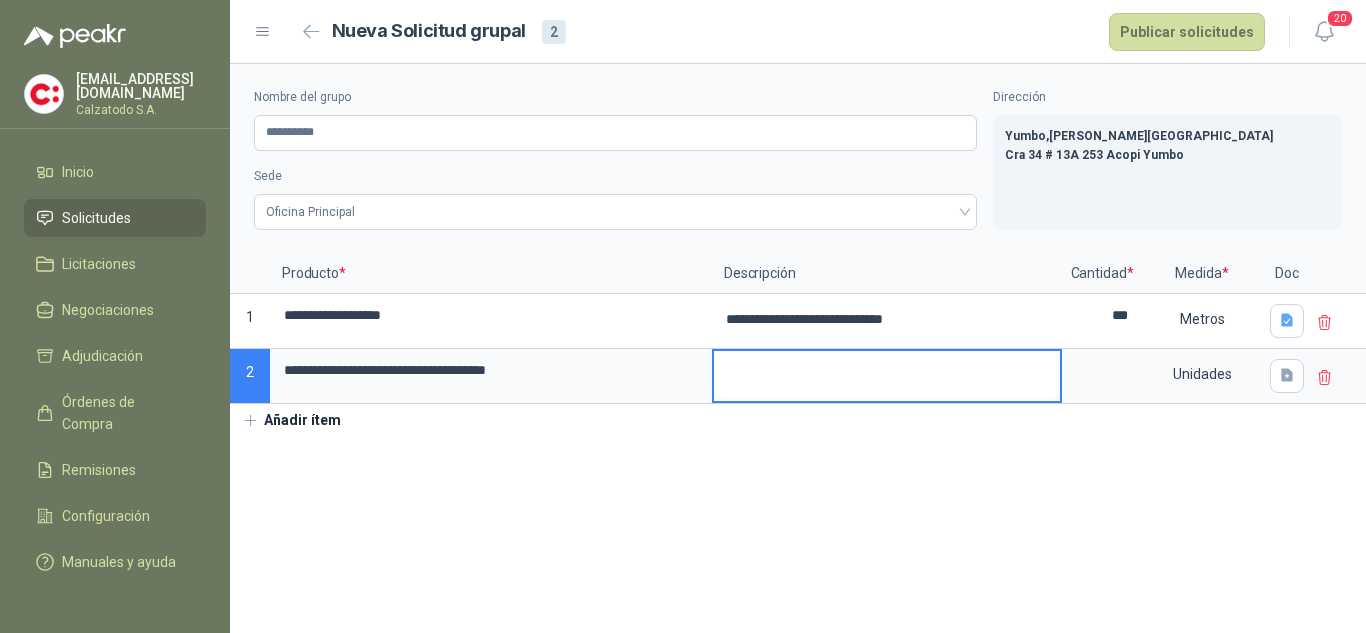type 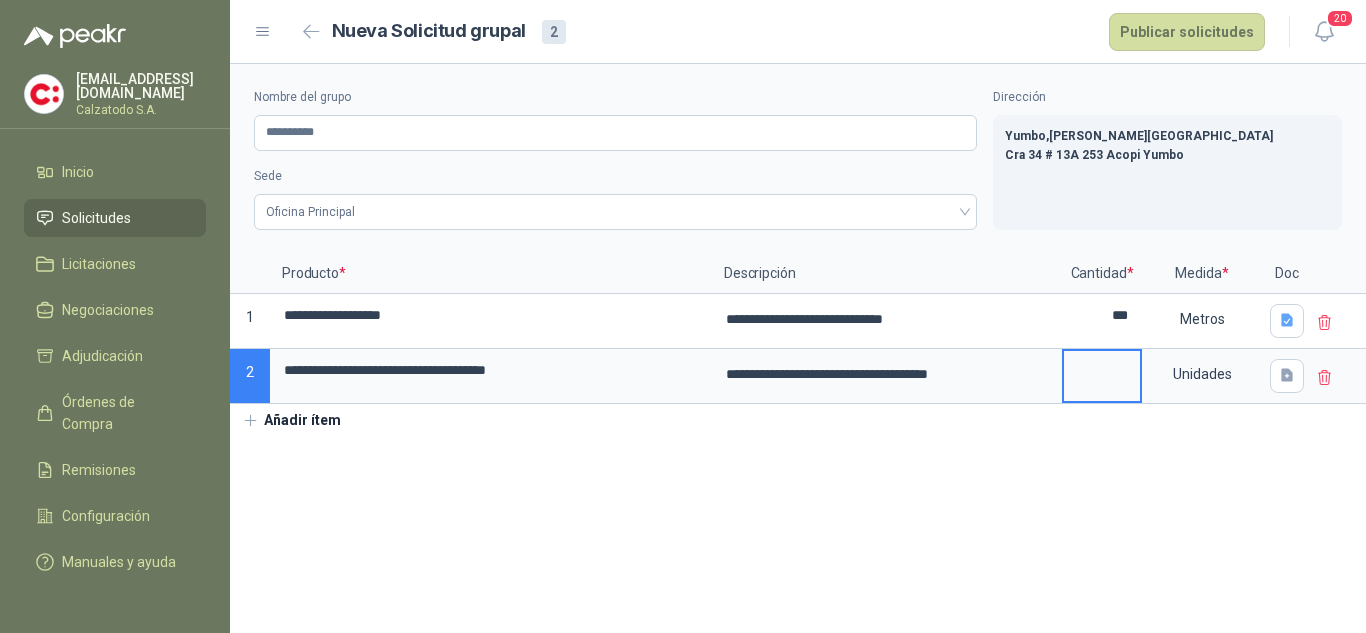 click at bounding box center (1102, 370) 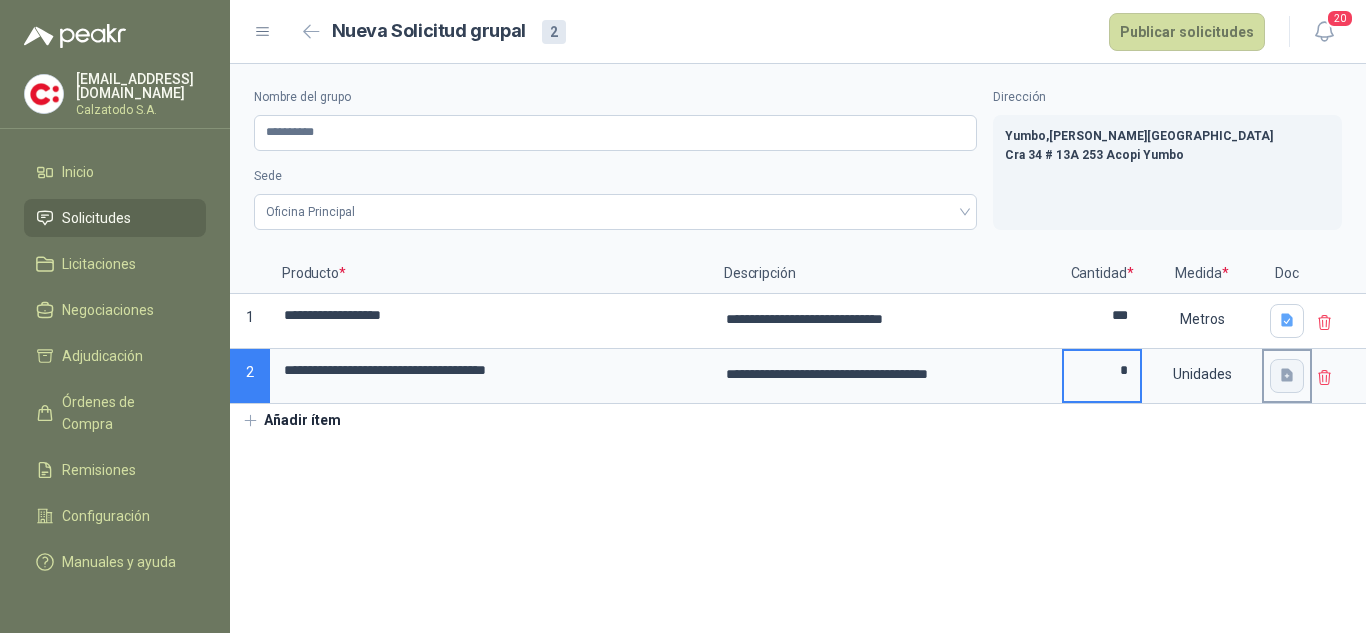 type on "*" 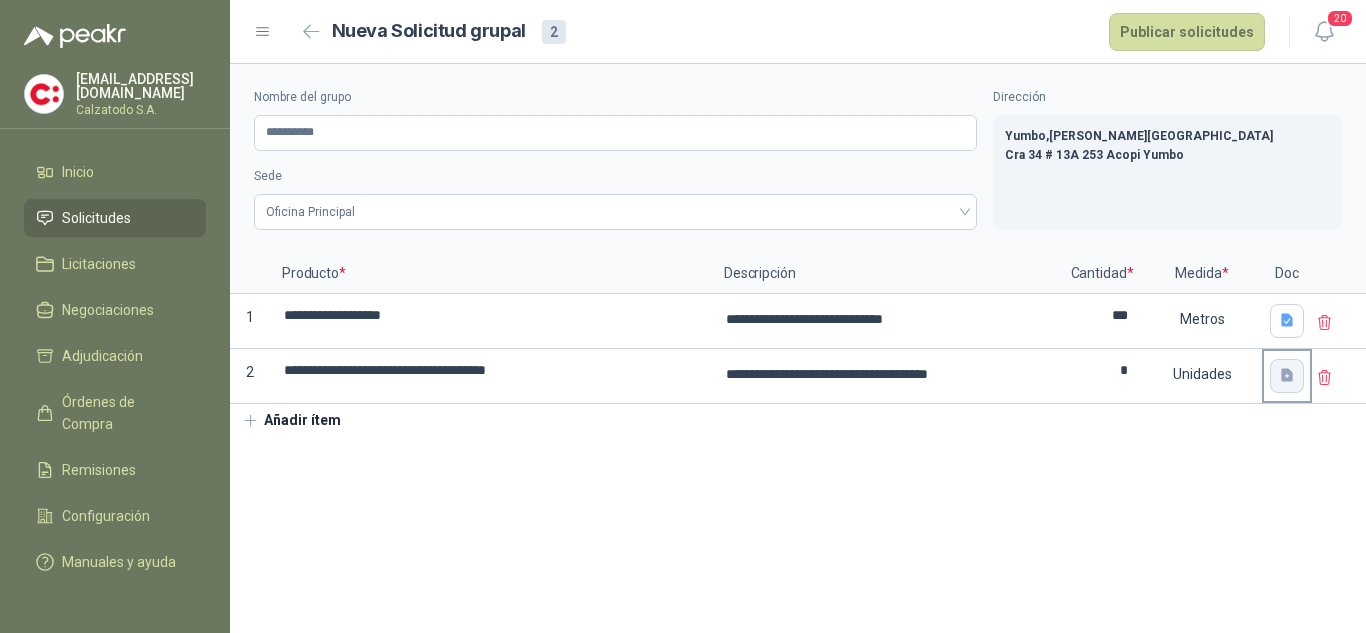 click 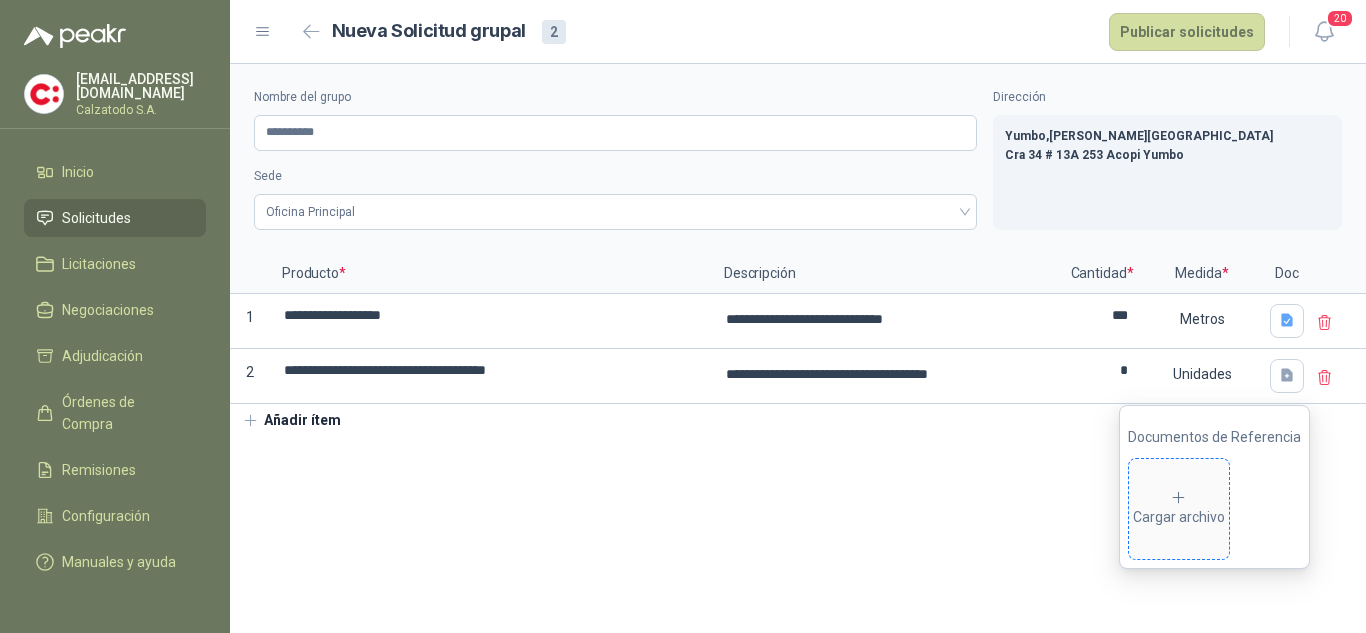 click on "Cargar archivo" at bounding box center [1179, 509] 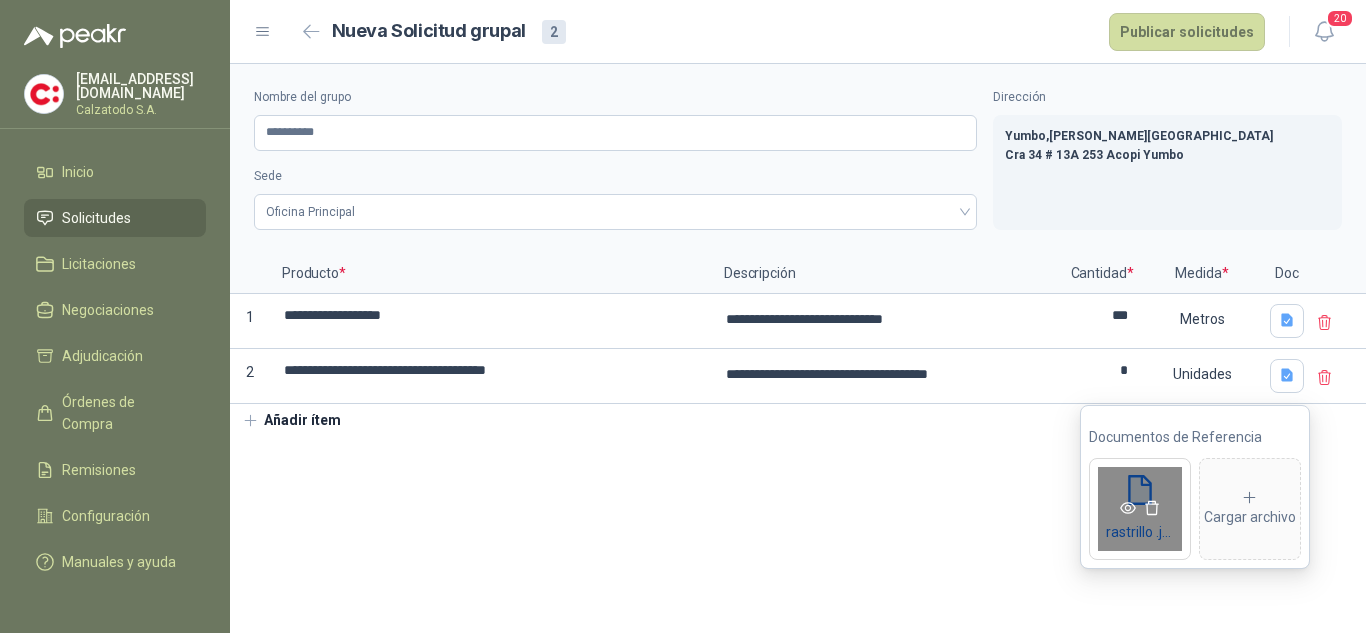 click 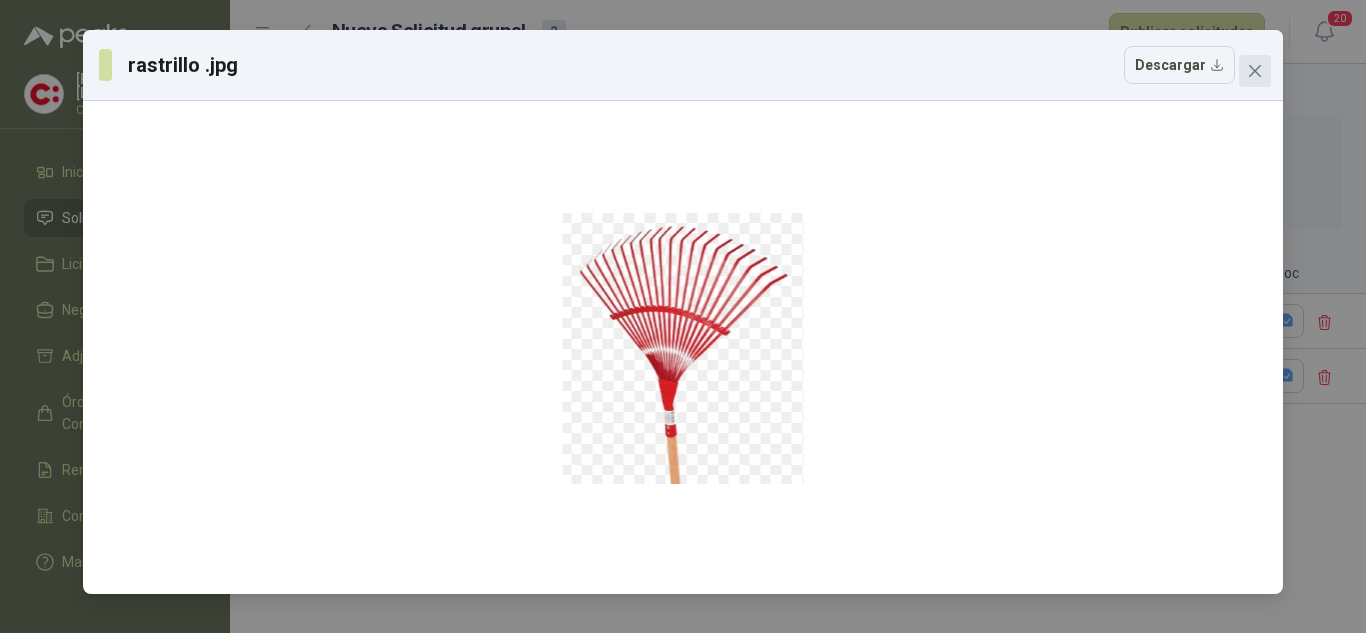 click at bounding box center (1255, 71) 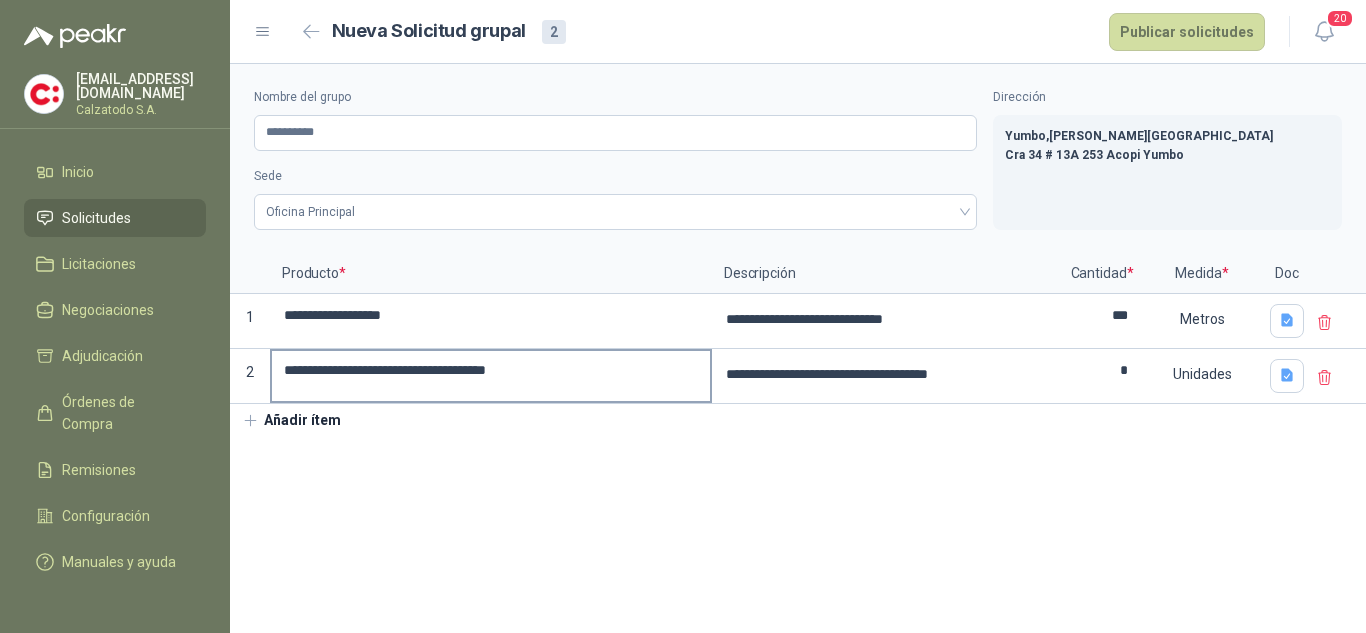 click on "**********" at bounding box center [491, 370] 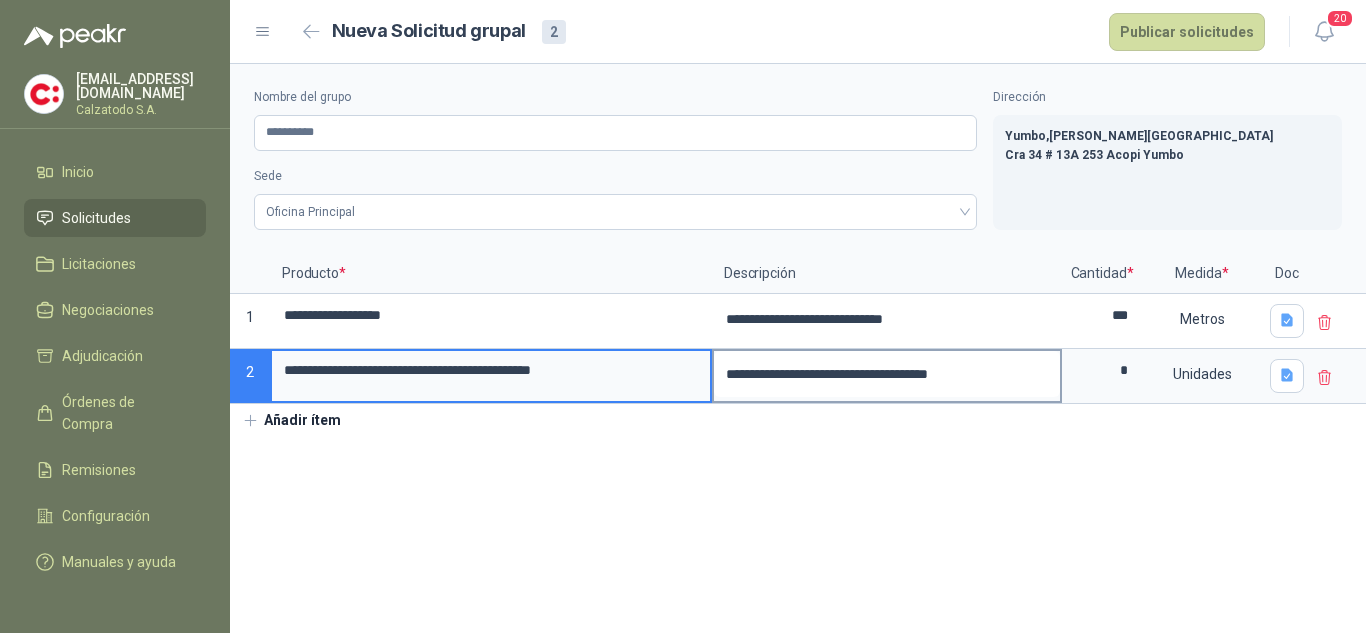 type 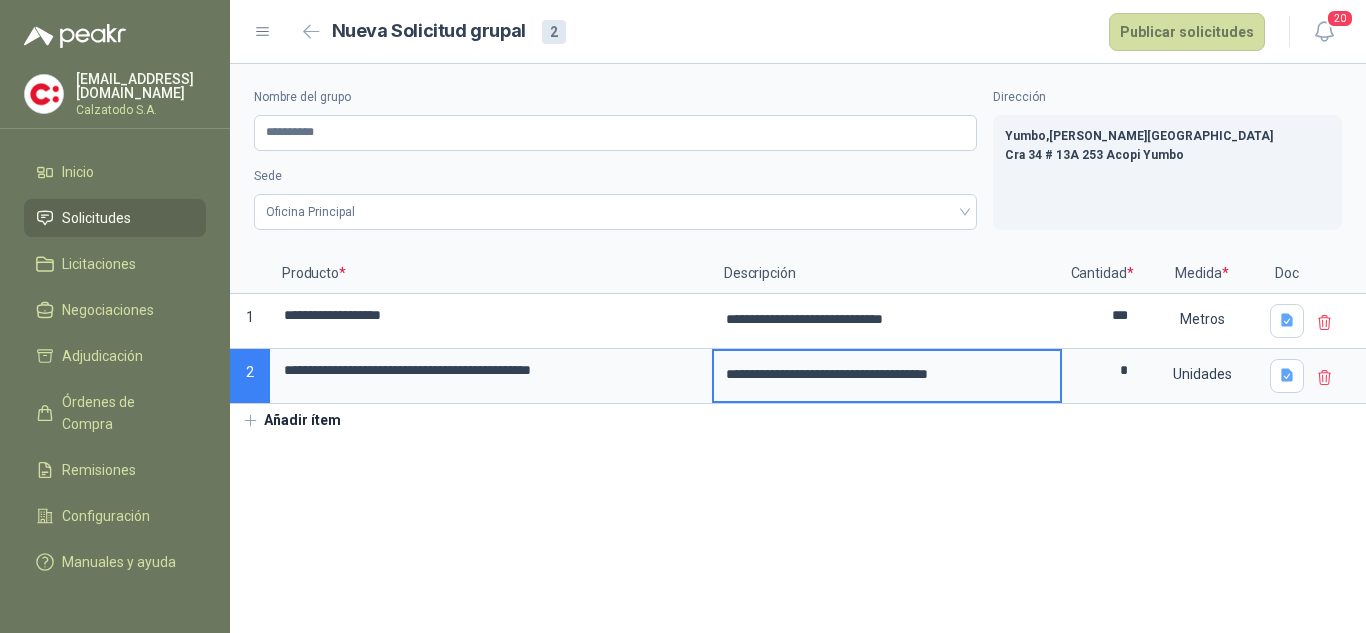 click on "**********" at bounding box center (887, 374) 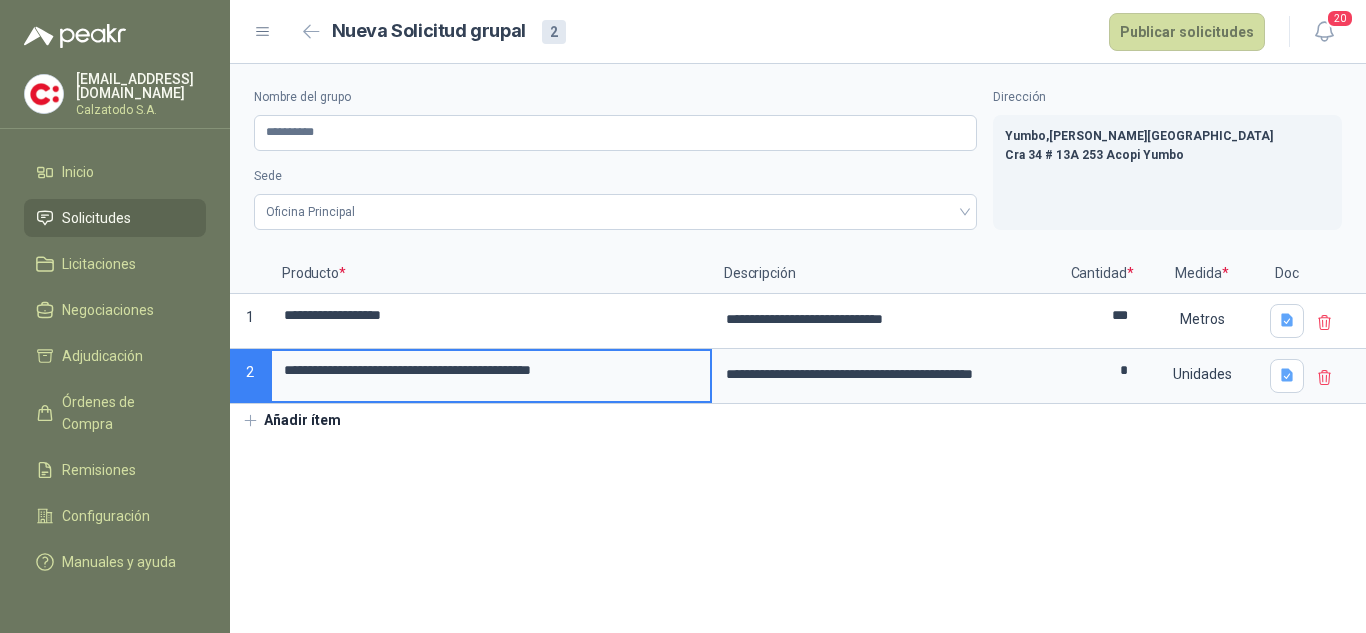 click on "**********" at bounding box center [491, 370] 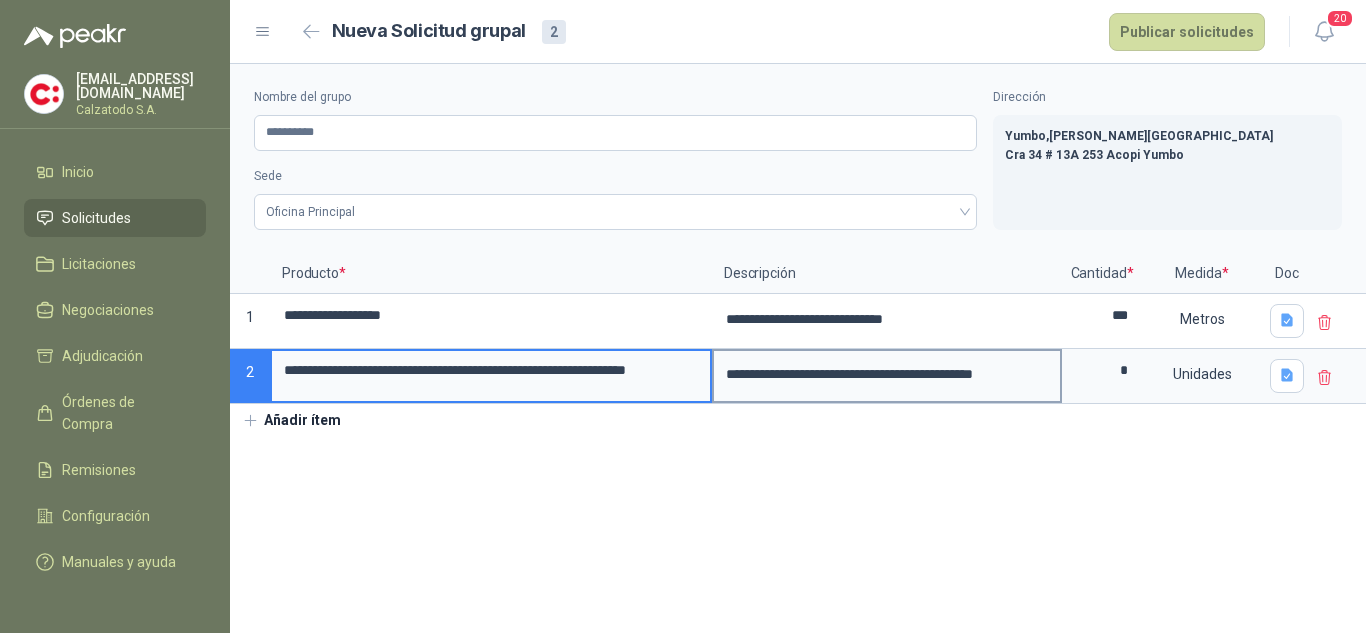 click on "**********" at bounding box center [887, 374] 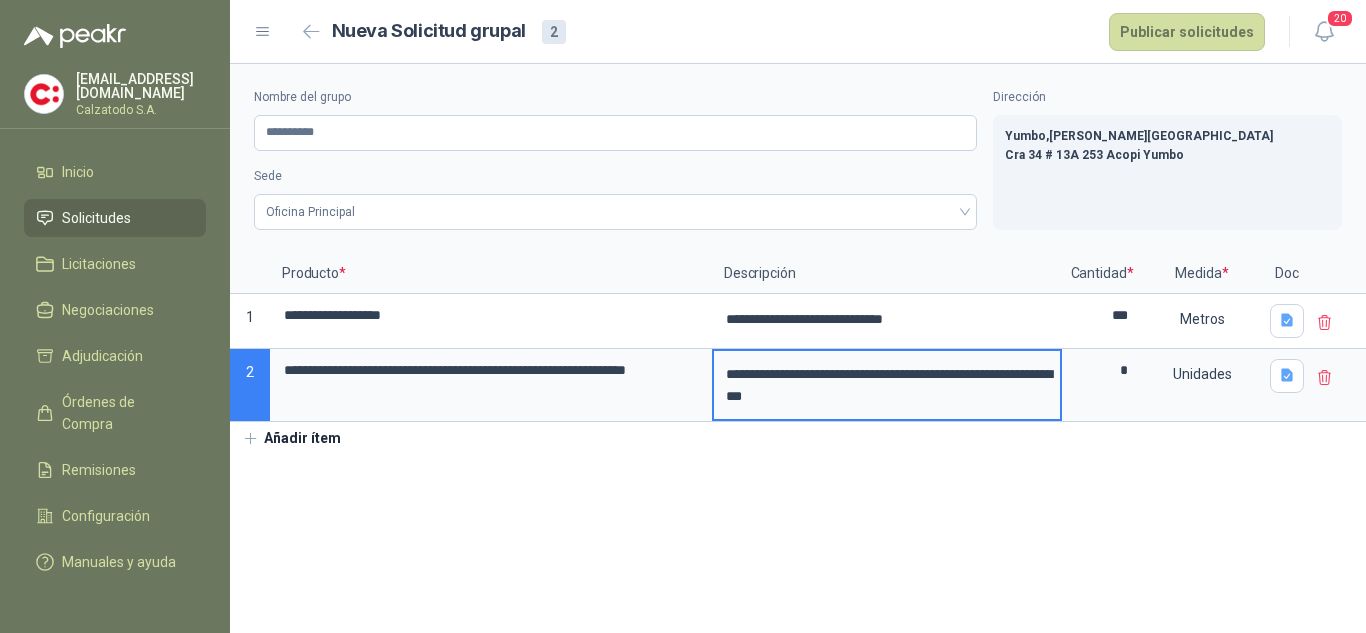 click on "Añadir ítem" at bounding box center (291, 439) 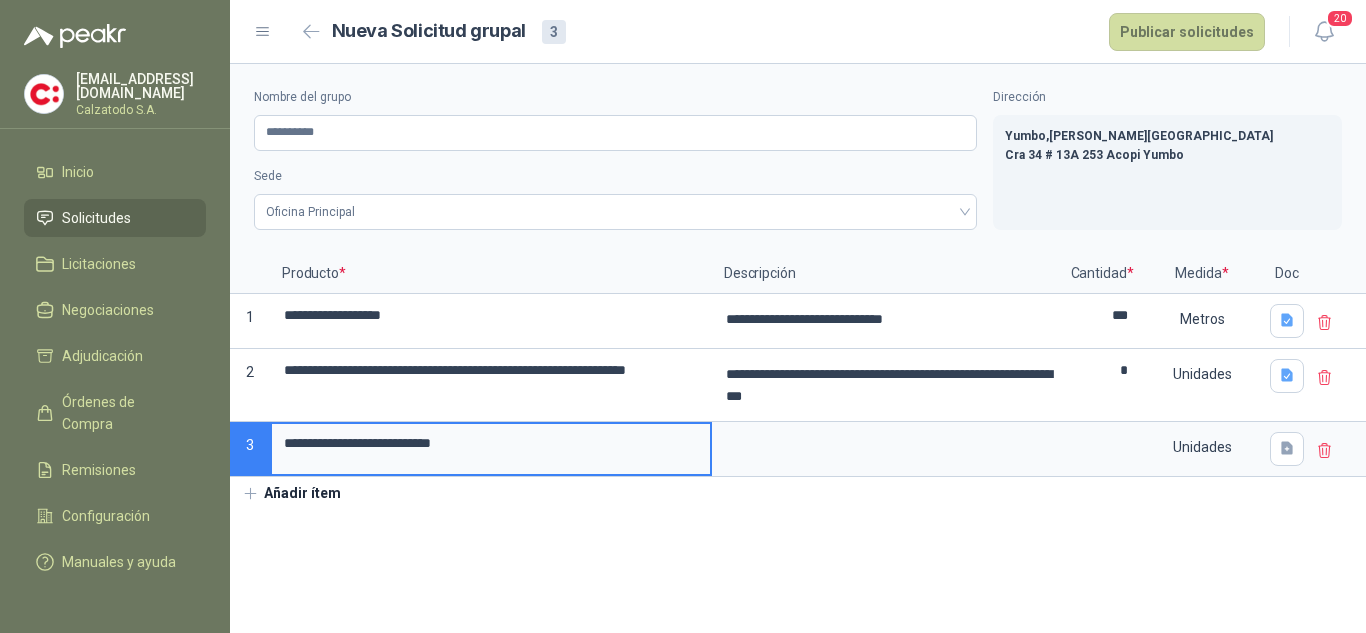 drag, startPoint x: 475, startPoint y: 442, endPoint x: 270, endPoint y: 440, distance: 205.00975 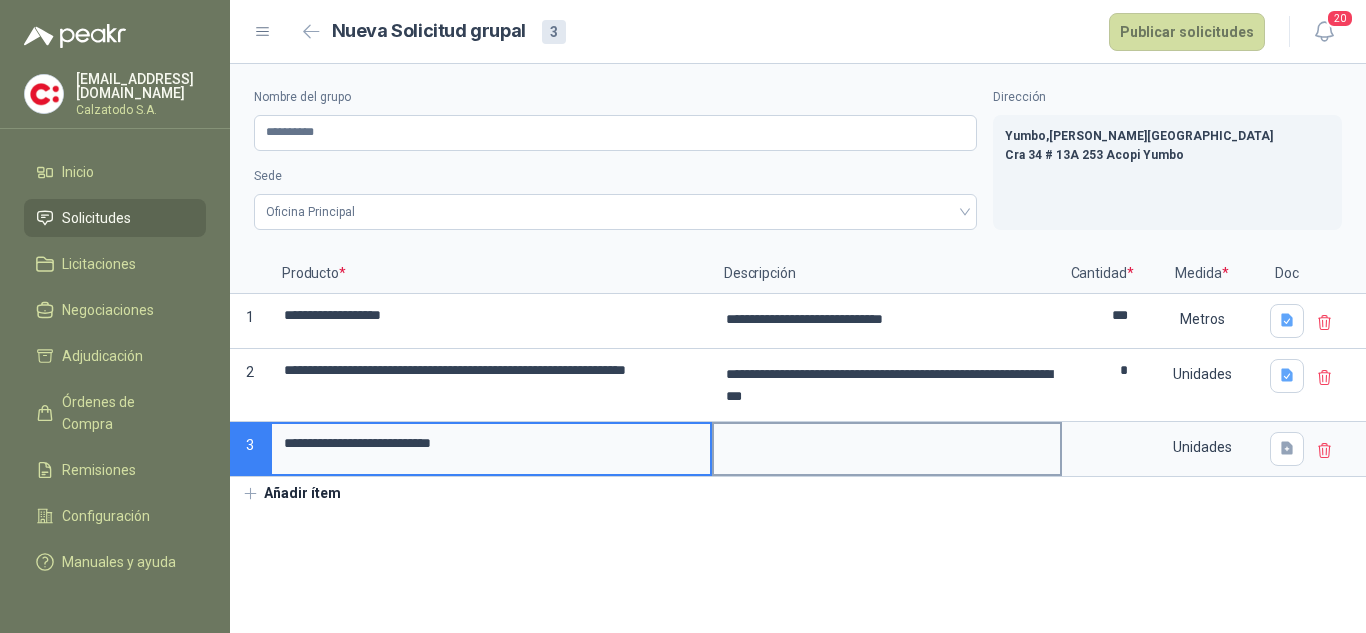 click at bounding box center (887, 447) 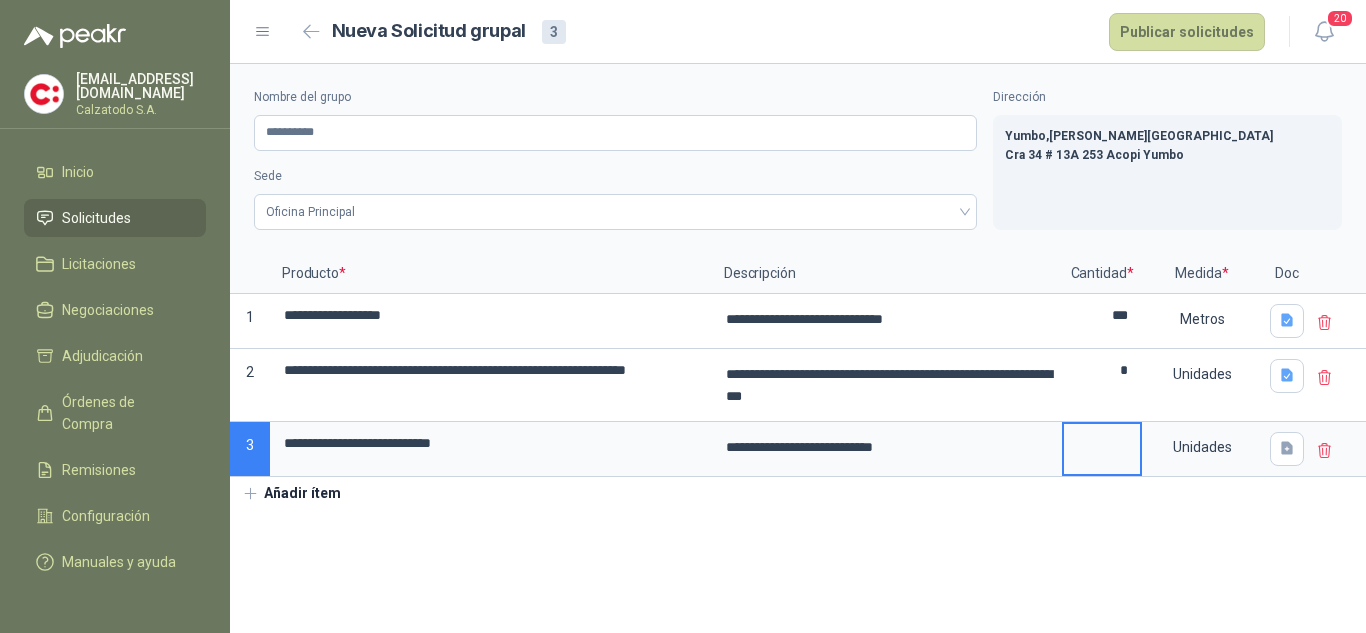 click at bounding box center [1102, 443] 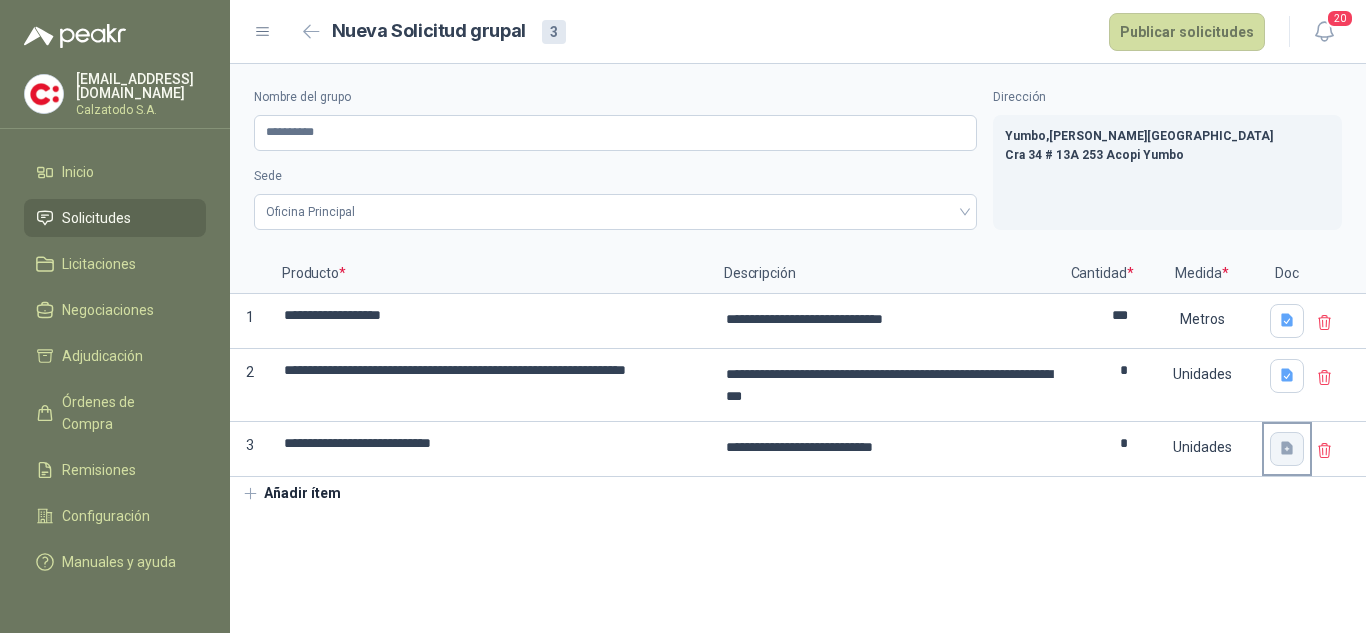 click 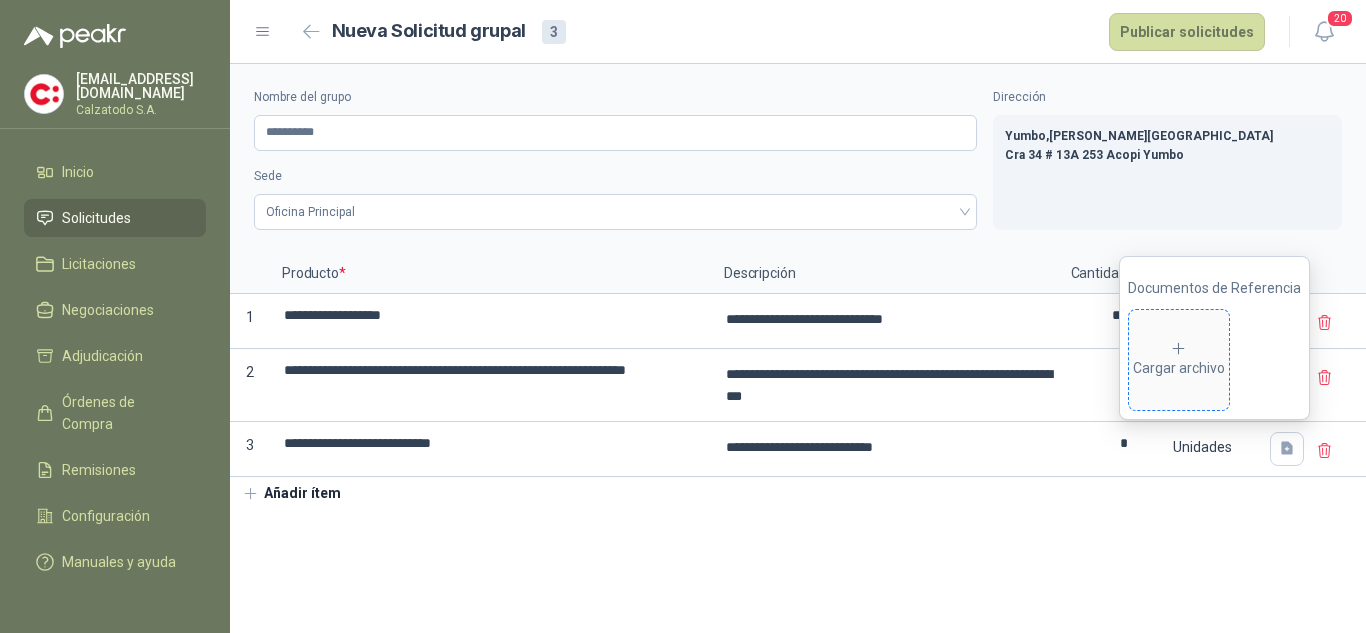click on "Cargar archivo" at bounding box center (1179, 360) 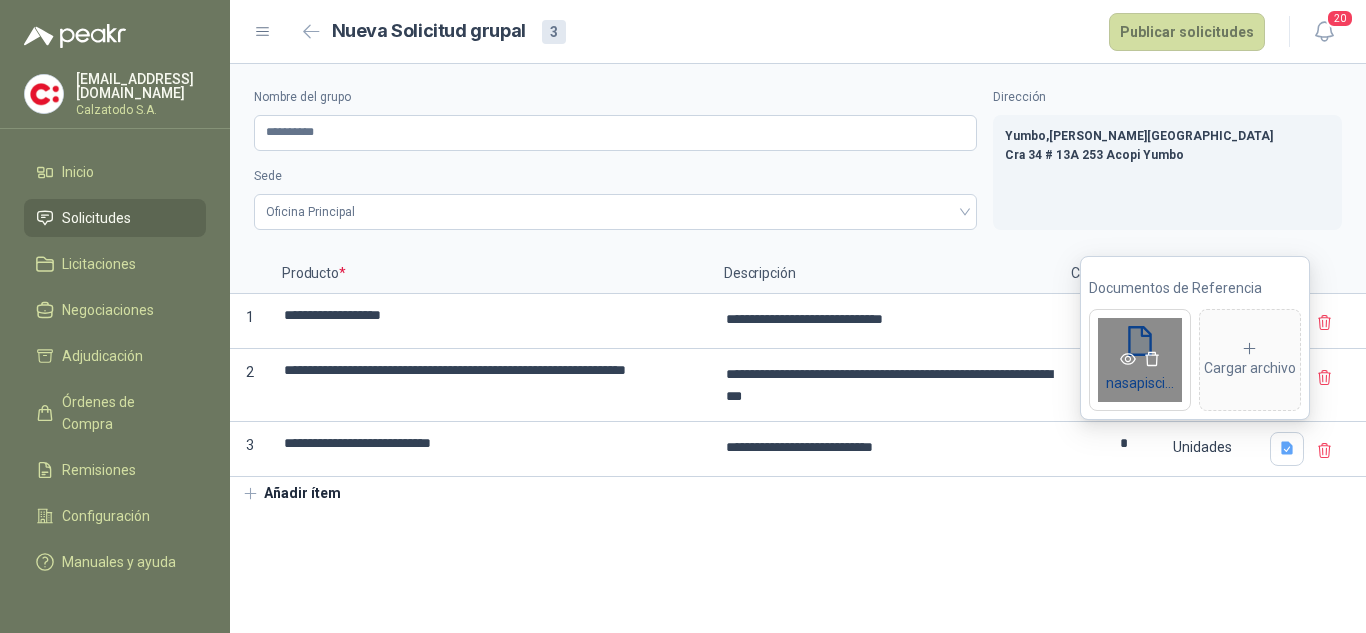 click 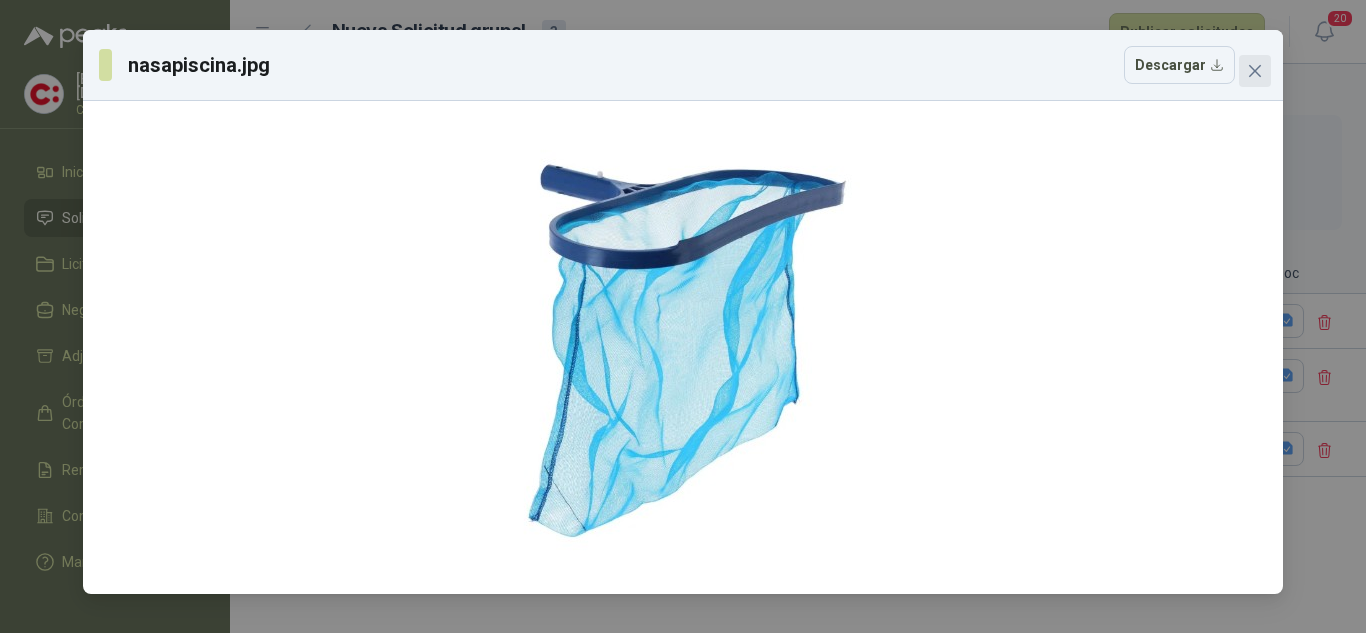 click at bounding box center [1255, 71] 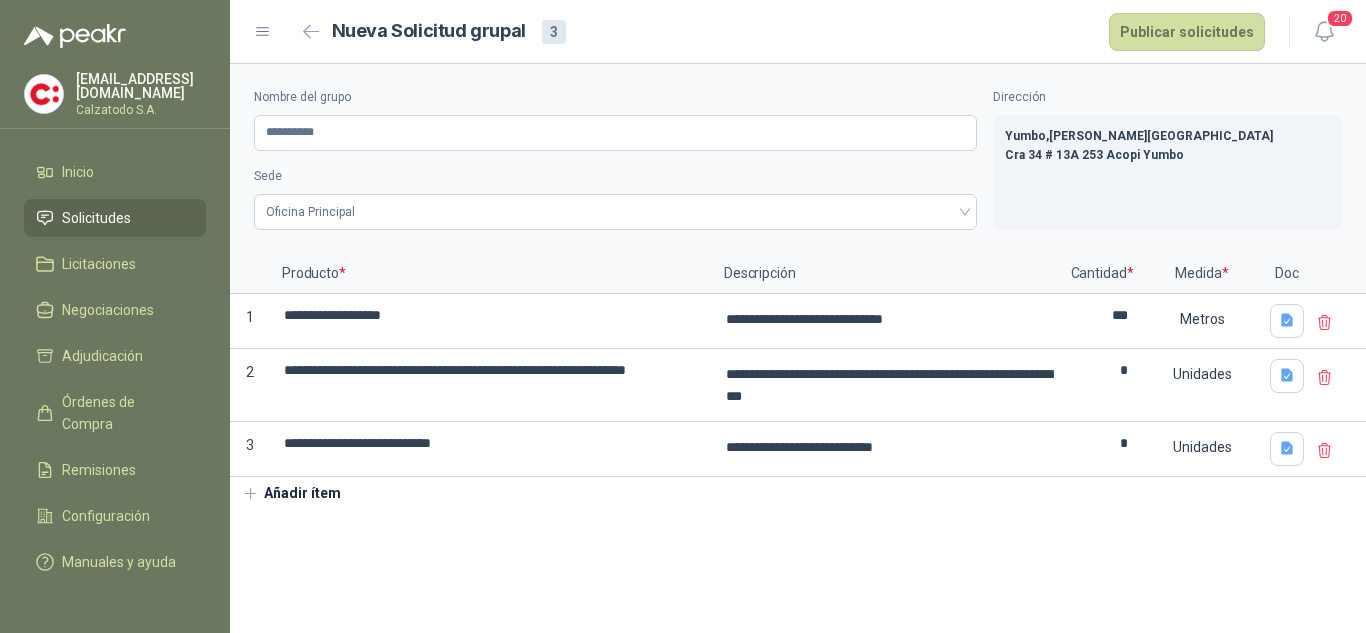 click on "Añadir ítem" at bounding box center [291, 494] 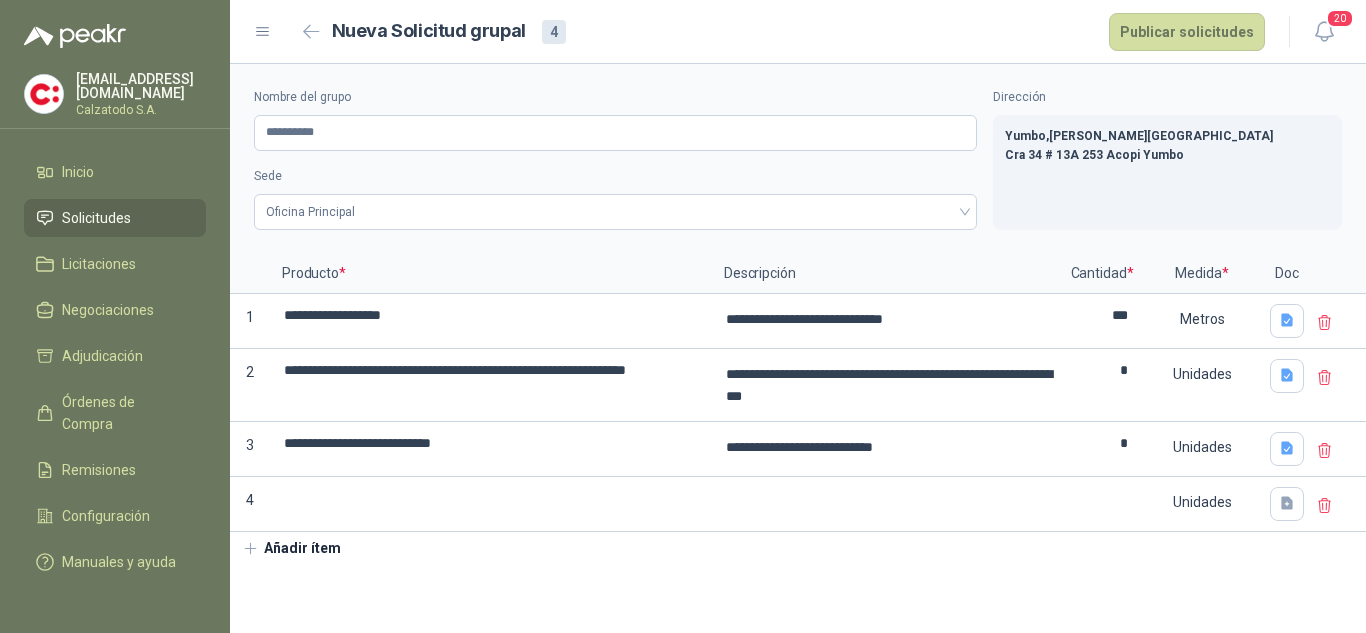 click 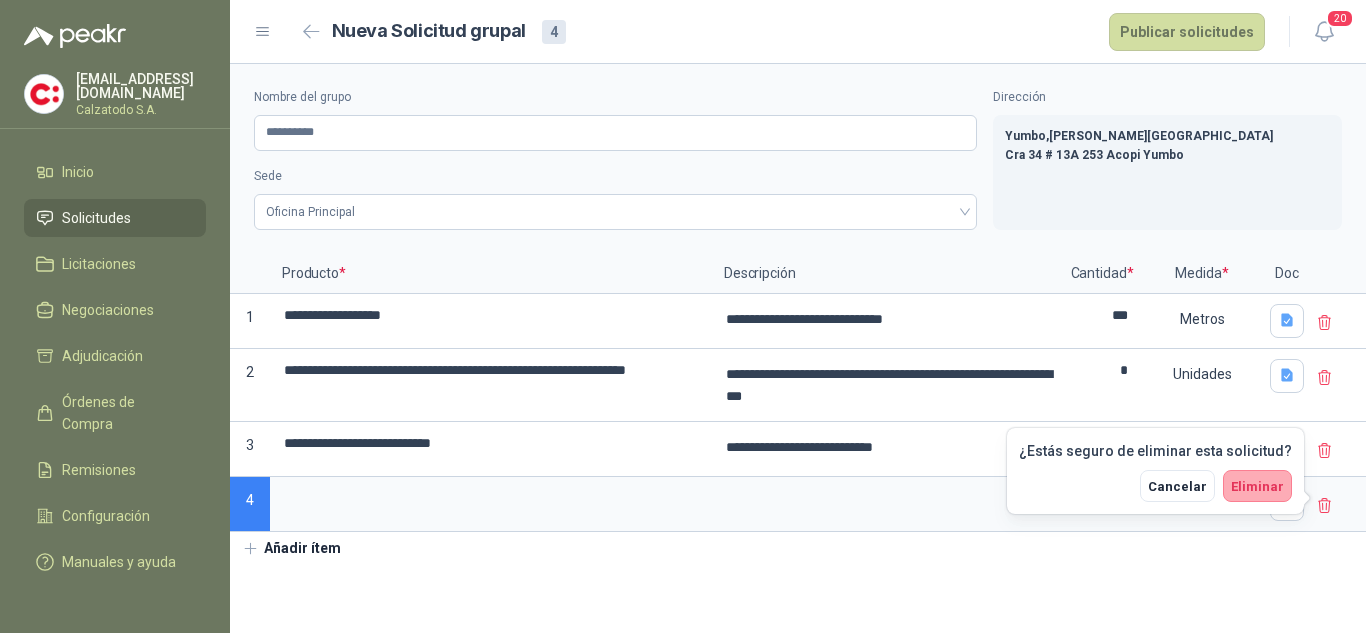 click on "Eliminar" at bounding box center (1257, 486) 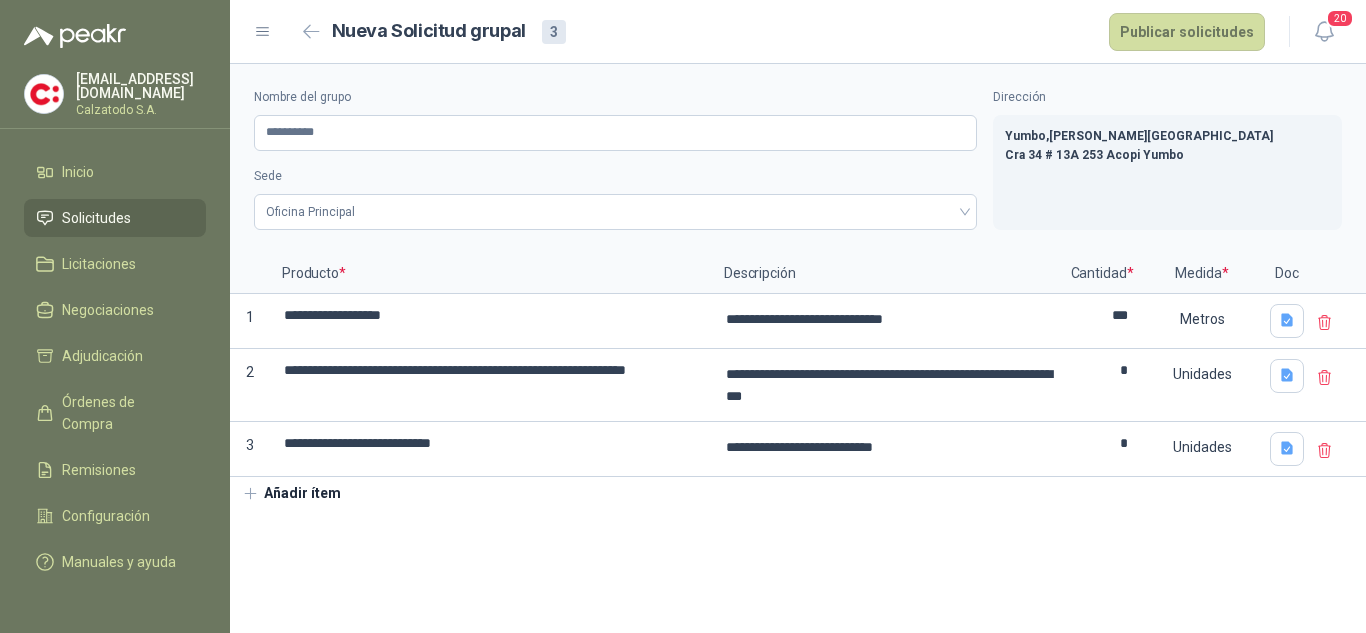 click on "Añadir ítem" at bounding box center [291, 494] 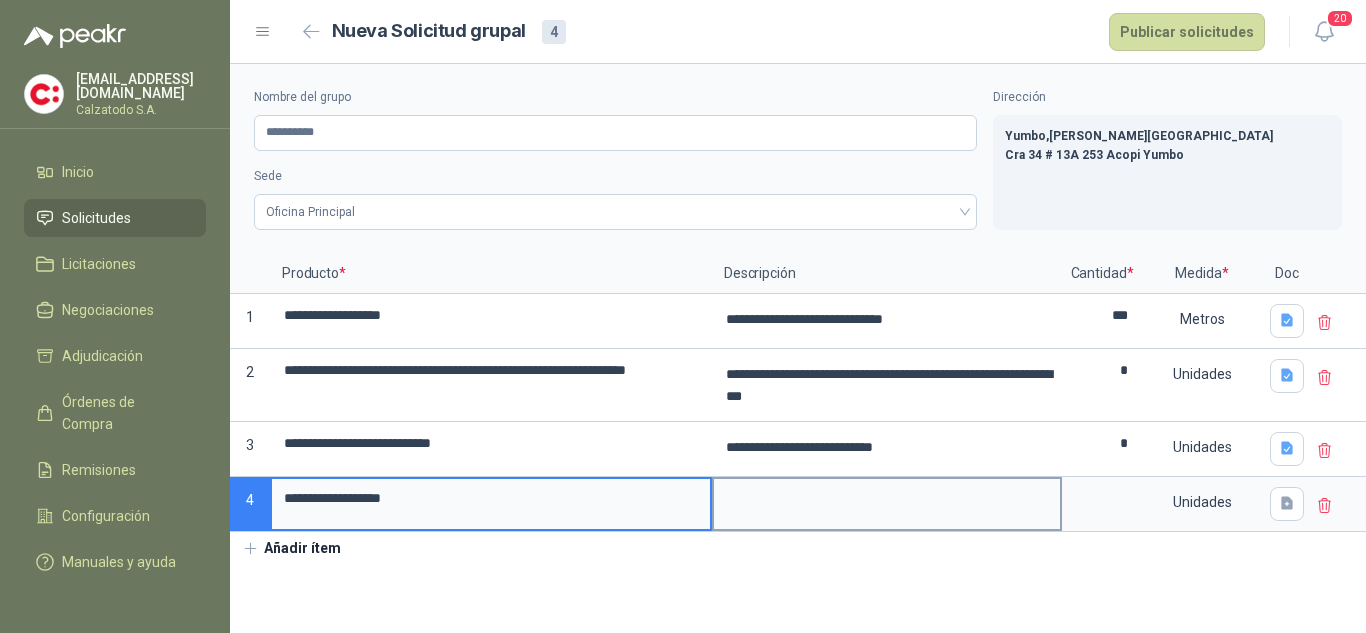 click at bounding box center (887, 502) 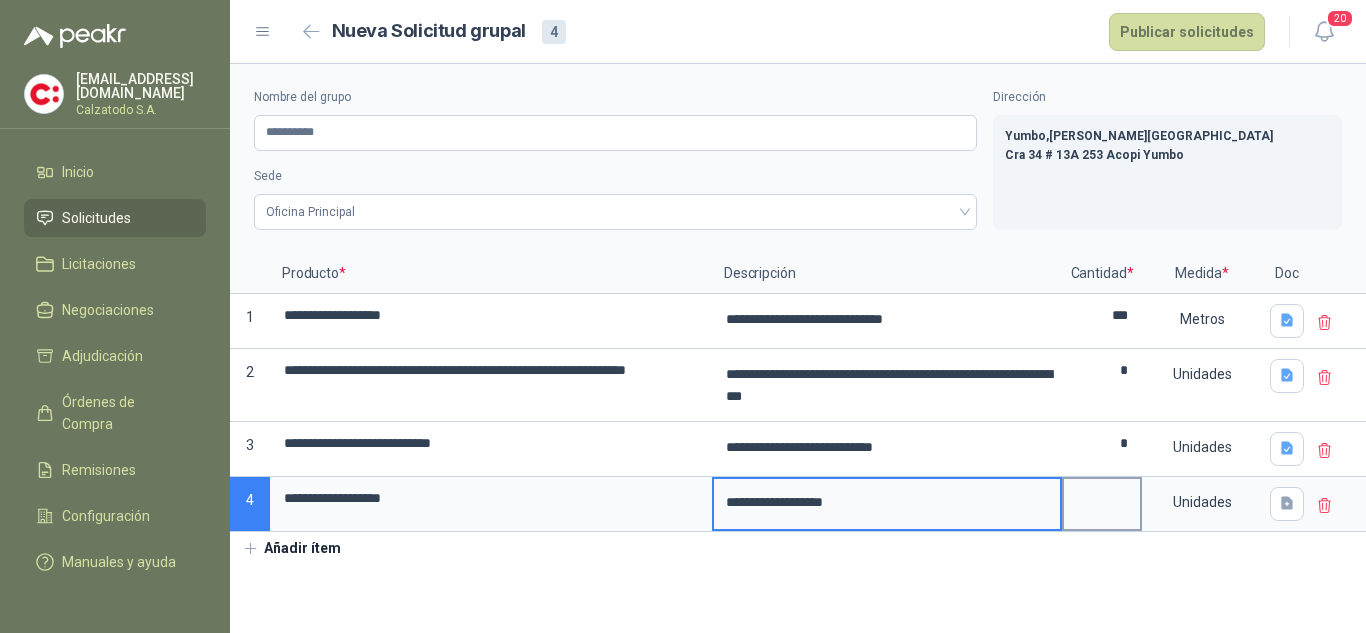click at bounding box center (1102, 498) 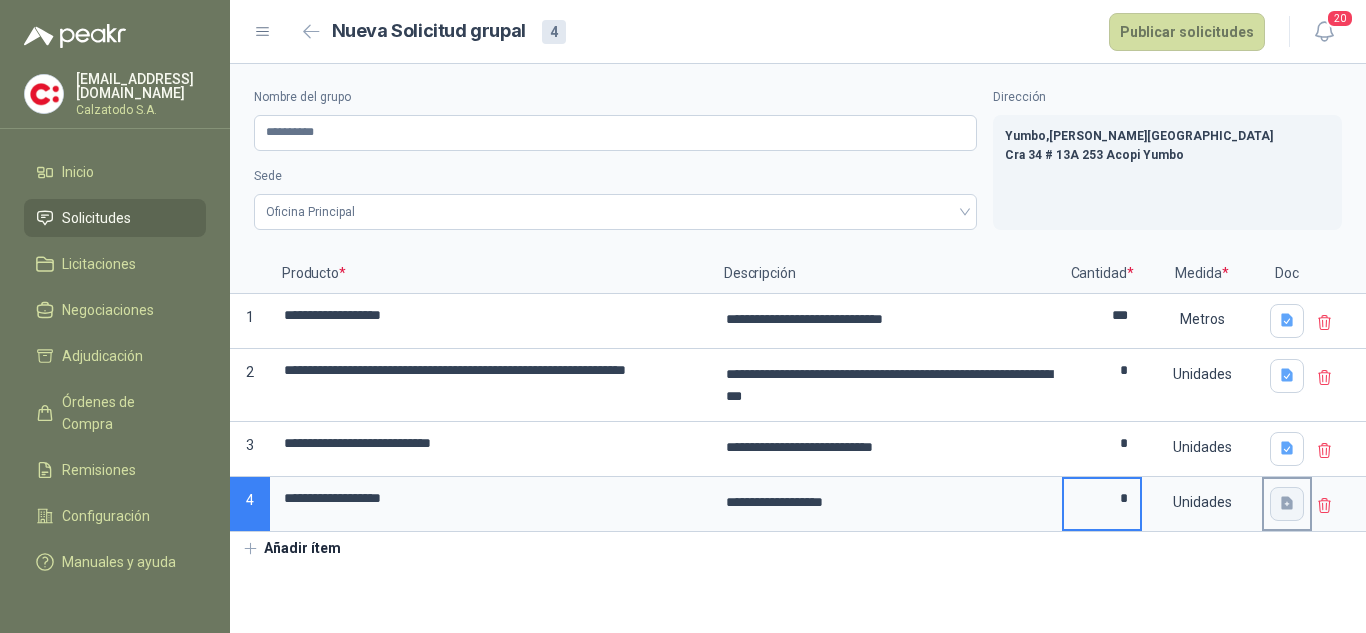 click 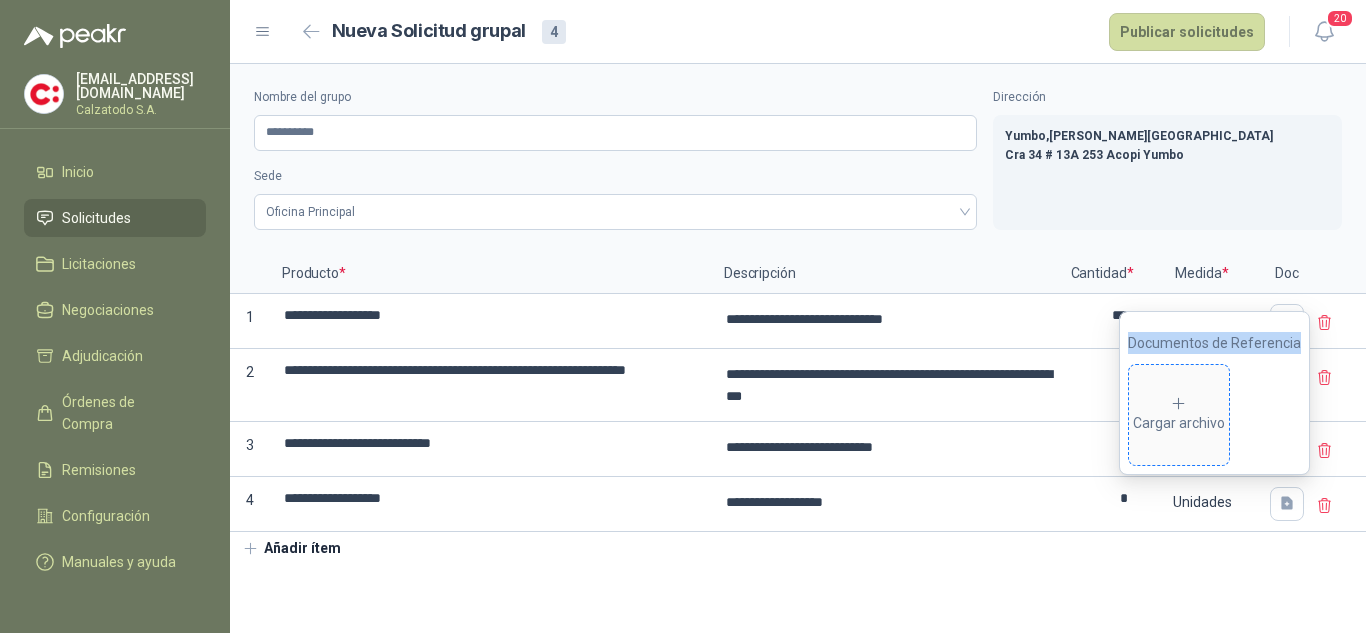 click 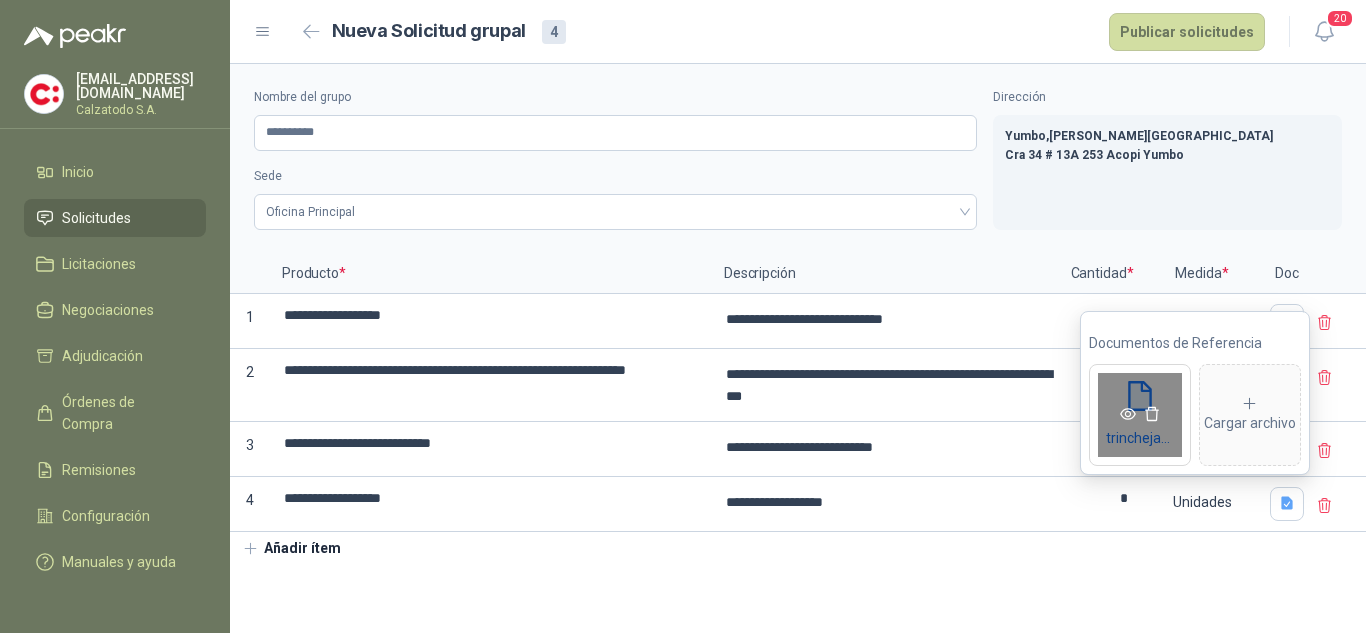 click 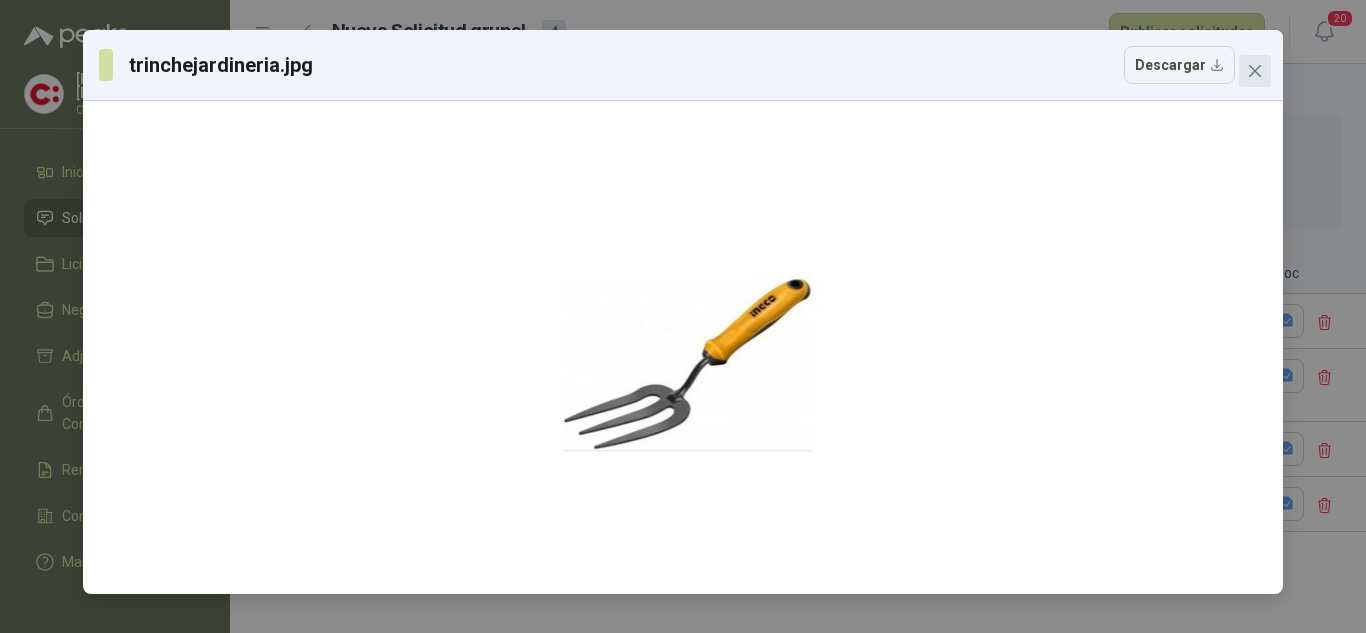 click 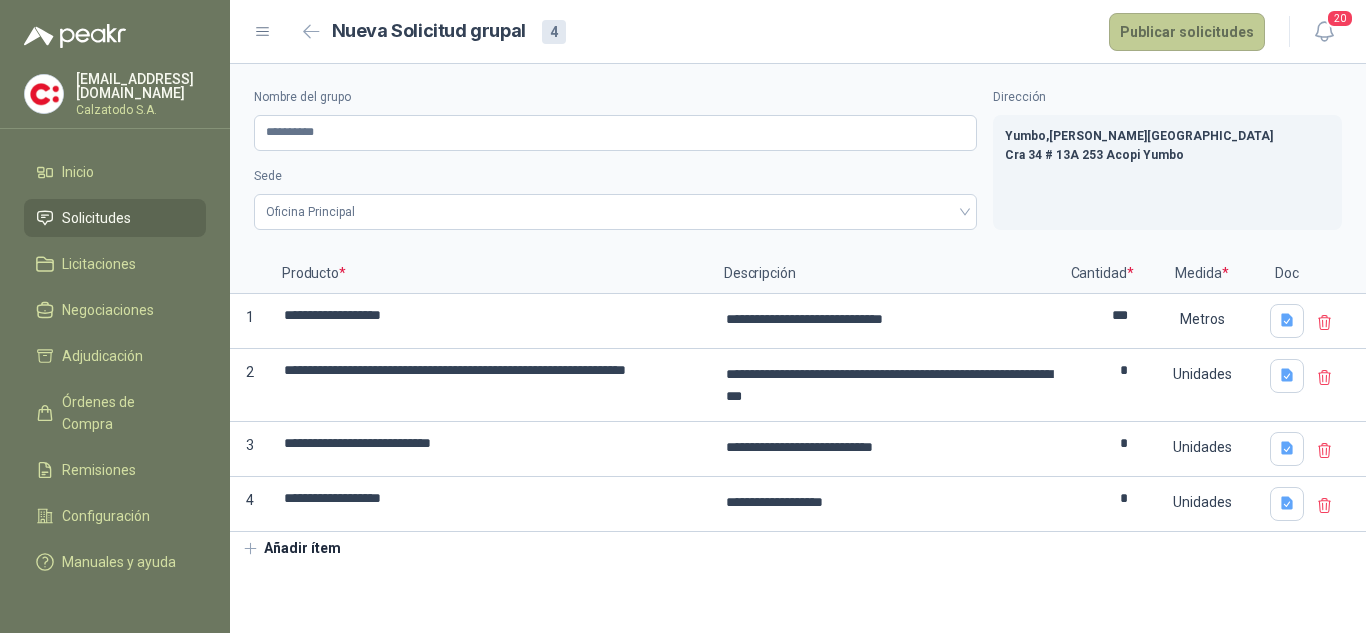 click on "Publicar solicitudes" at bounding box center [1187, 32] 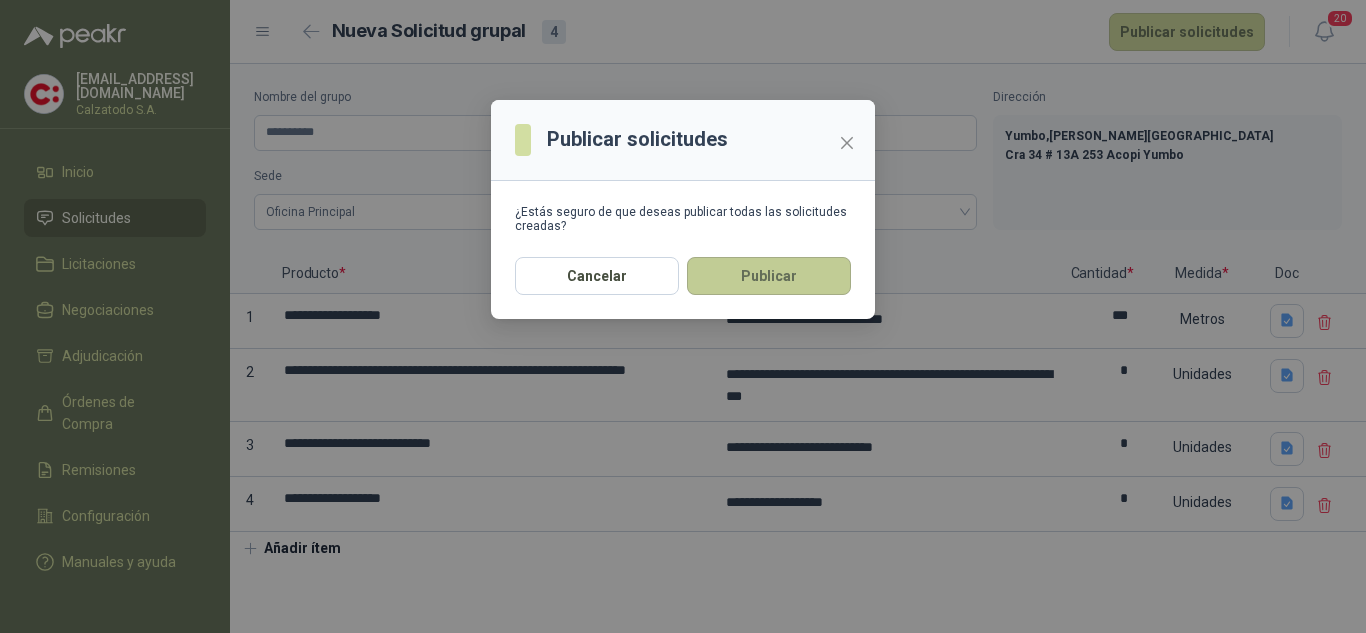 click on "Publicar" at bounding box center (769, 276) 